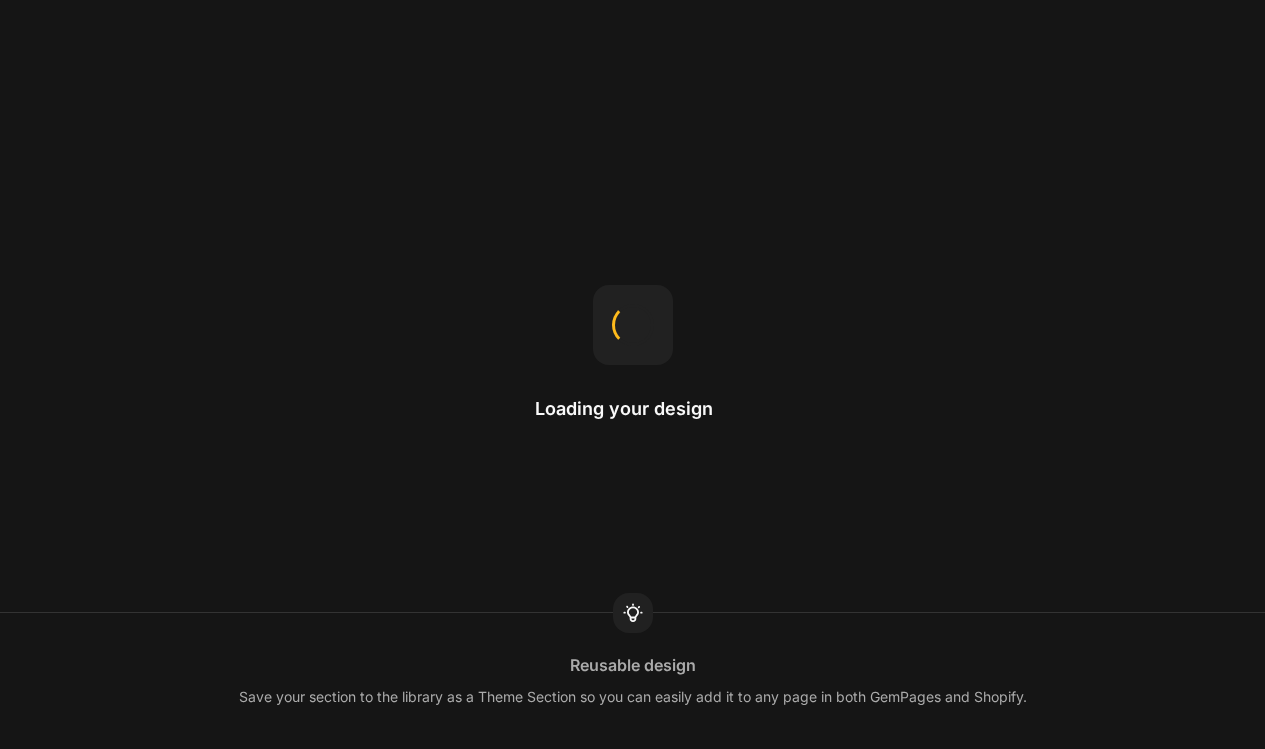 scroll, scrollTop: 0, scrollLeft: 0, axis: both 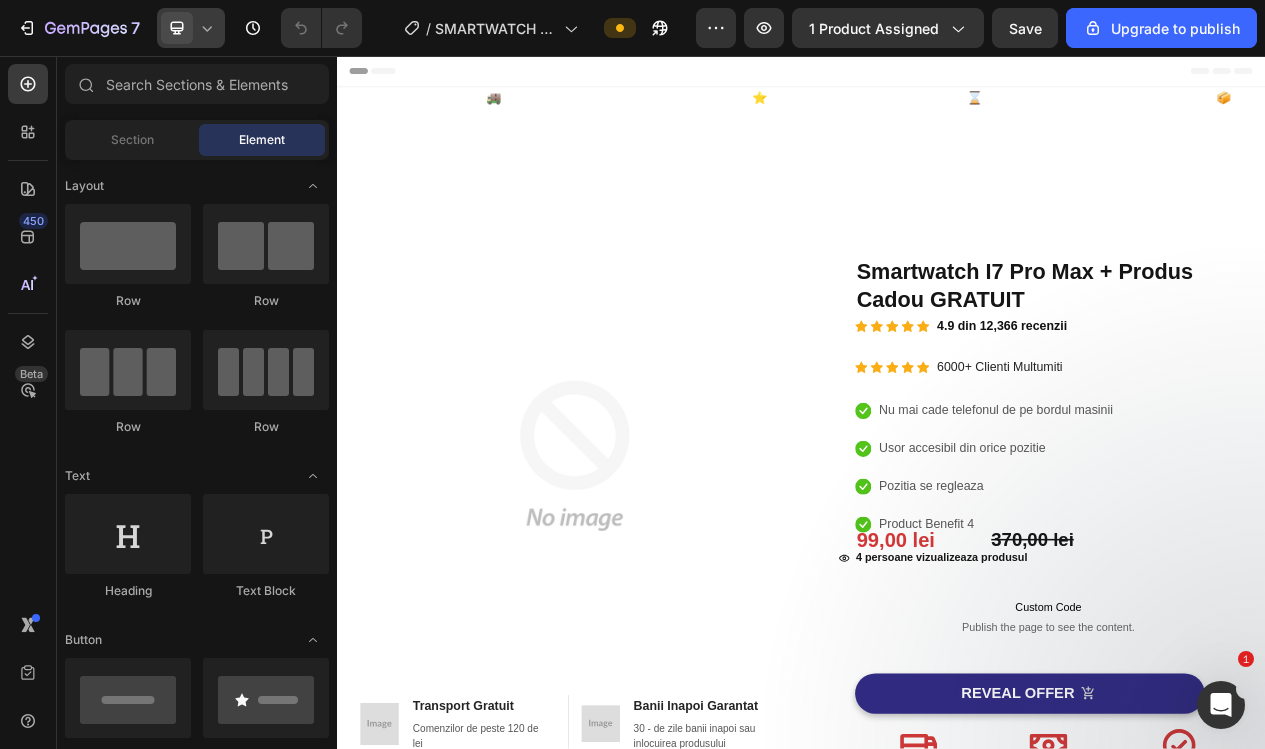click 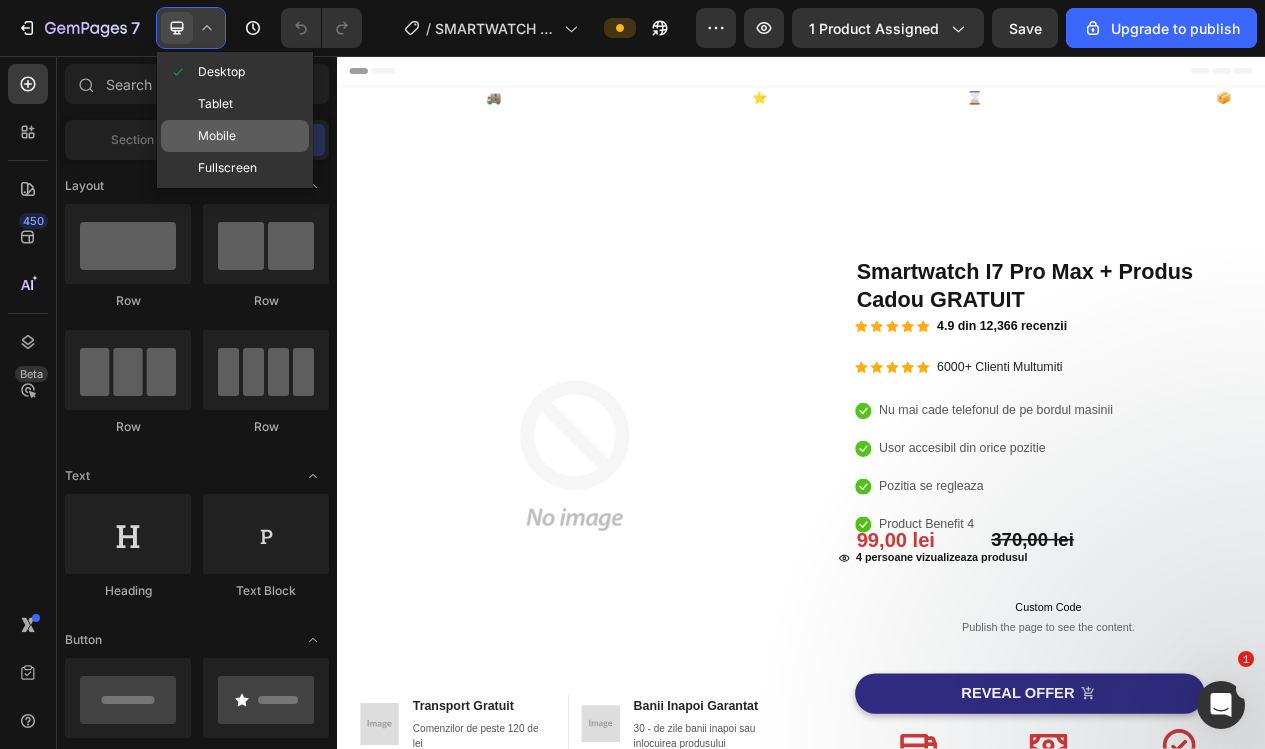 click on "Mobile" at bounding box center (217, 136) 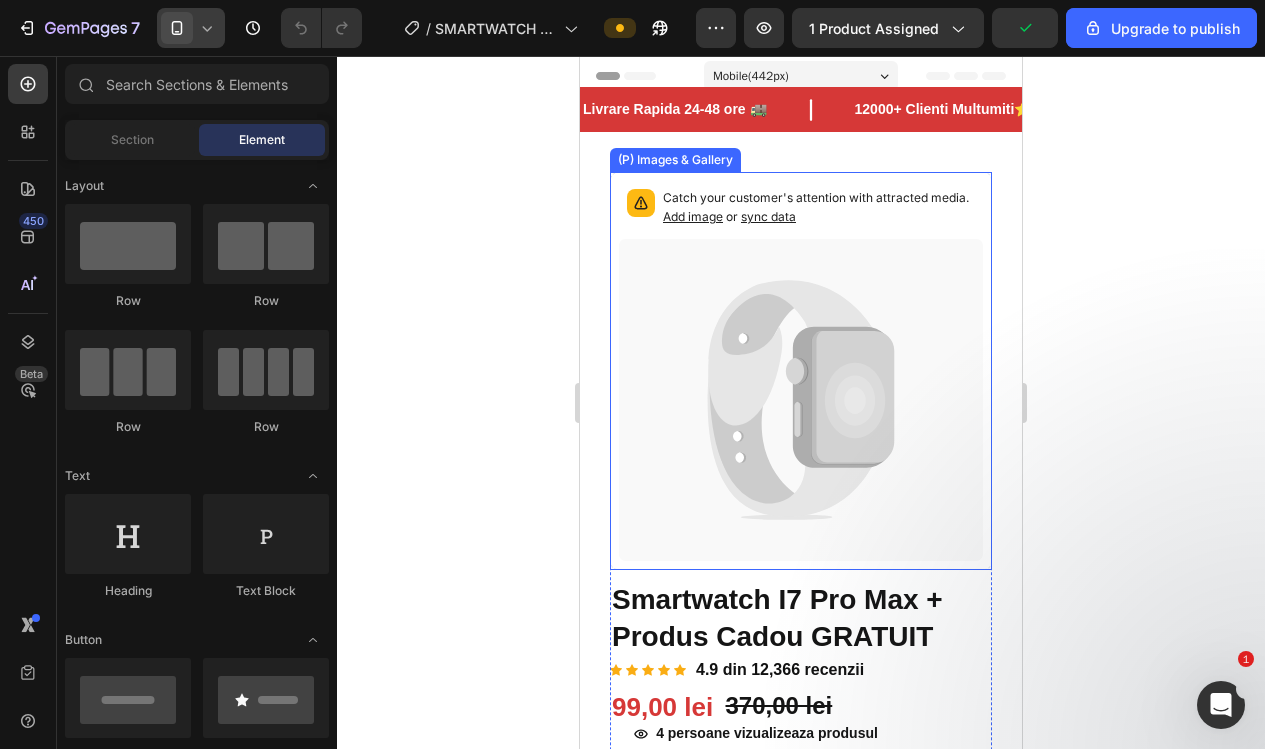 click 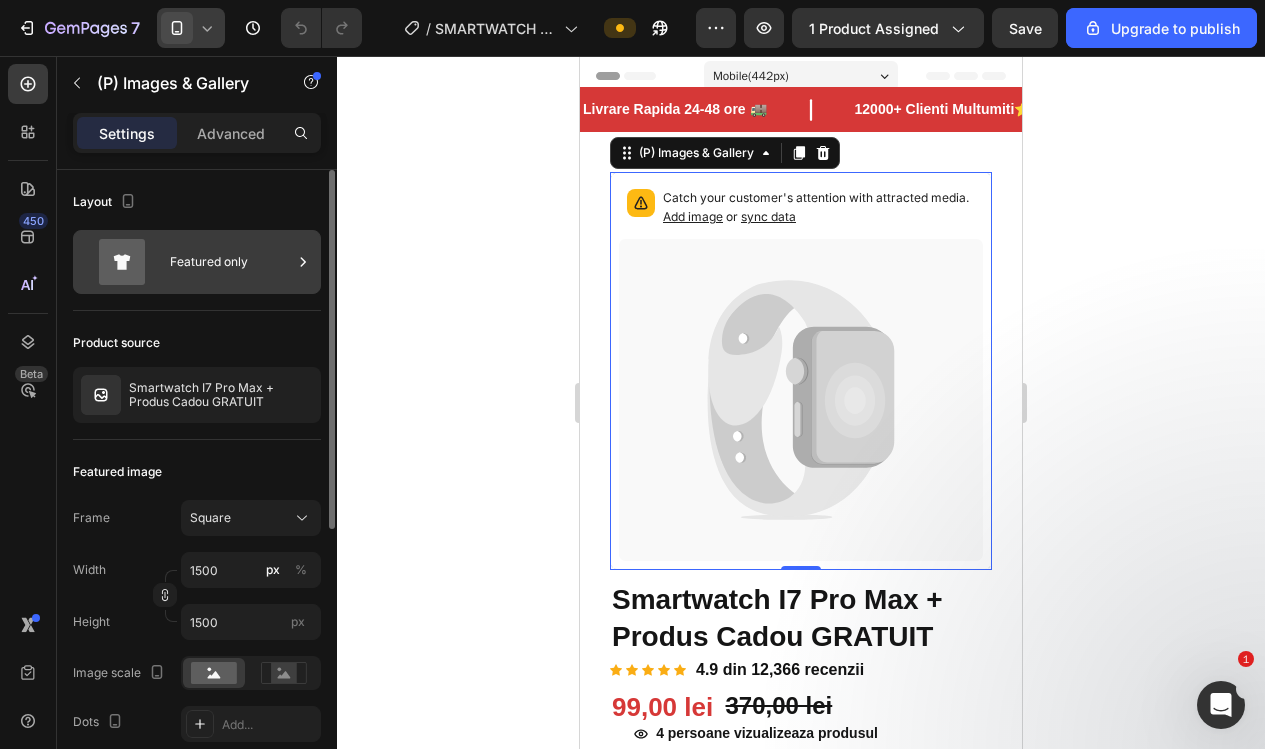 click on "Featured only" at bounding box center (231, 262) 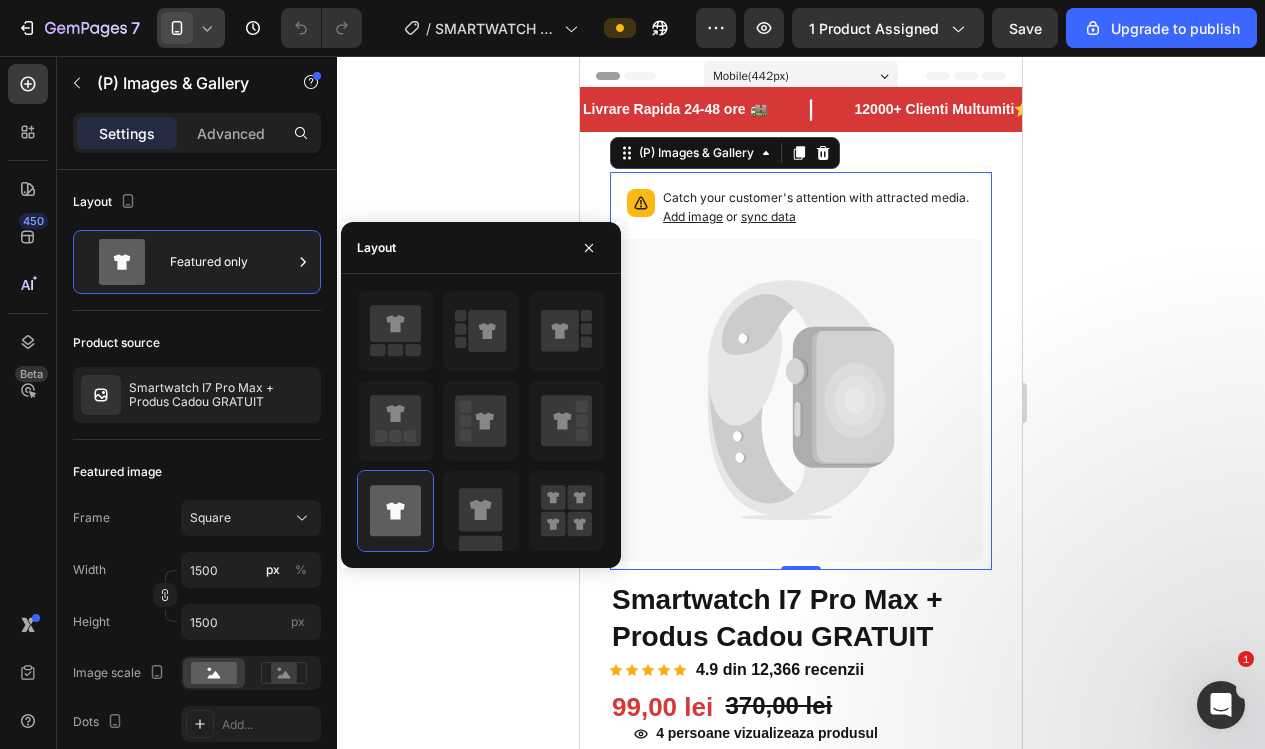 click 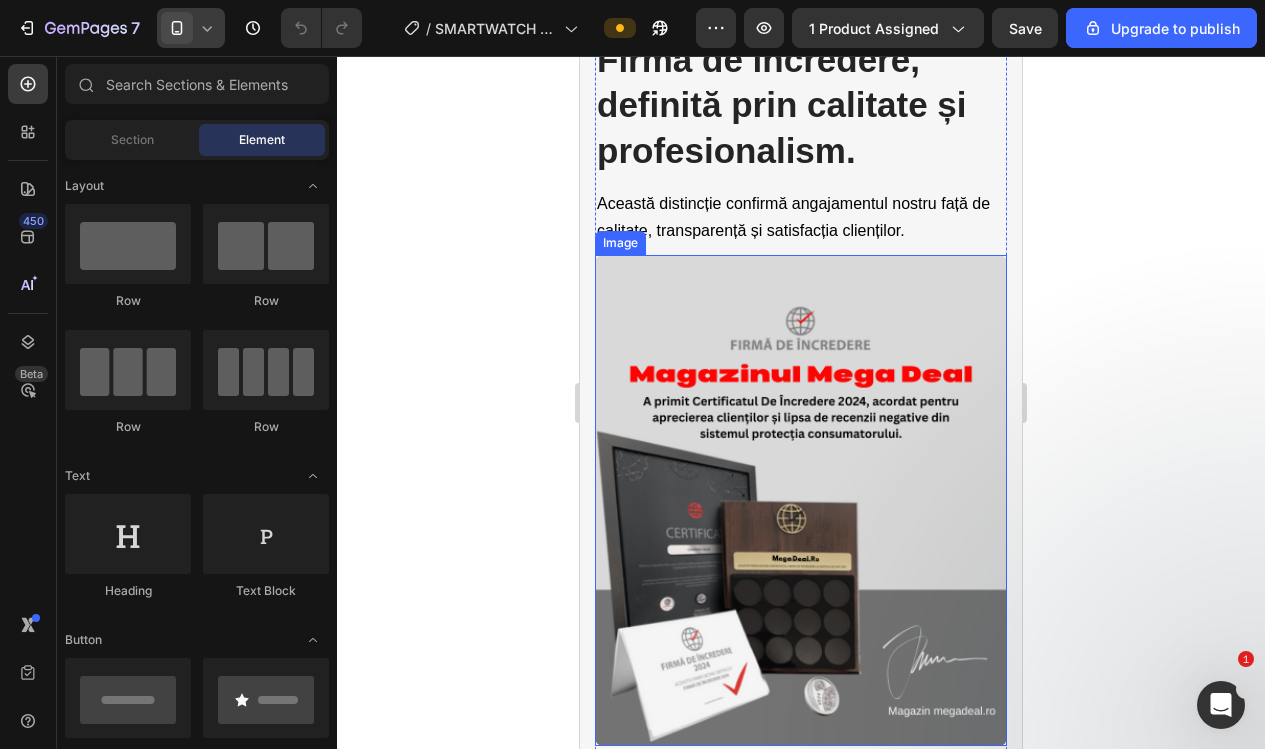 scroll, scrollTop: 3476, scrollLeft: 0, axis: vertical 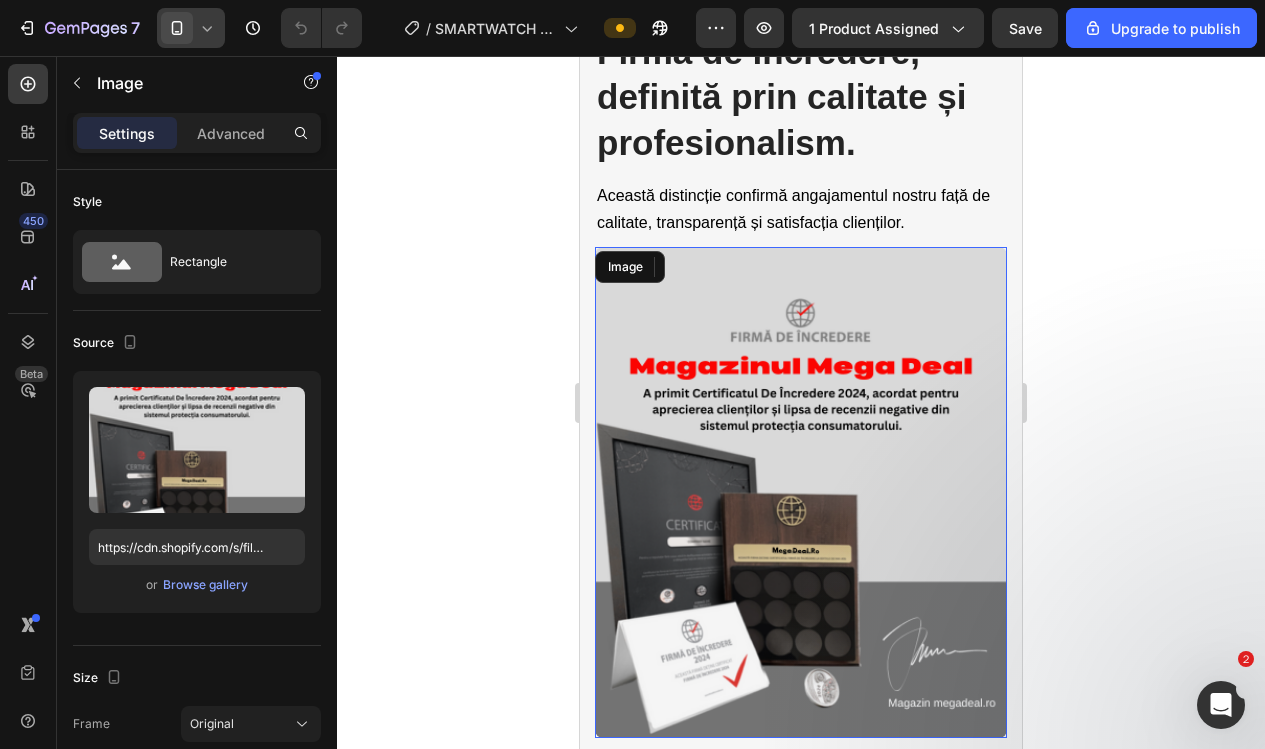 click at bounding box center (801, 492) 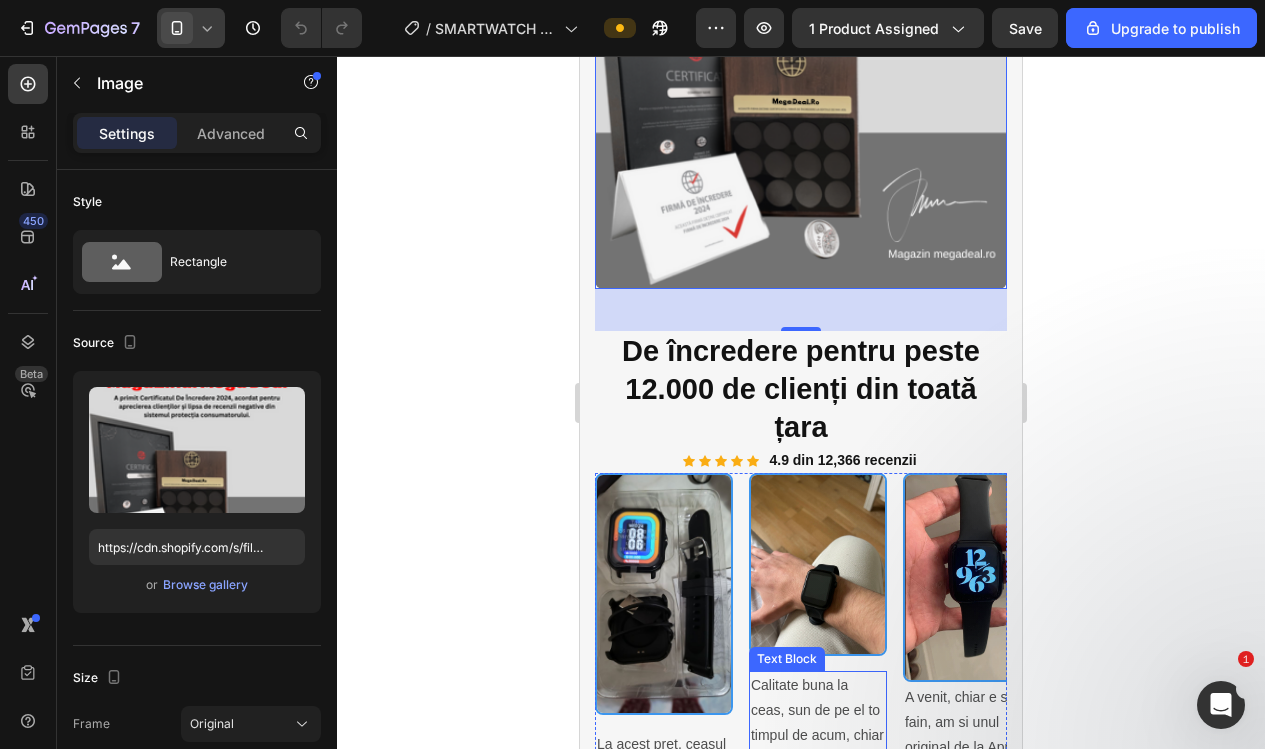 scroll, scrollTop: 3960, scrollLeft: 0, axis: vertical 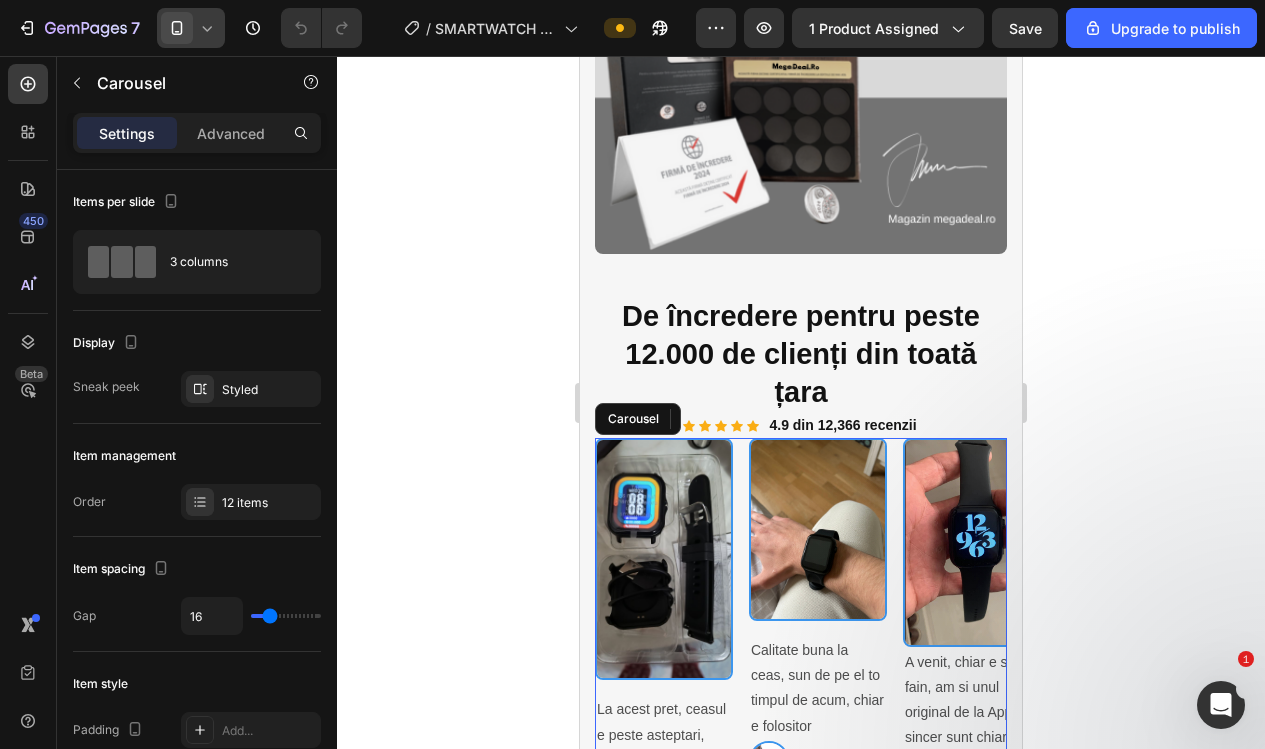 click on "Image Calitate buna la ceas, sun de pe el to timpul de acum, chiar e folositor Text Block Image [FIRST] [LAST], [AGE] ani Text Block Icon Icon Icon Icon
Icon Icon List Row" at bounding box center [818, 688] 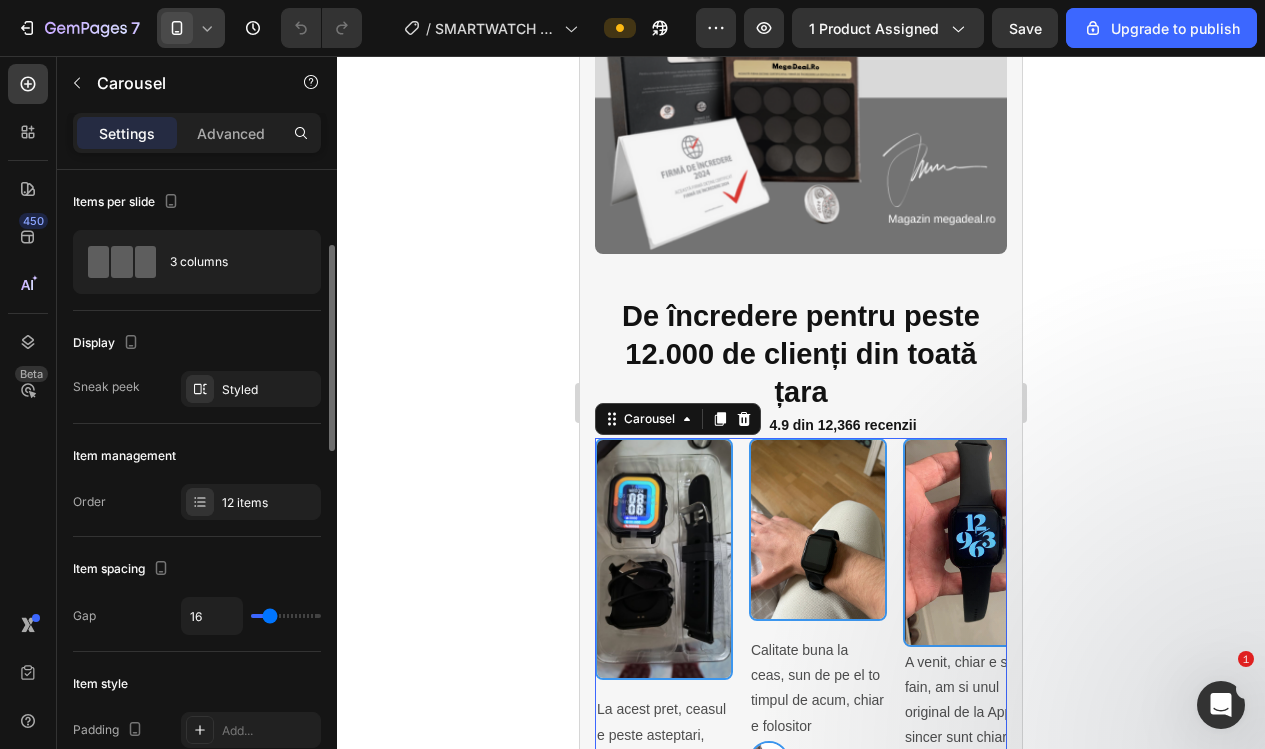 scroll, scrollTop: 0, scrollLeft: 0, axis: both 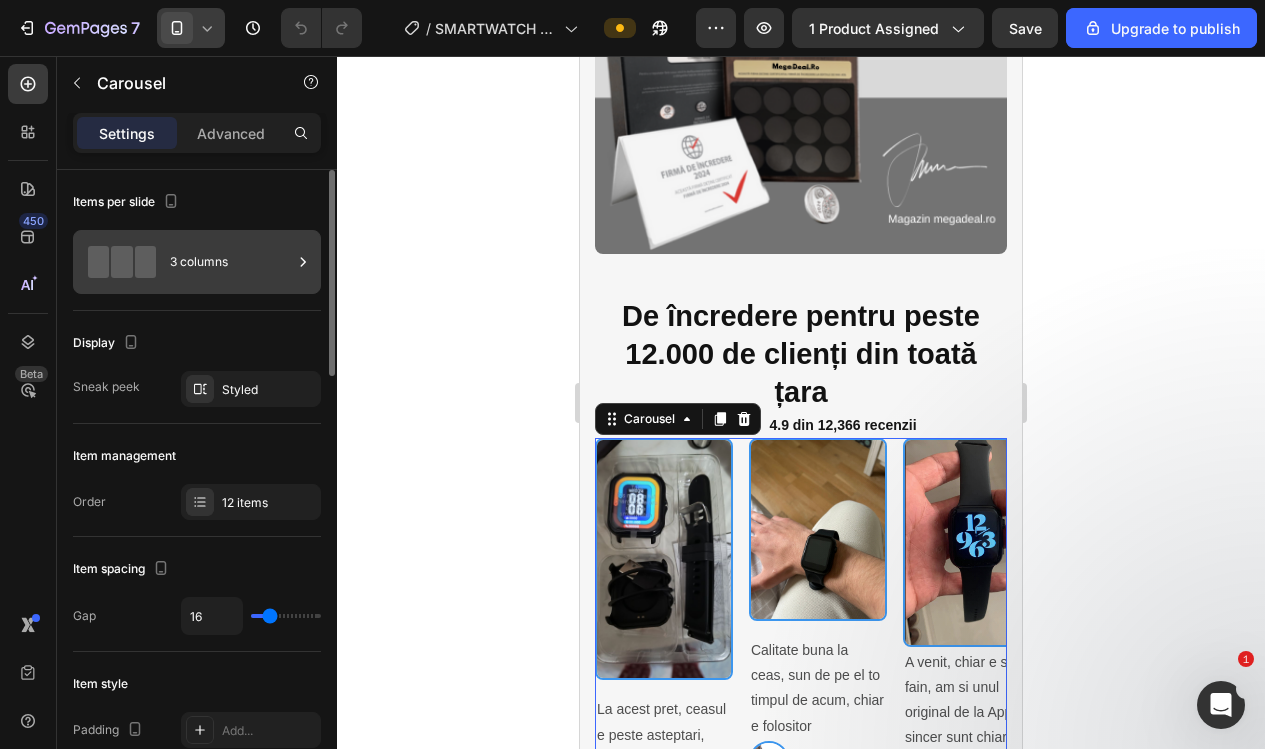click on "3 columns" at bounding box center [231, 262] 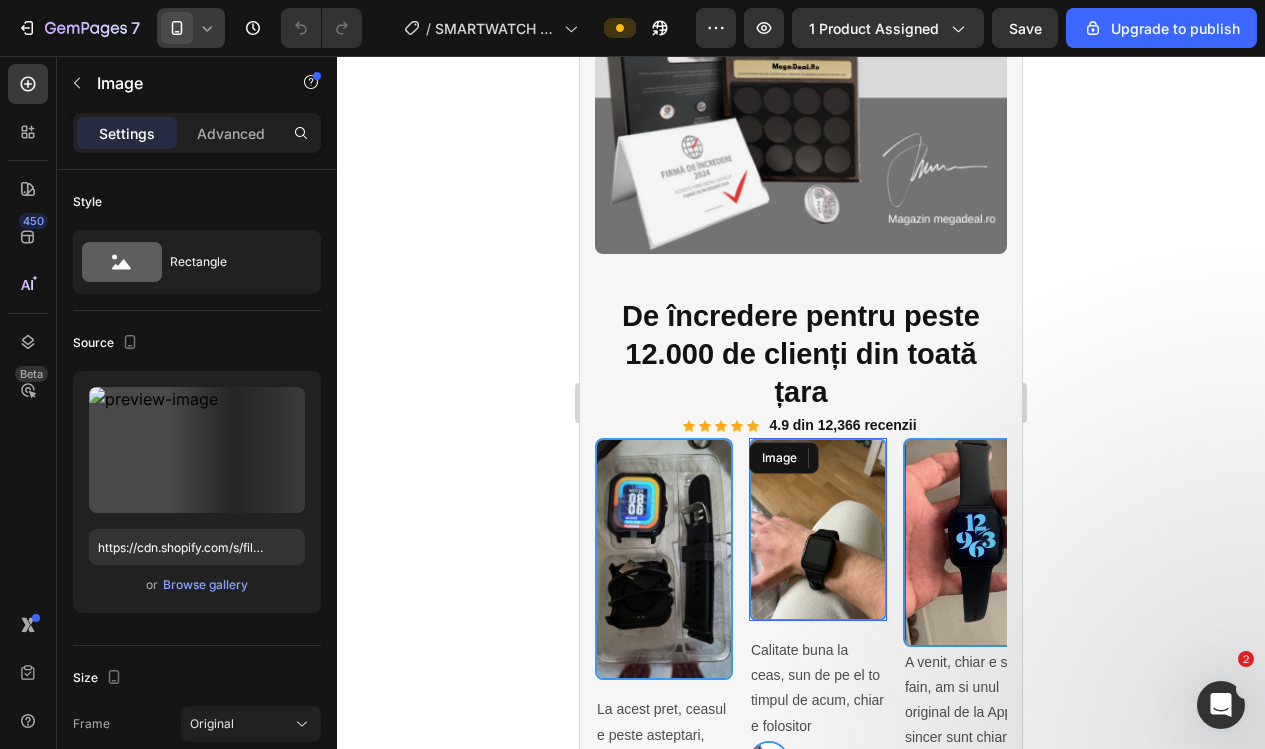 click at bounding box center [818, 529] 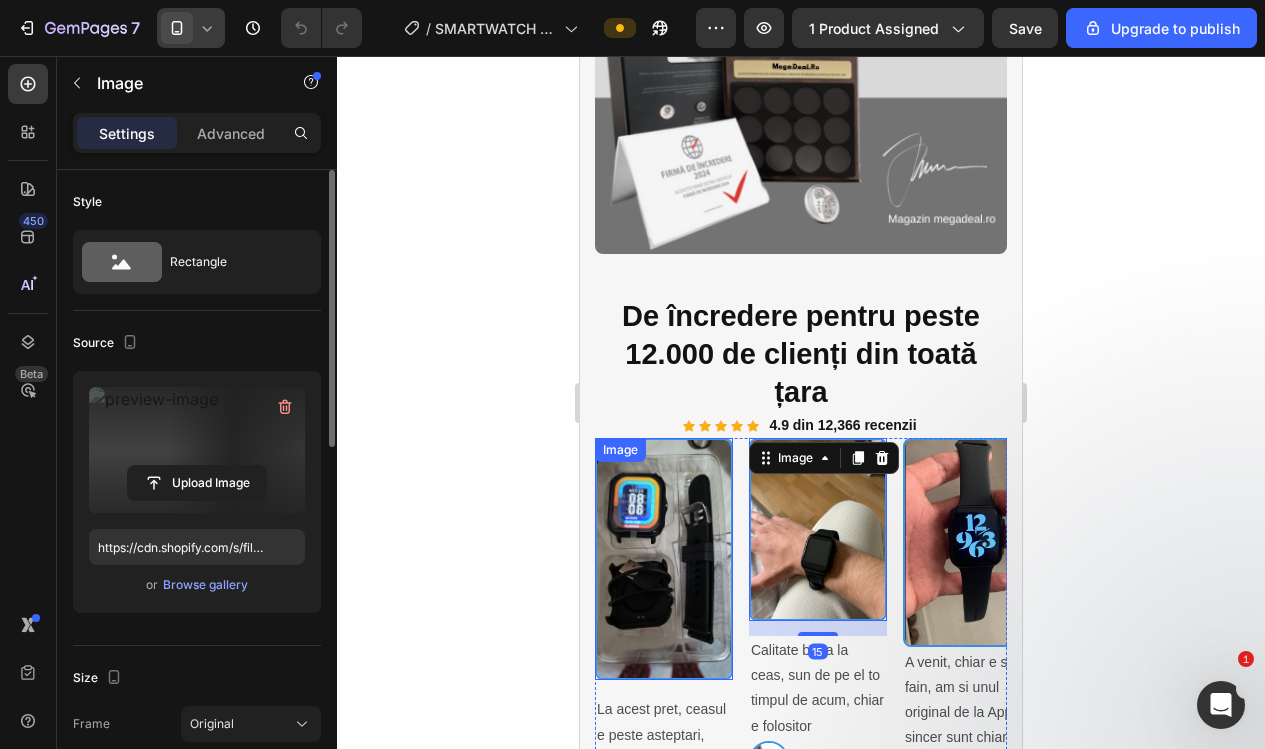 click at bounding box center (197, 450) 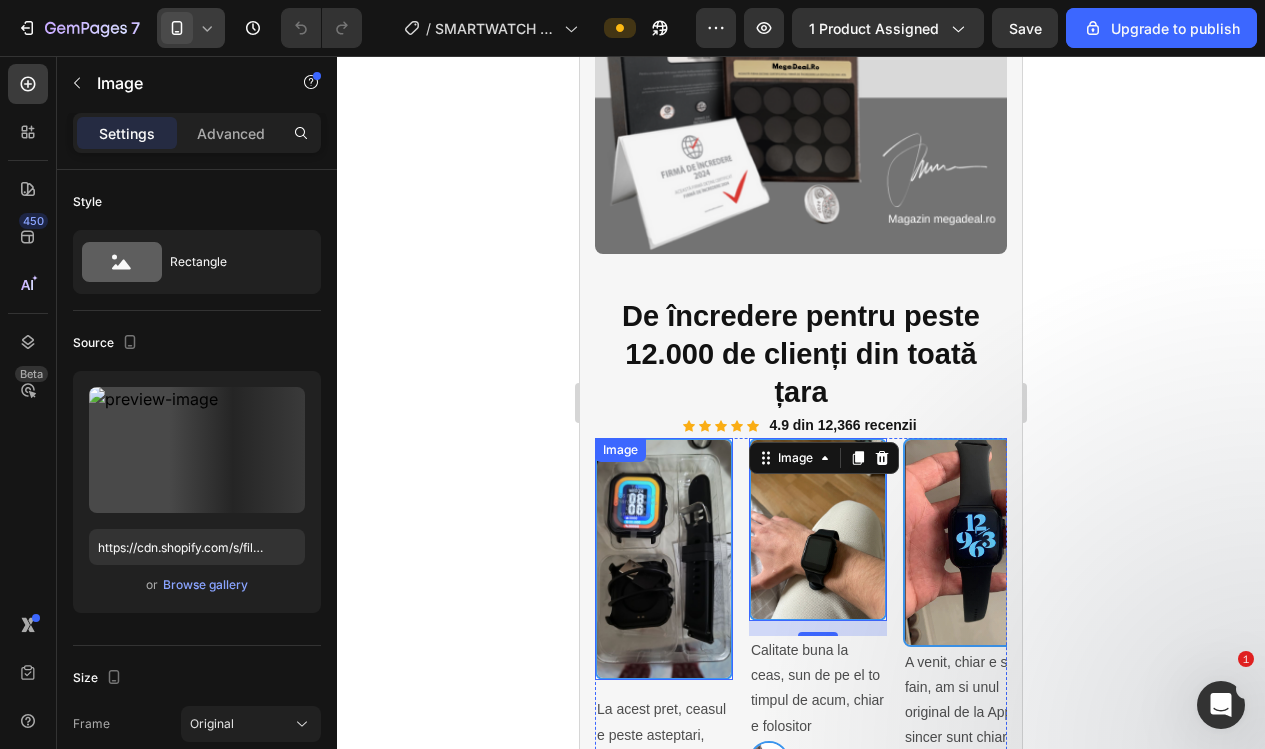 click 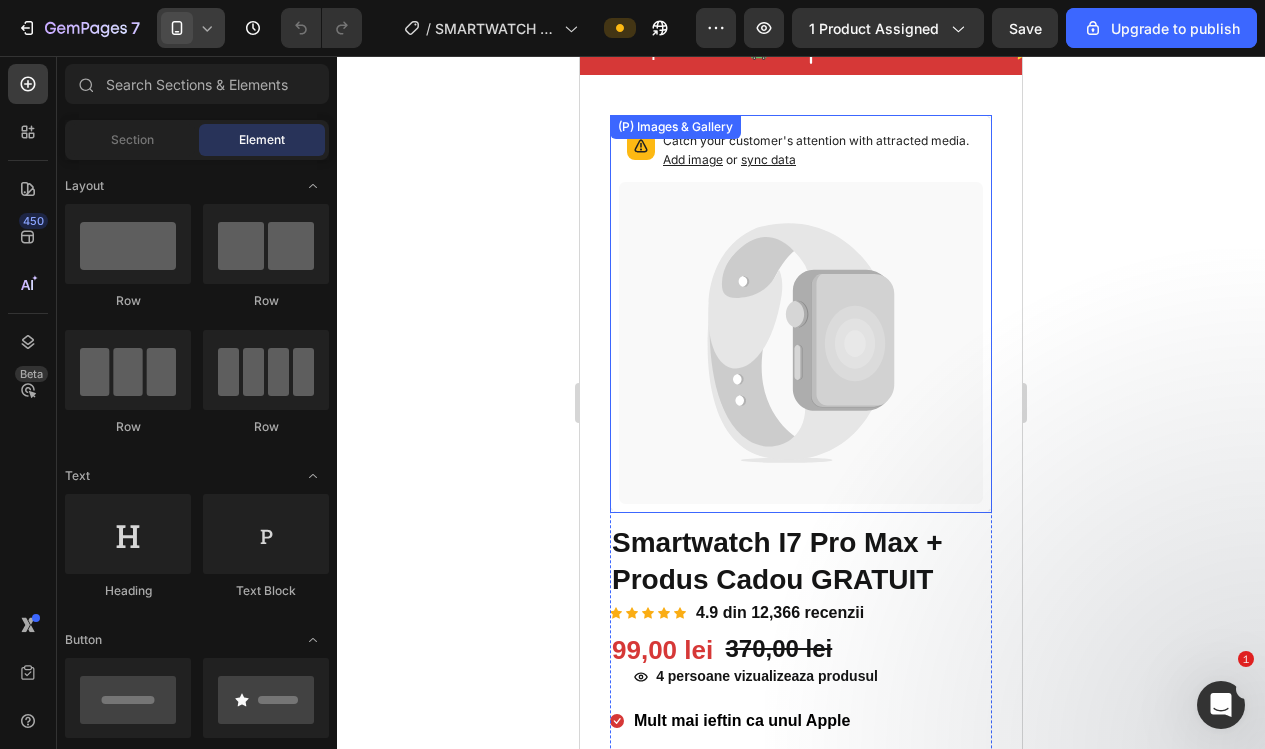 scroll, scrollTop: 53, scrollLeft: 0, axis: vertical 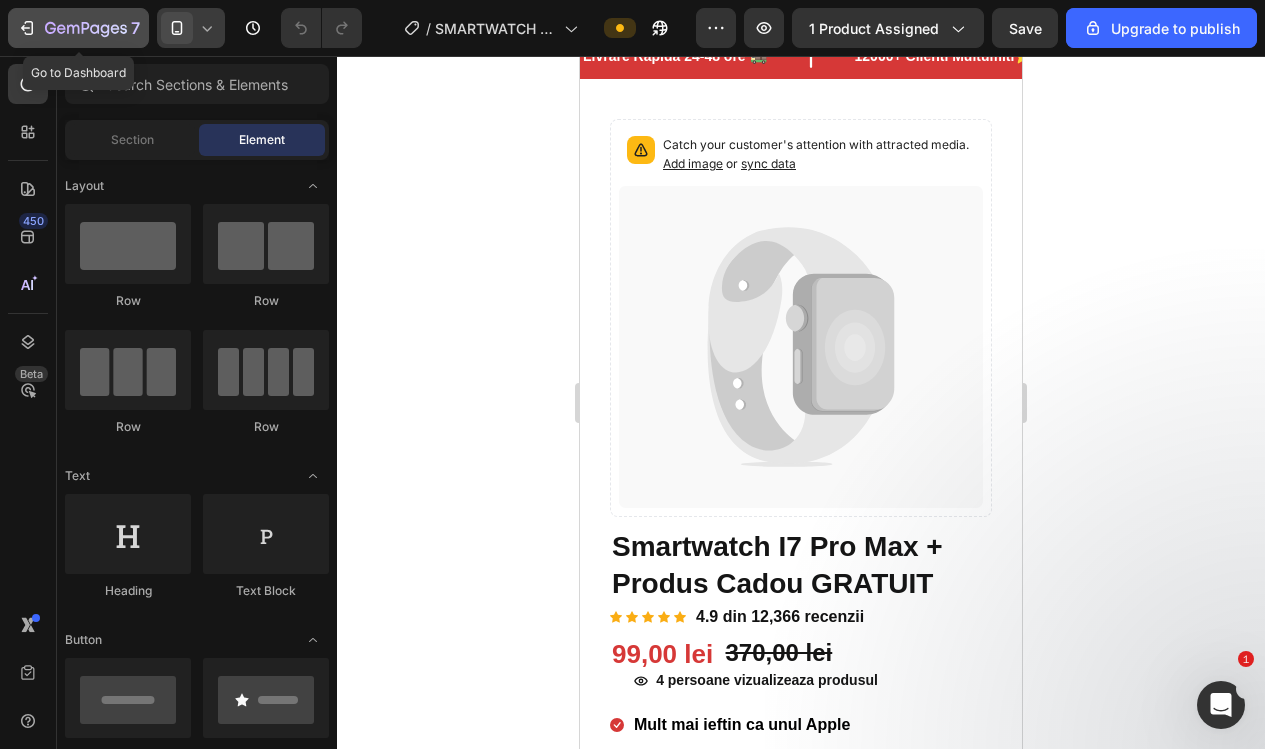 click on "7" 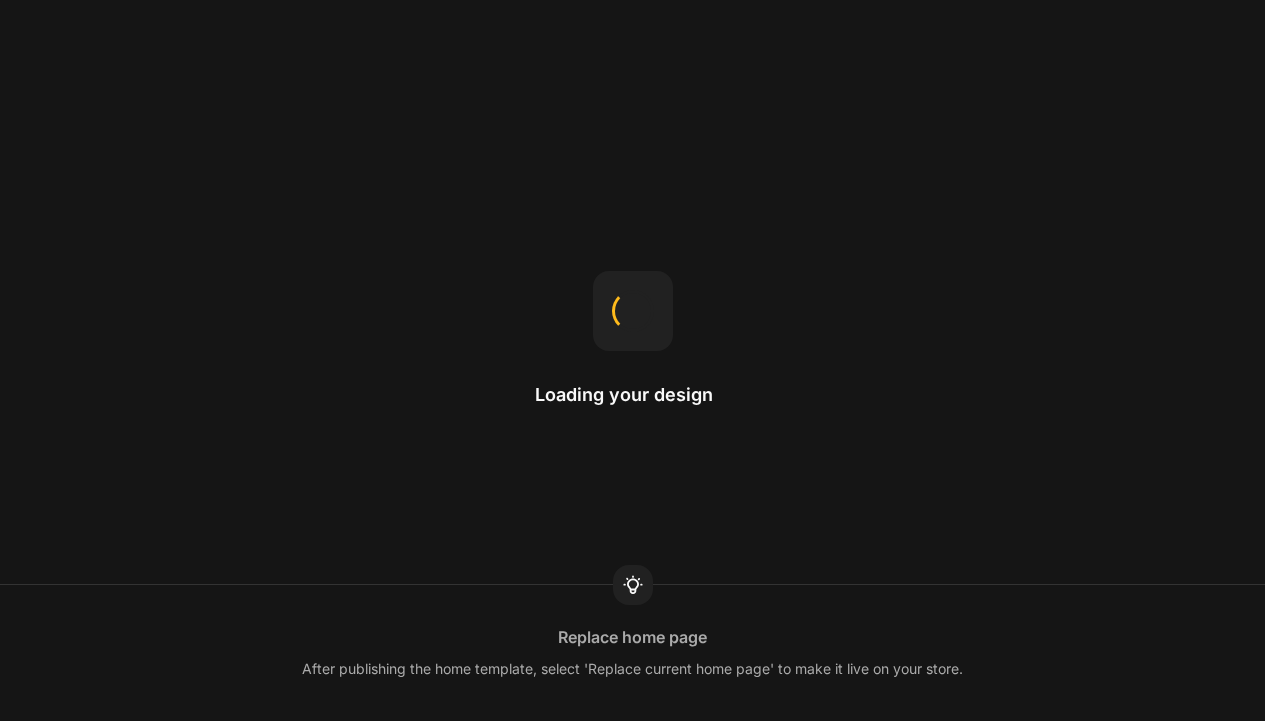 scroll, scrollTop: 0, scrollLeft: 0, axis: both 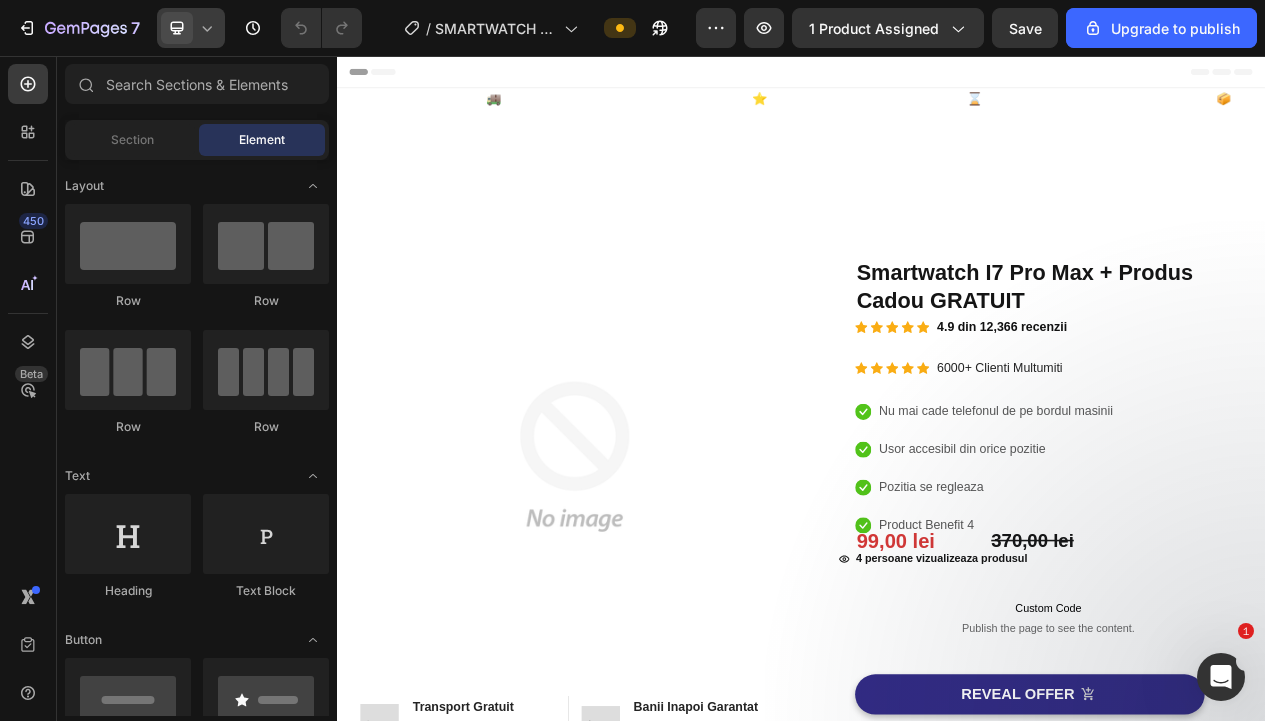 click 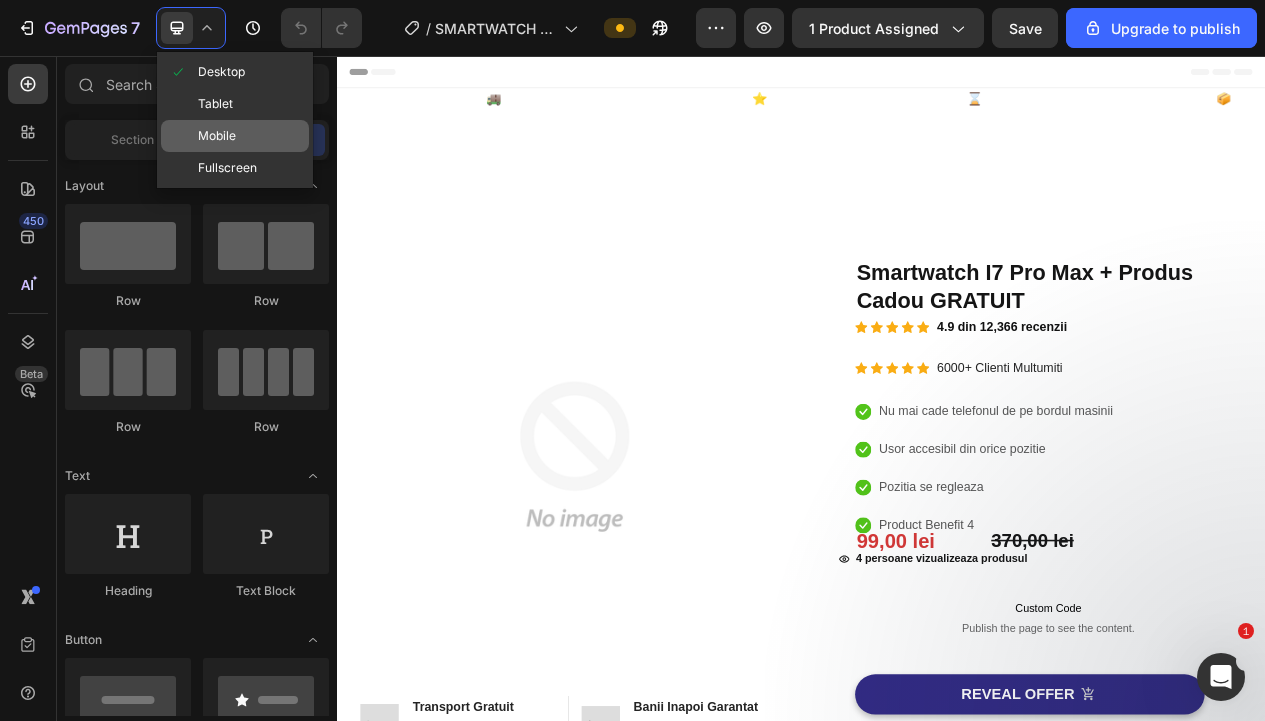 click on "Mobile" 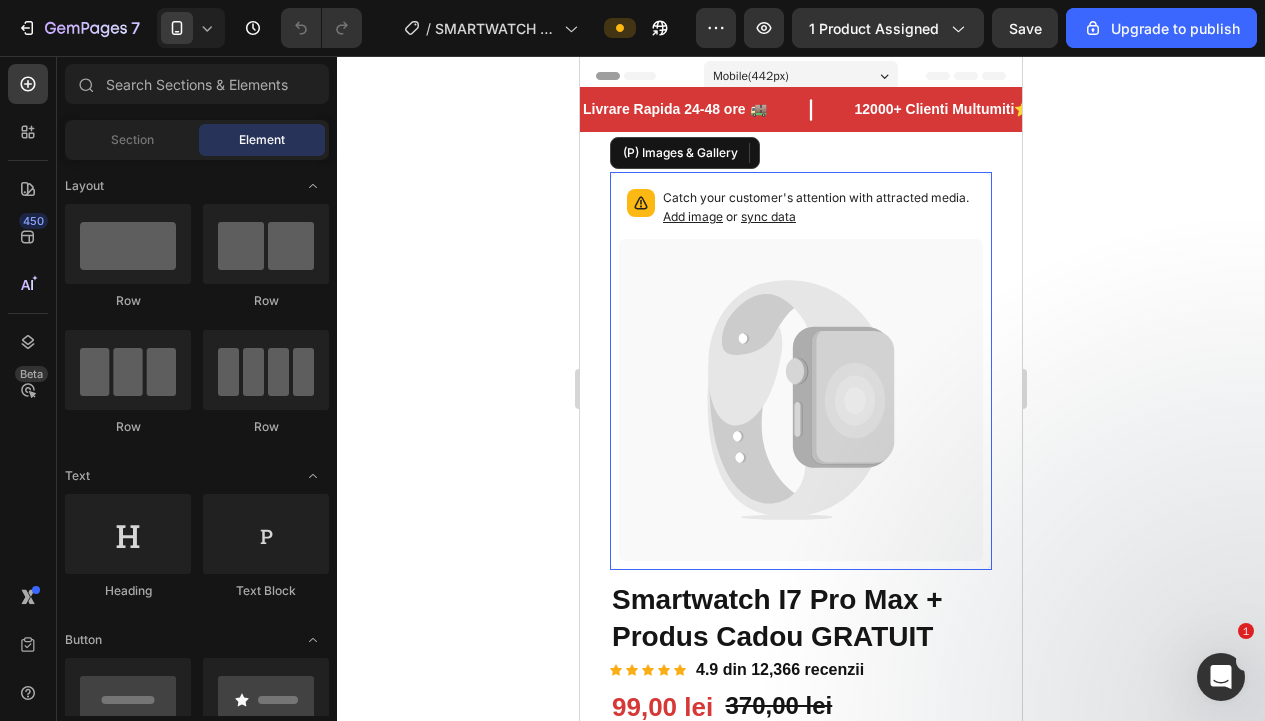 drag, startPoint x: 821, startPoint y: 297, endPoint x: 799, endPoint y: 296, distance: 22.022715 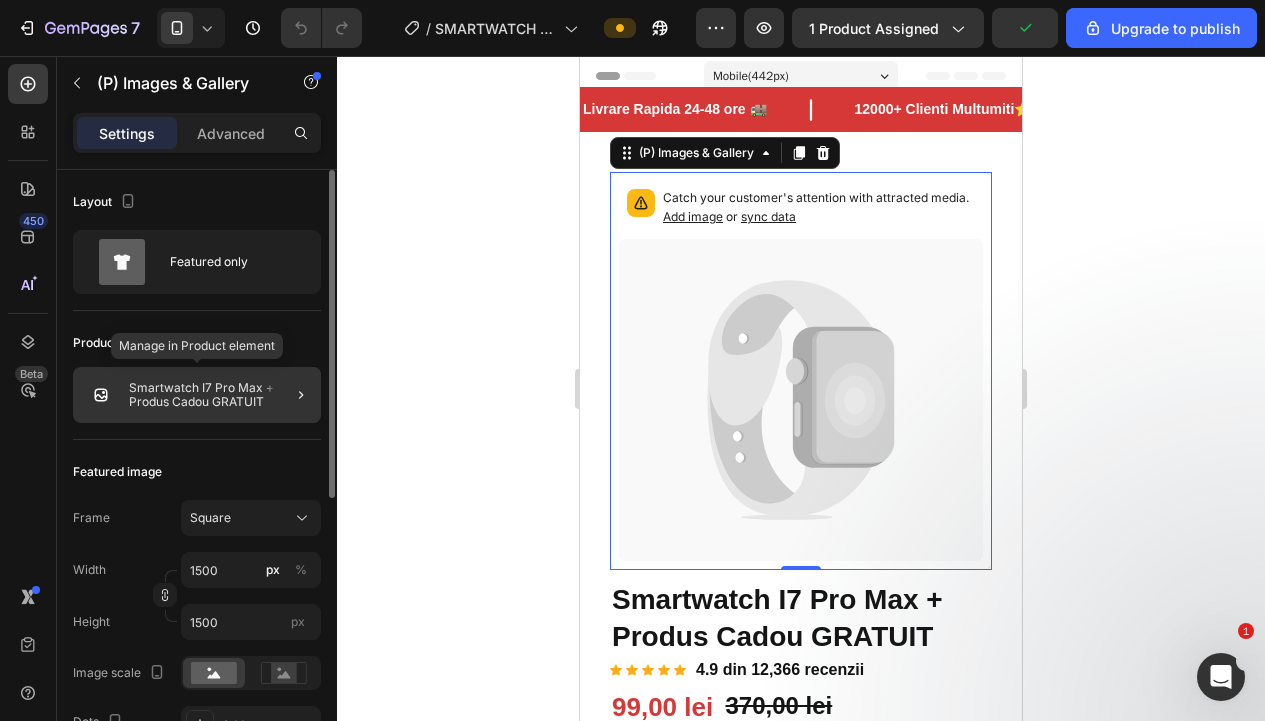 click on "Smartwatch I7 Pro Max + Produs Cadou GRATUIT" at bounding box center (221, 395) 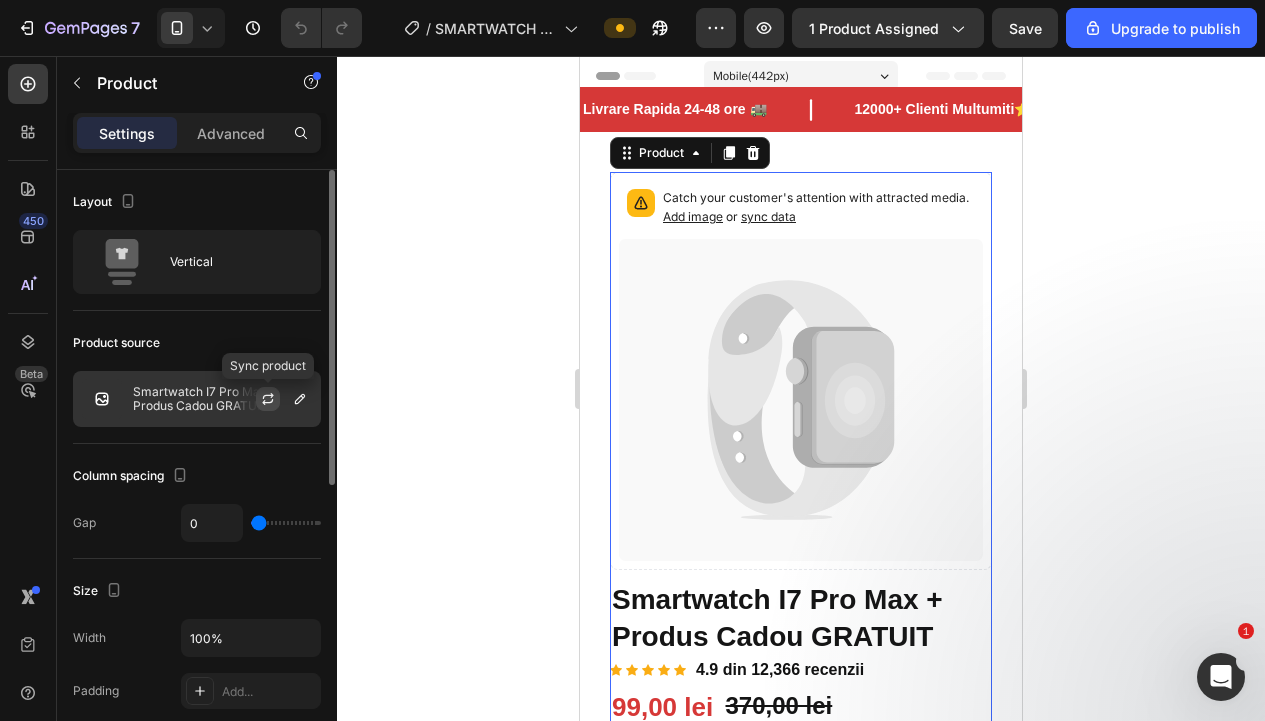 drag, startPoint x: 268, startPoint y: 394, endPoint x: 12, endPoint y: 386, distance: 256.12497 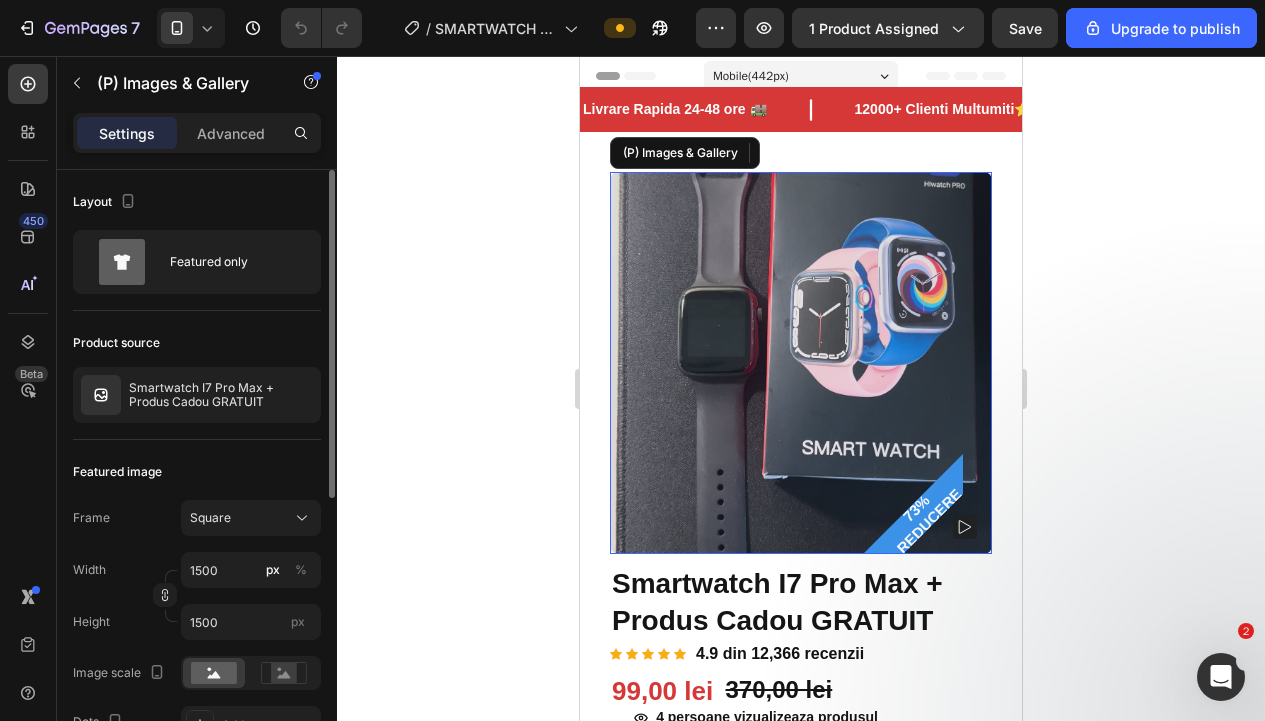 click 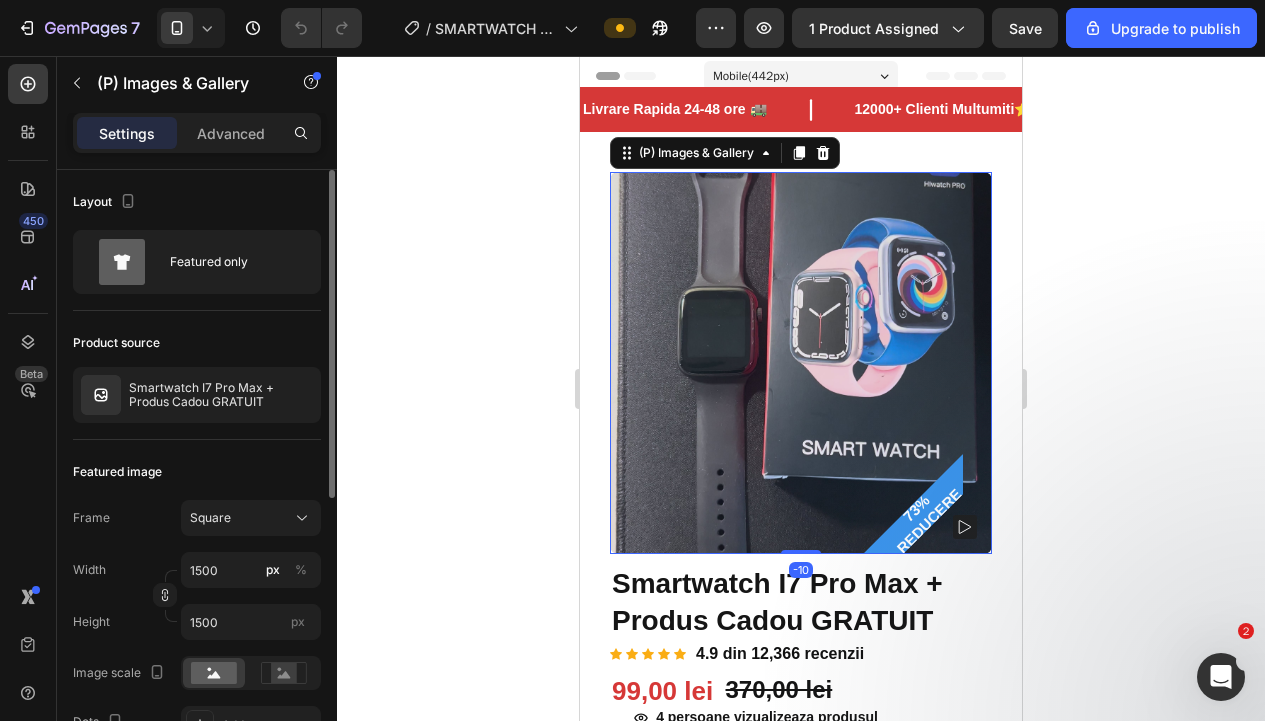 drag, startPoint x: 966, startPoint y: 529, endPoint x: 979, endPoint y: 532, distance: 13.341664 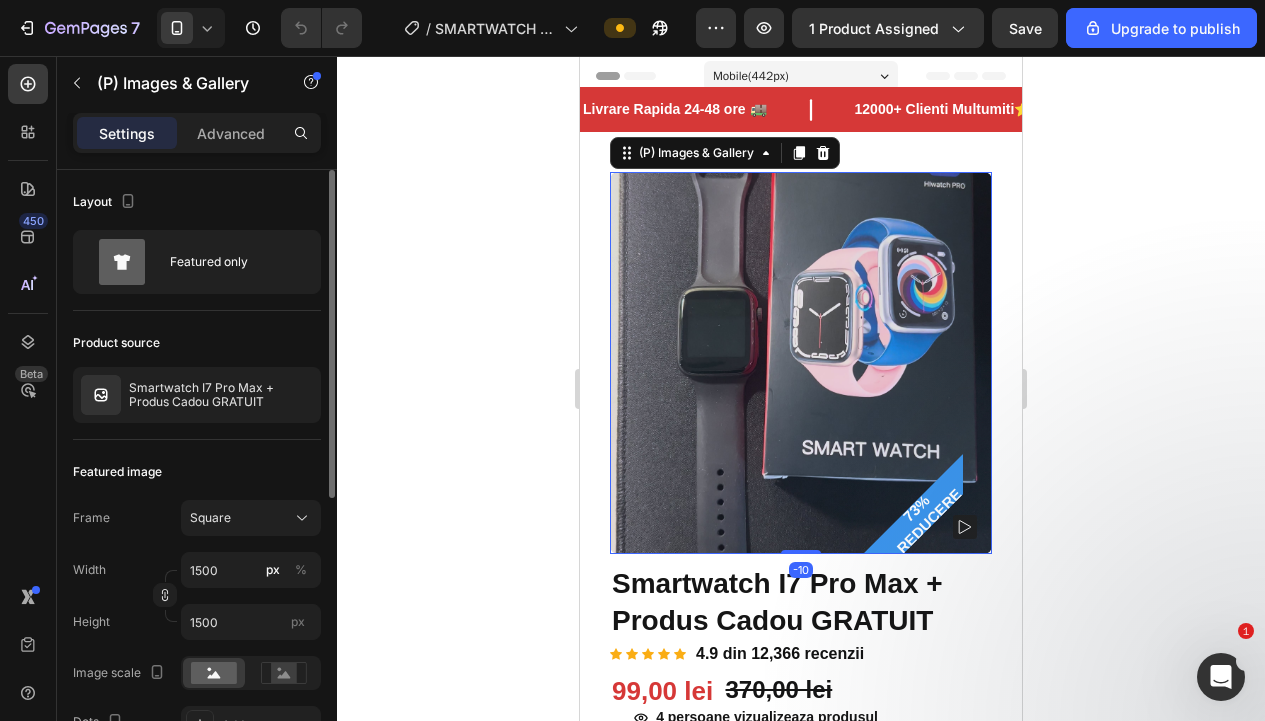 click at bounding box center [801, 363] 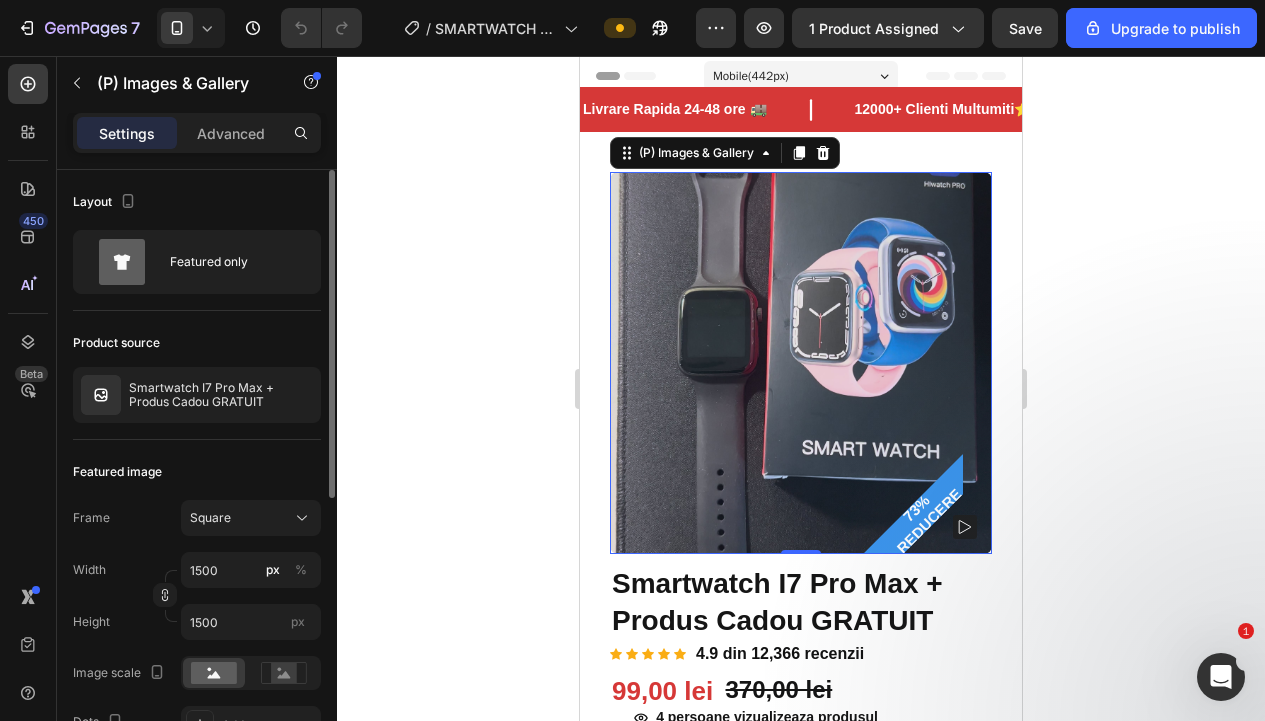 click at bounding box center [801, 363] 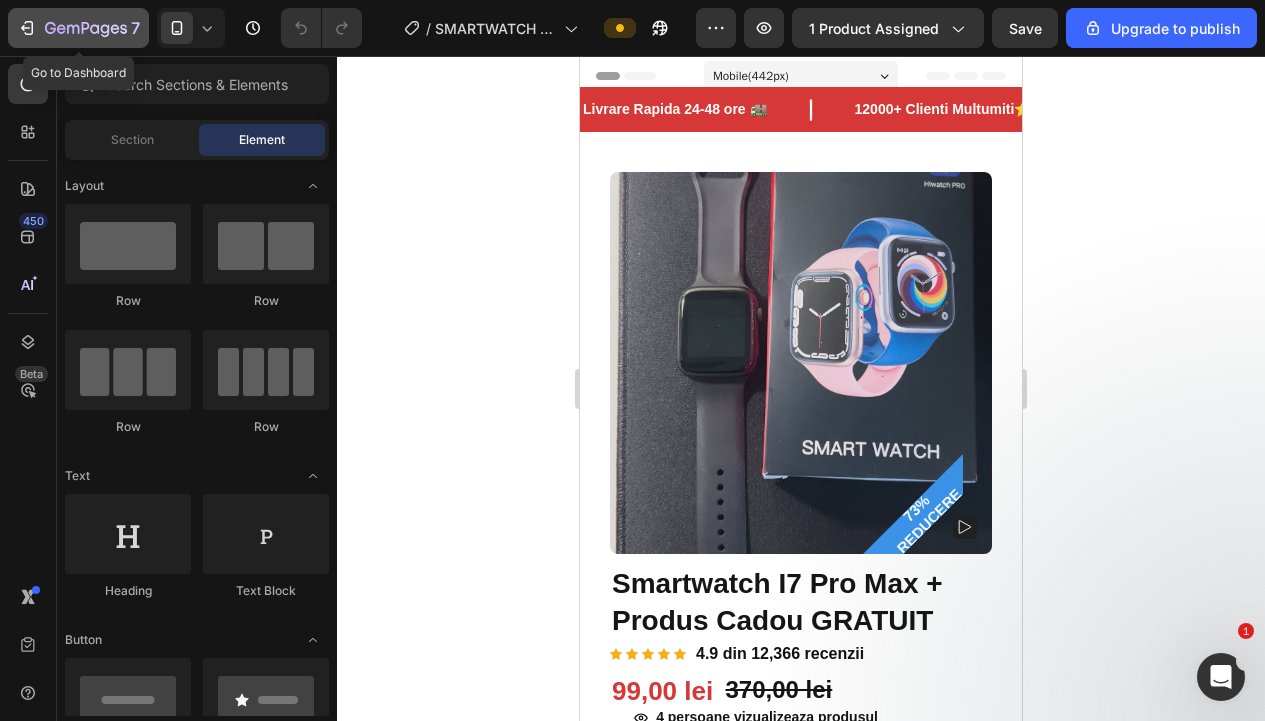 click on "7" 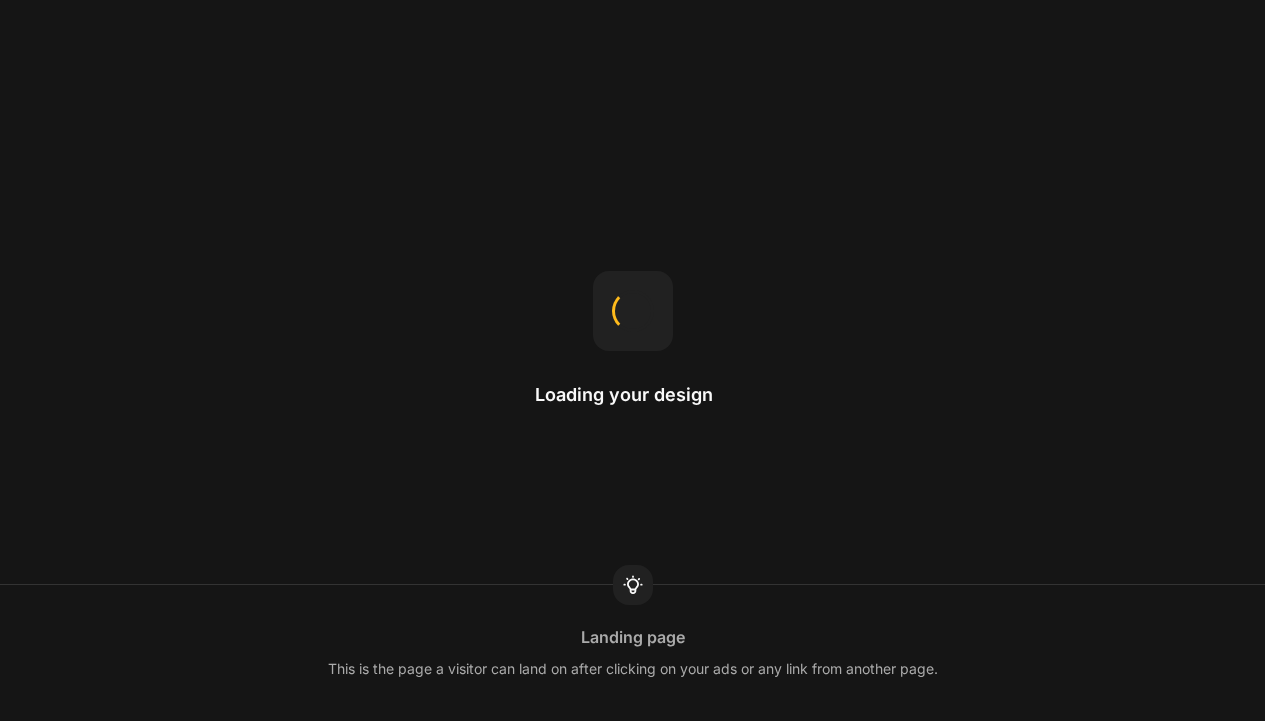 scroll, scrollTop: 0, scrollLeft: 0, axis: both 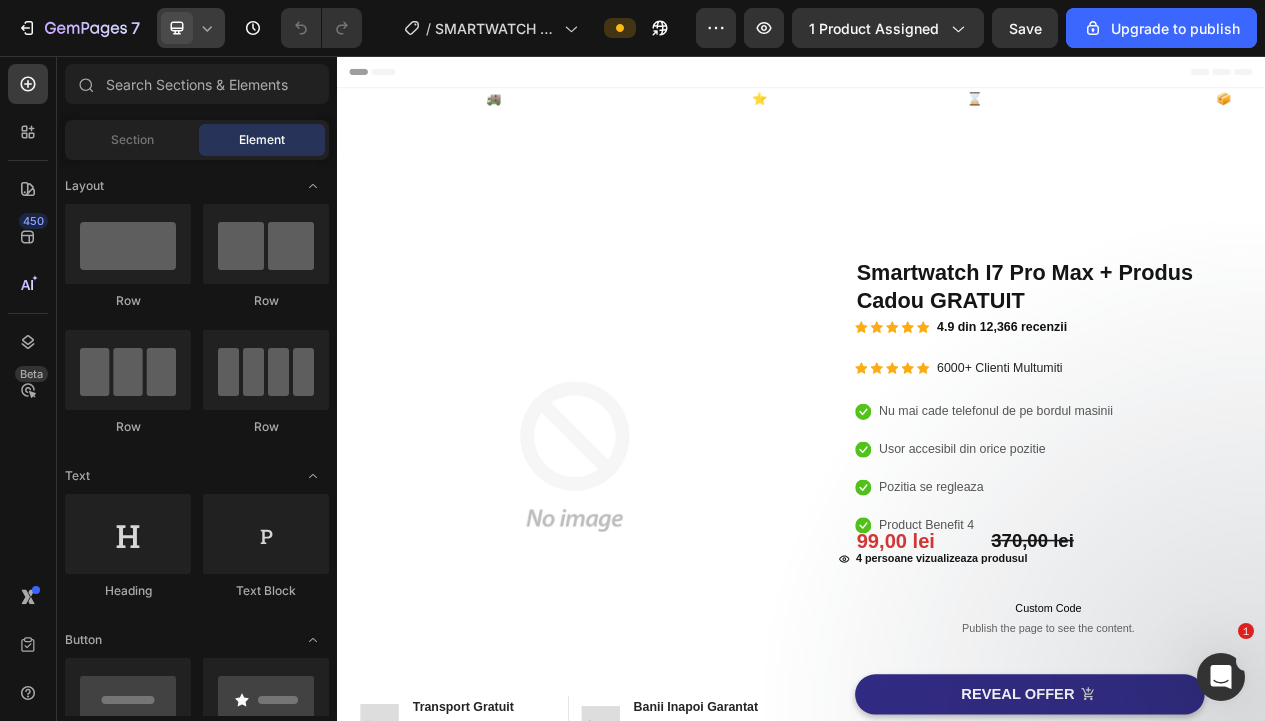 click 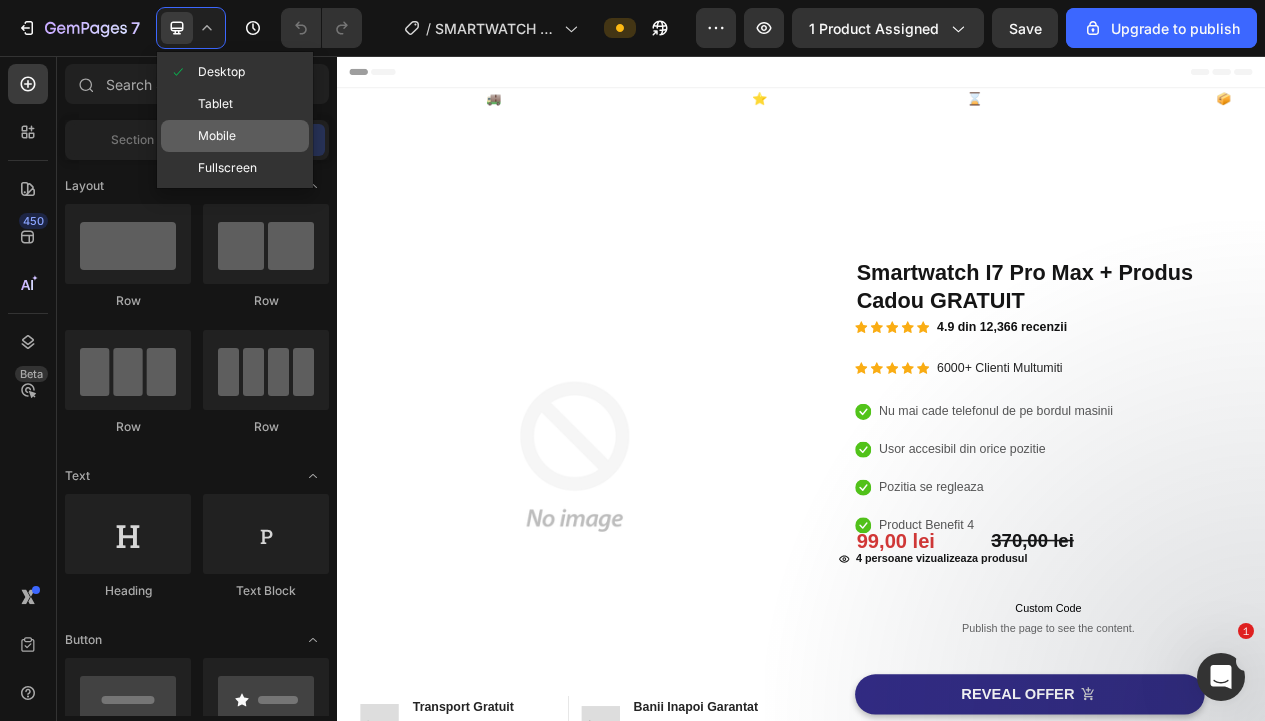 click on "Mobile" 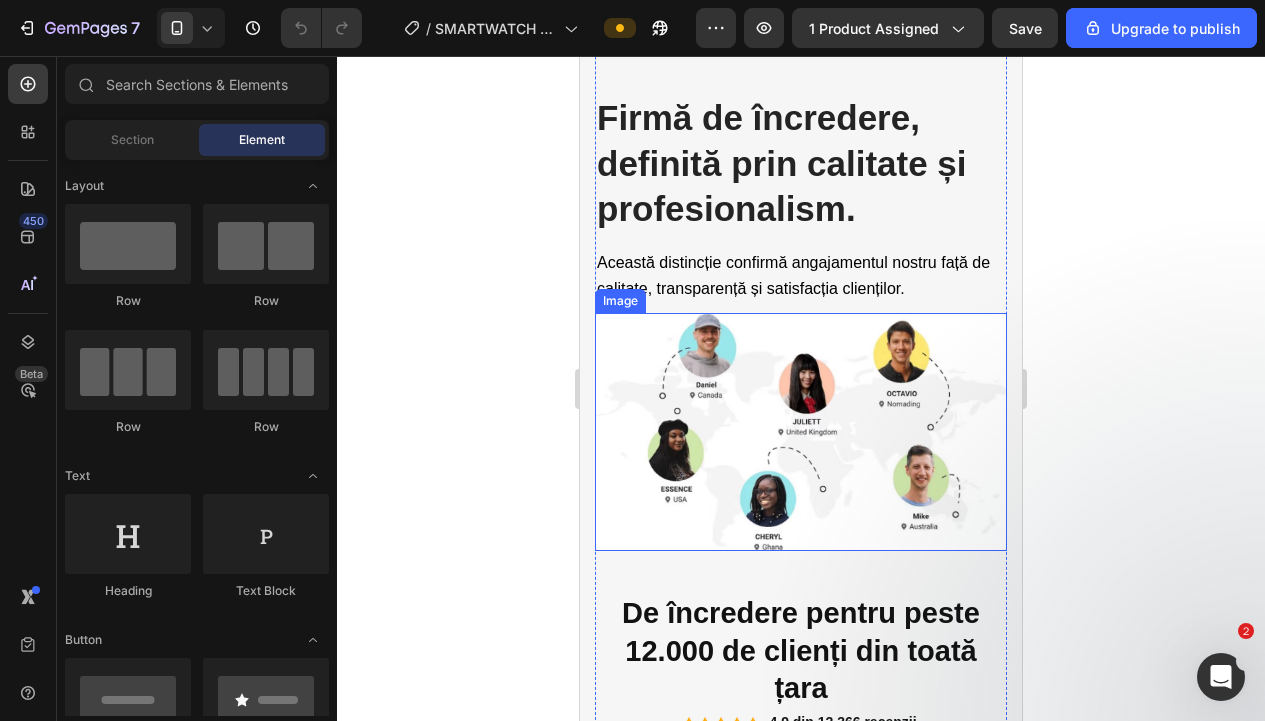 scroll, scrollTop: 3248, scrollLeft: 0, axis: vertical 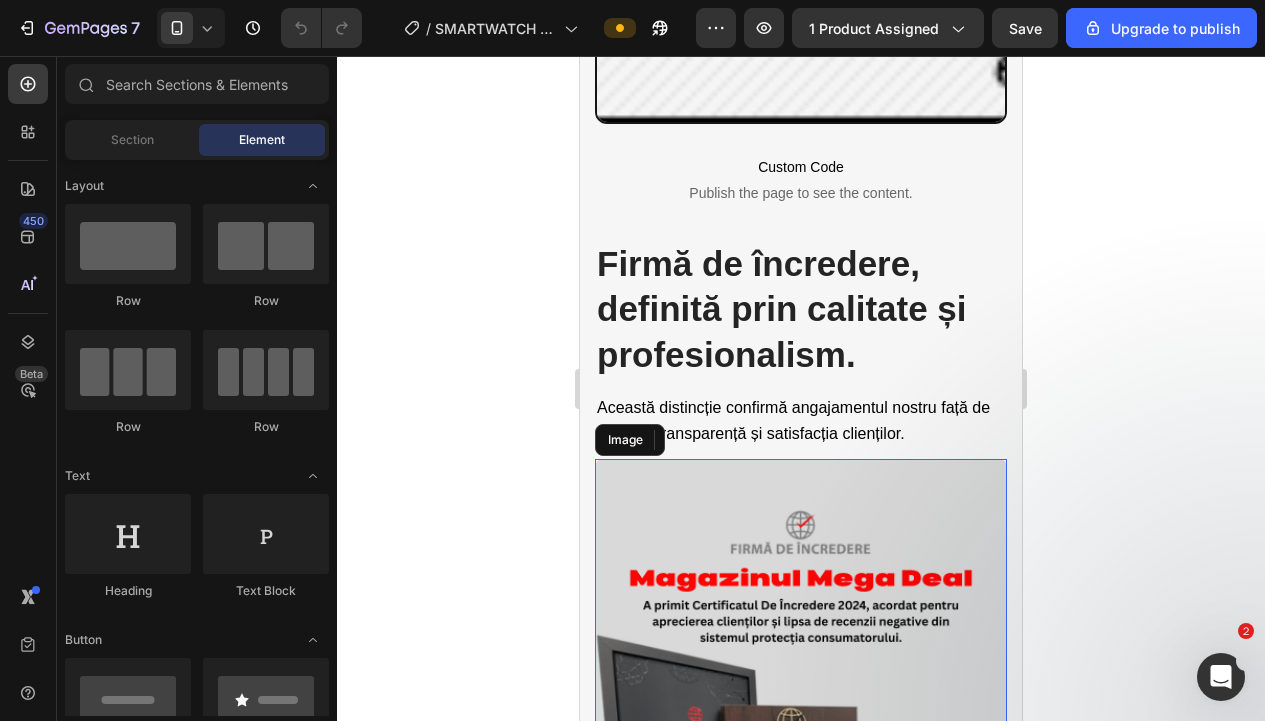 click at bounding box center (801, 704) 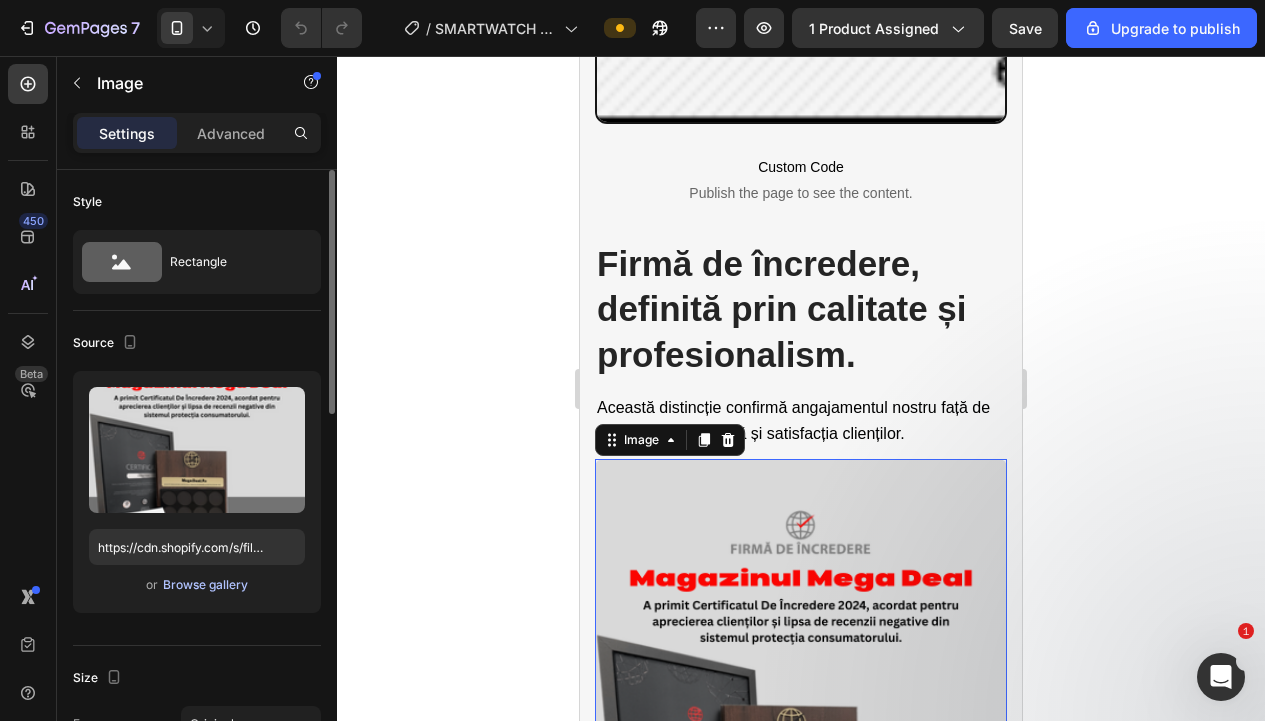 click on "Browse gallery" at bounding box center [205, 585] 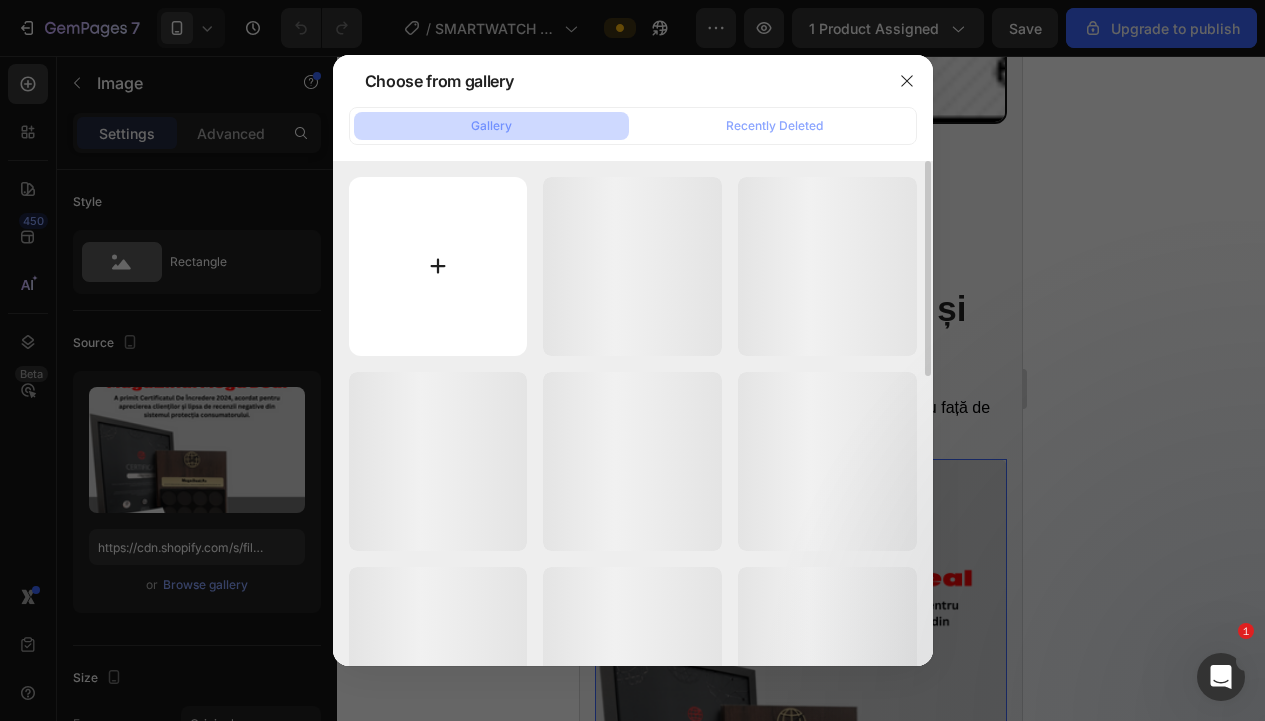 click at bounding box center [438, 266] 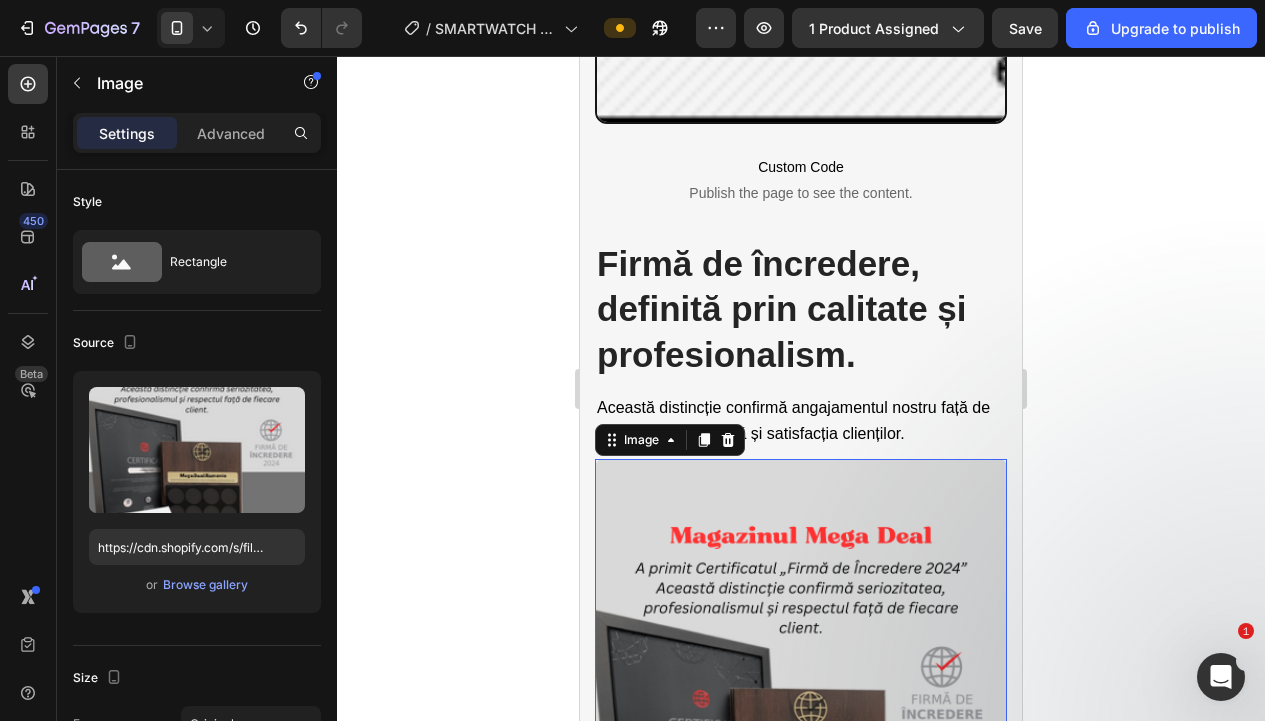 type on "https://cdn.shopify.com/s/files/1/0826/2968/9690/files/gempages_557012657740186380-d4bc1a0e-c48c-476c-9877-c4e8074bfdaa.png" 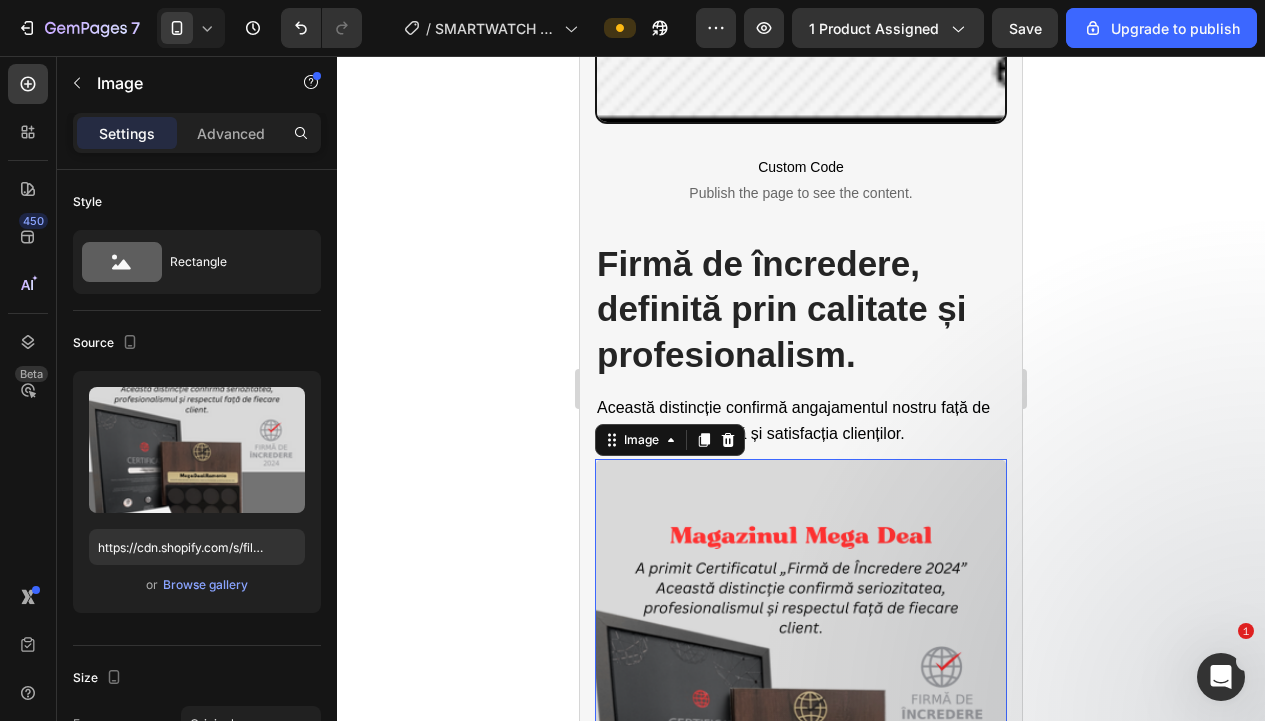 click 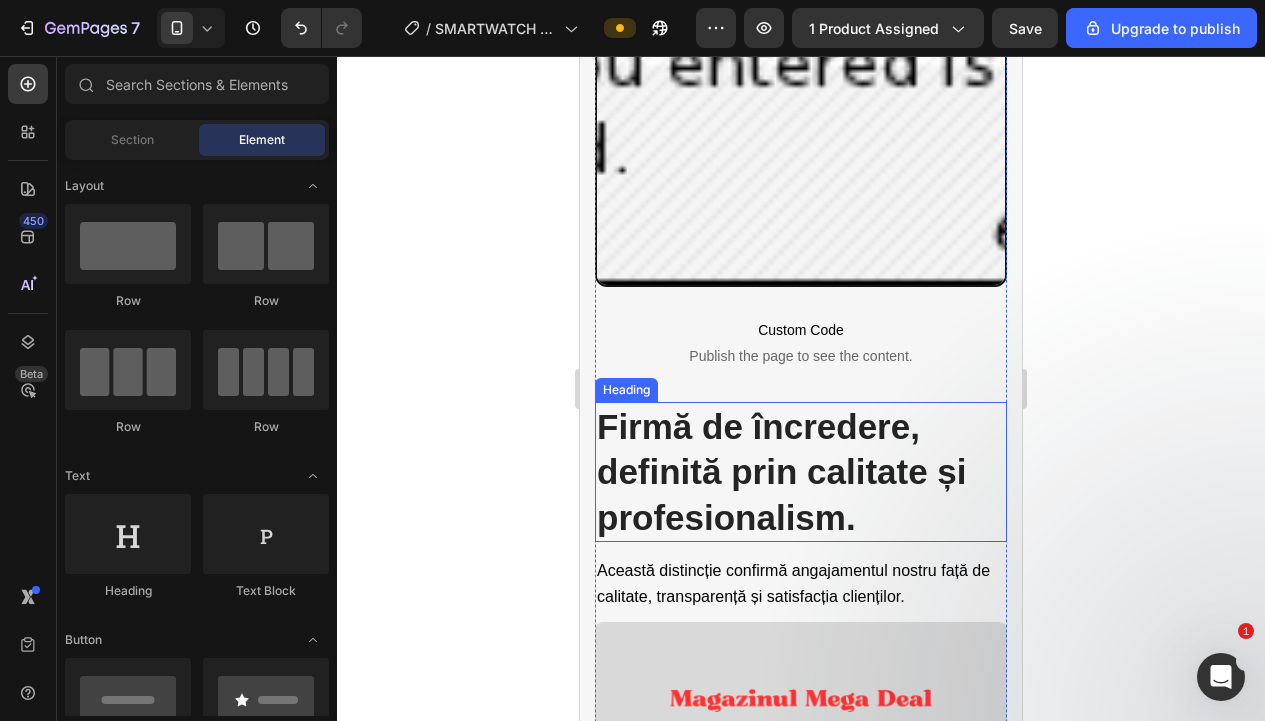 scroll, scrollTop: 3084, scrollLeft: 0, axis: vertical 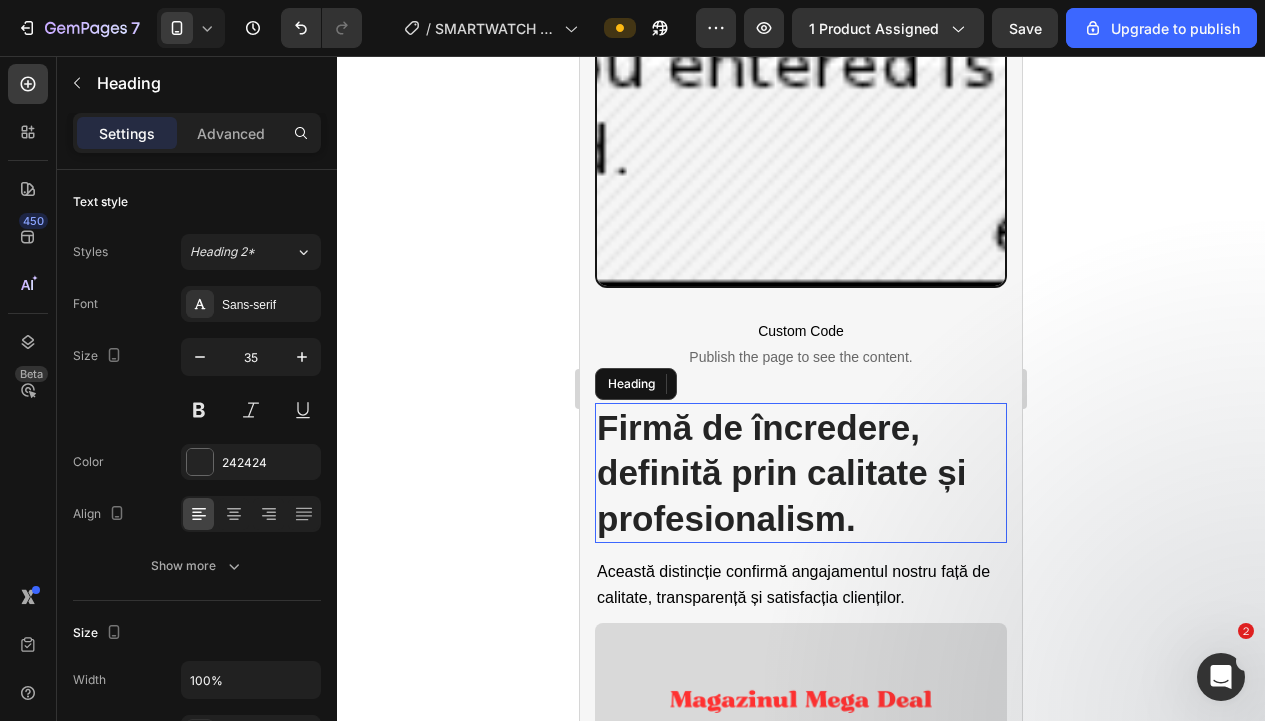 click on "Firmă de încredere, definită prin calitate și profesionalism." at bounding box center (801, 473) 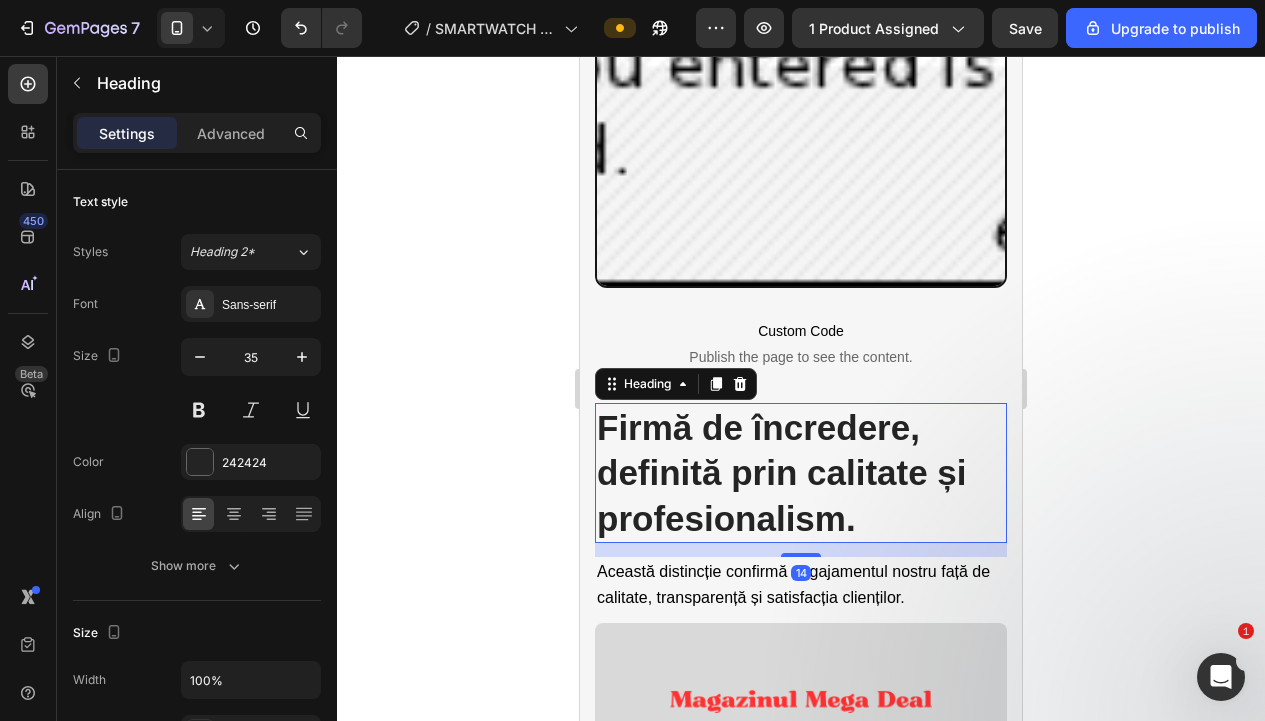 click on "Firmă de încredere, definită prin calitate și profesionalism." at bounding box center [801, 473] 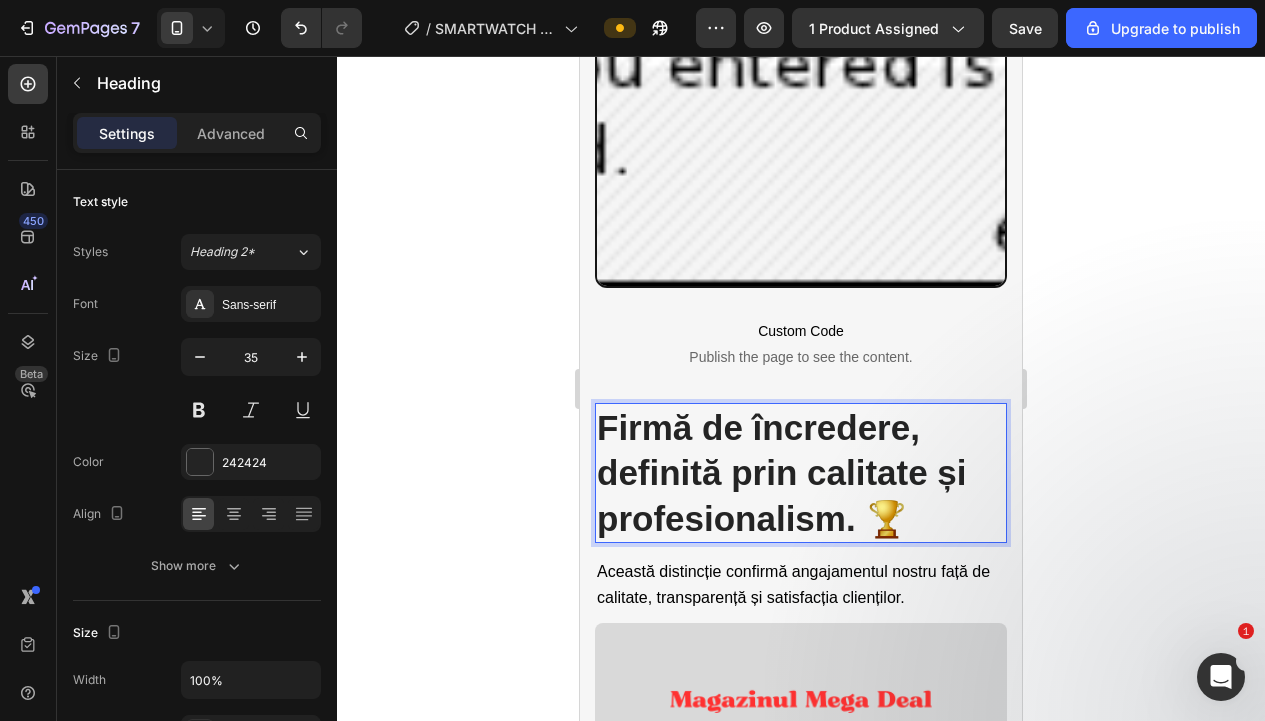 click 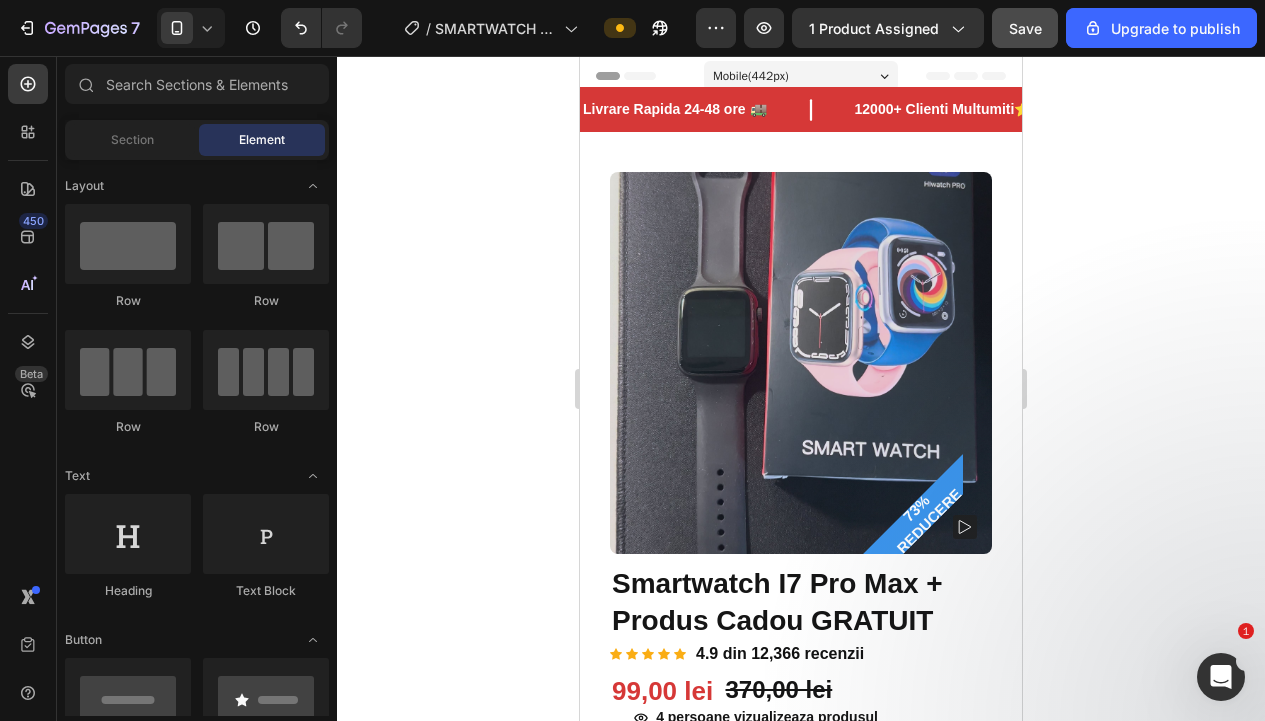 scroll, scrollTop: 0, scrollLeft: 0, axis: both 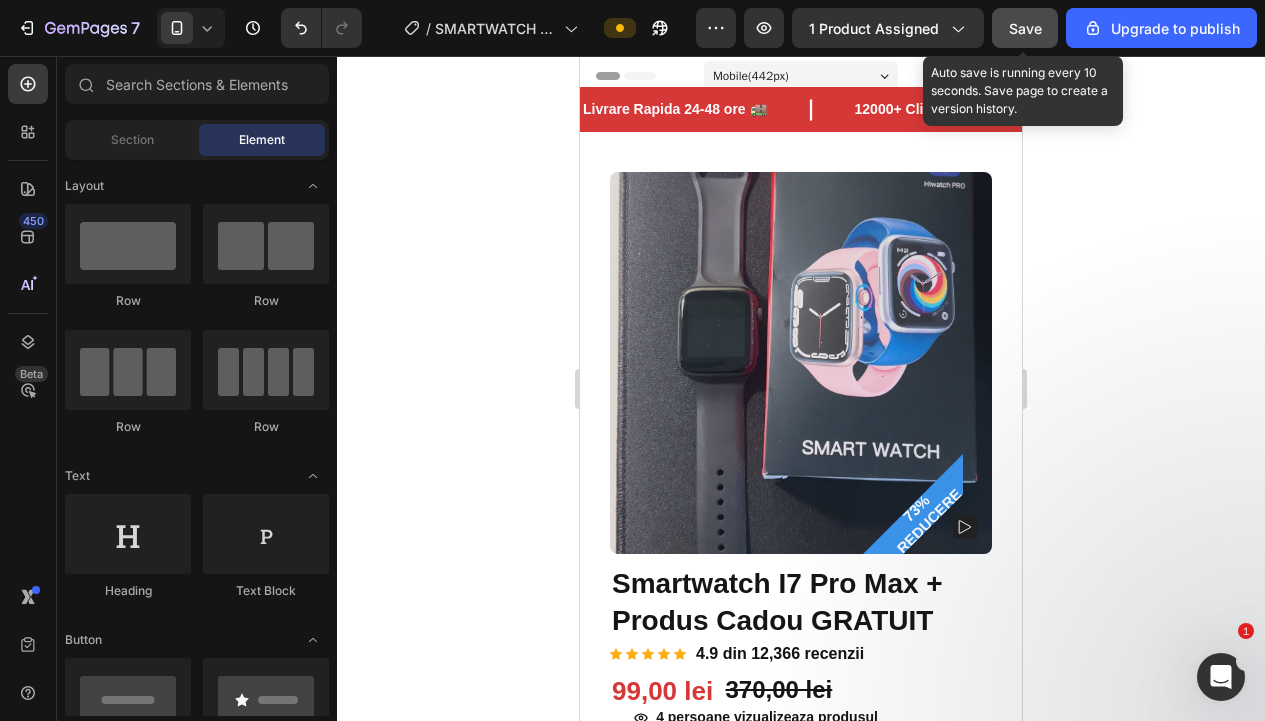 click on "Save" 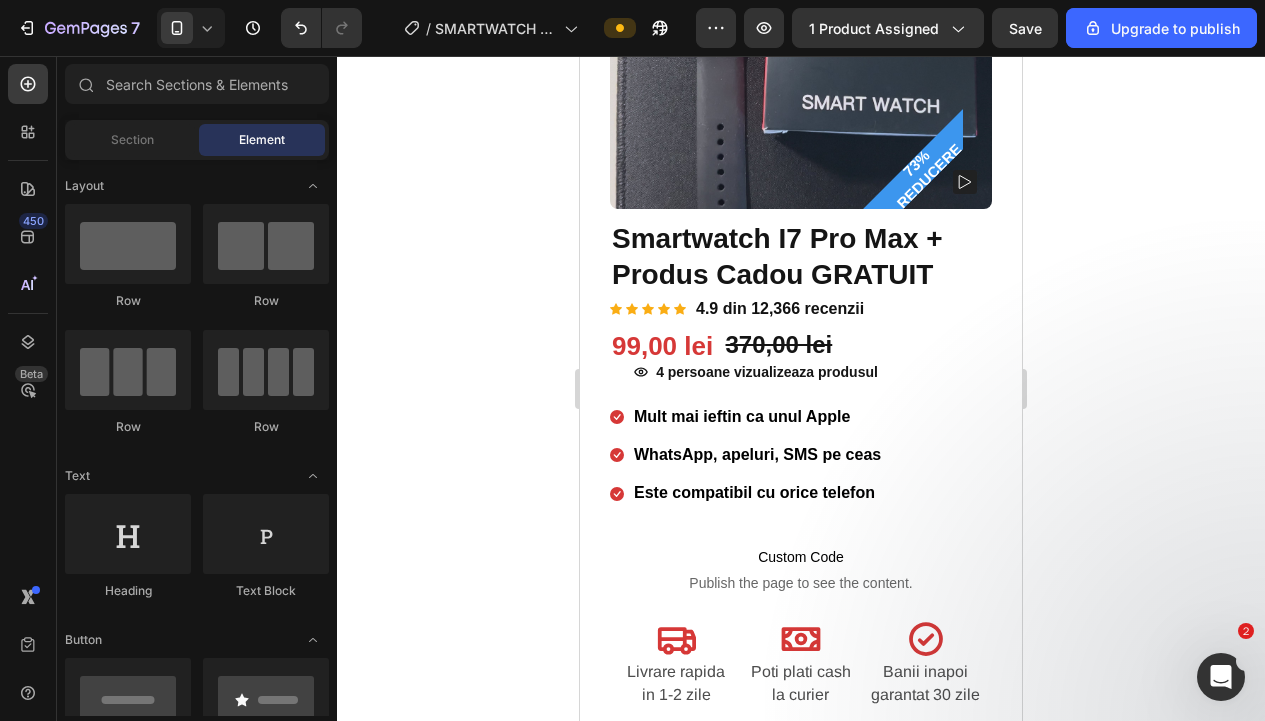 scroll, scrollTop: 348, scrollLeft: 0, axis: vertical 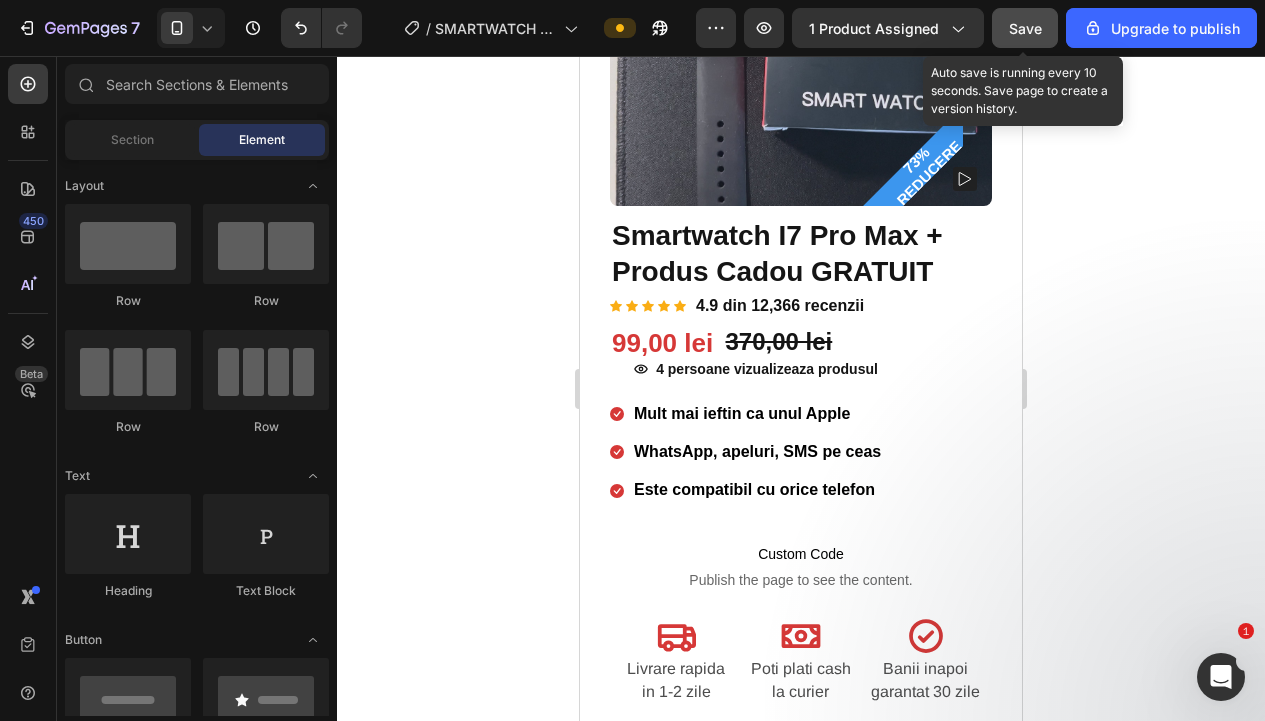 click on "Save" 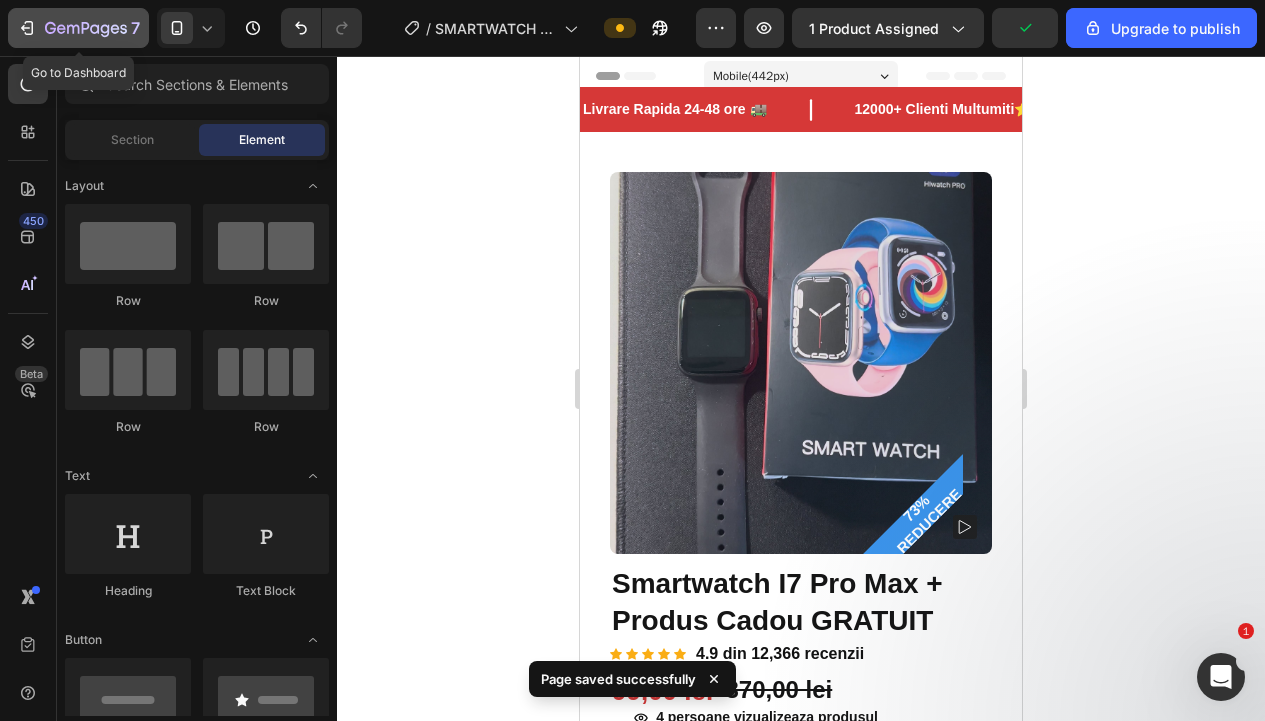 scroll, scrollTop: 0, scrollLeft: 0, axis: both 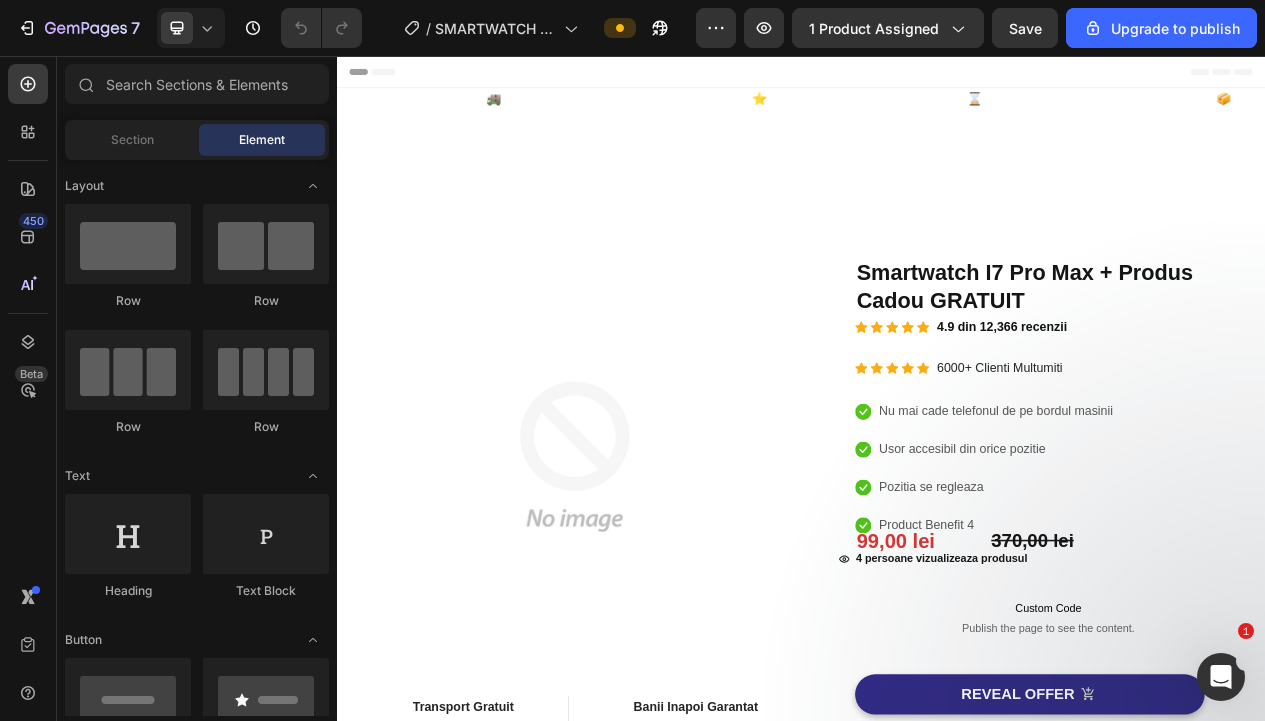 drag, startPoint x: 214, startPoint y: 30, endPoint x: 212, endPoint y: 51, distance: 21.095022 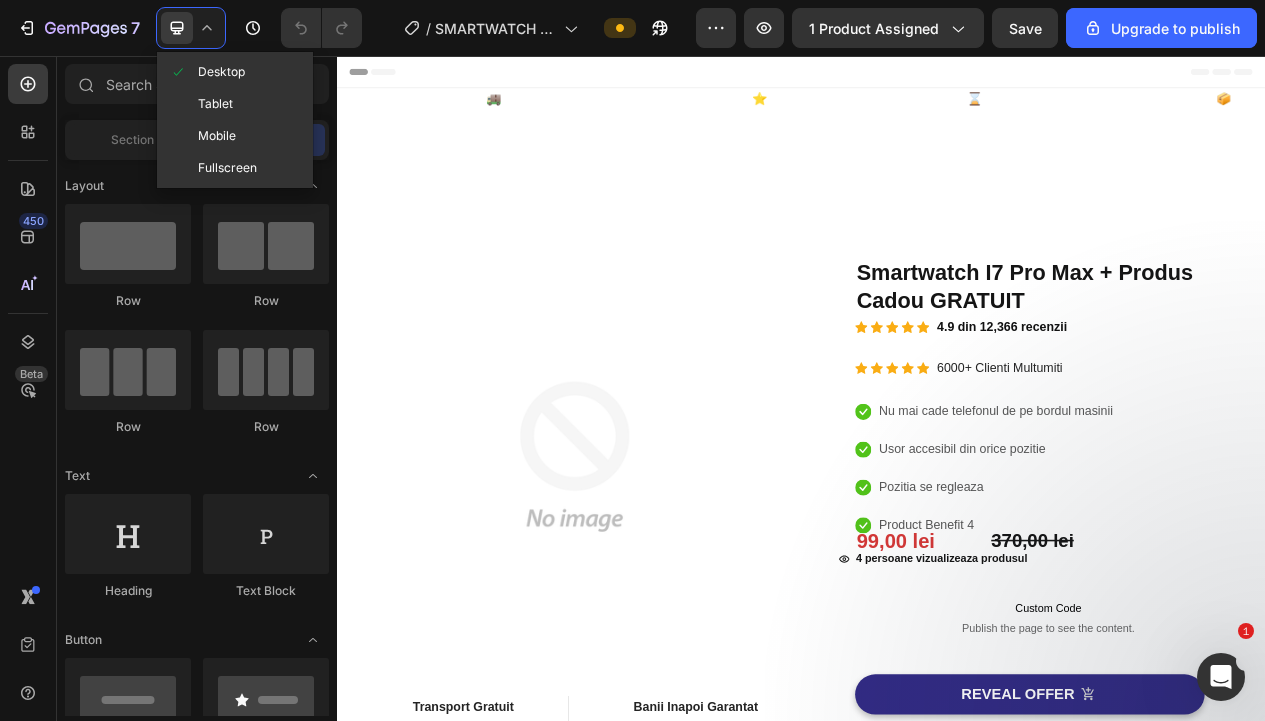 click on "Mobile" 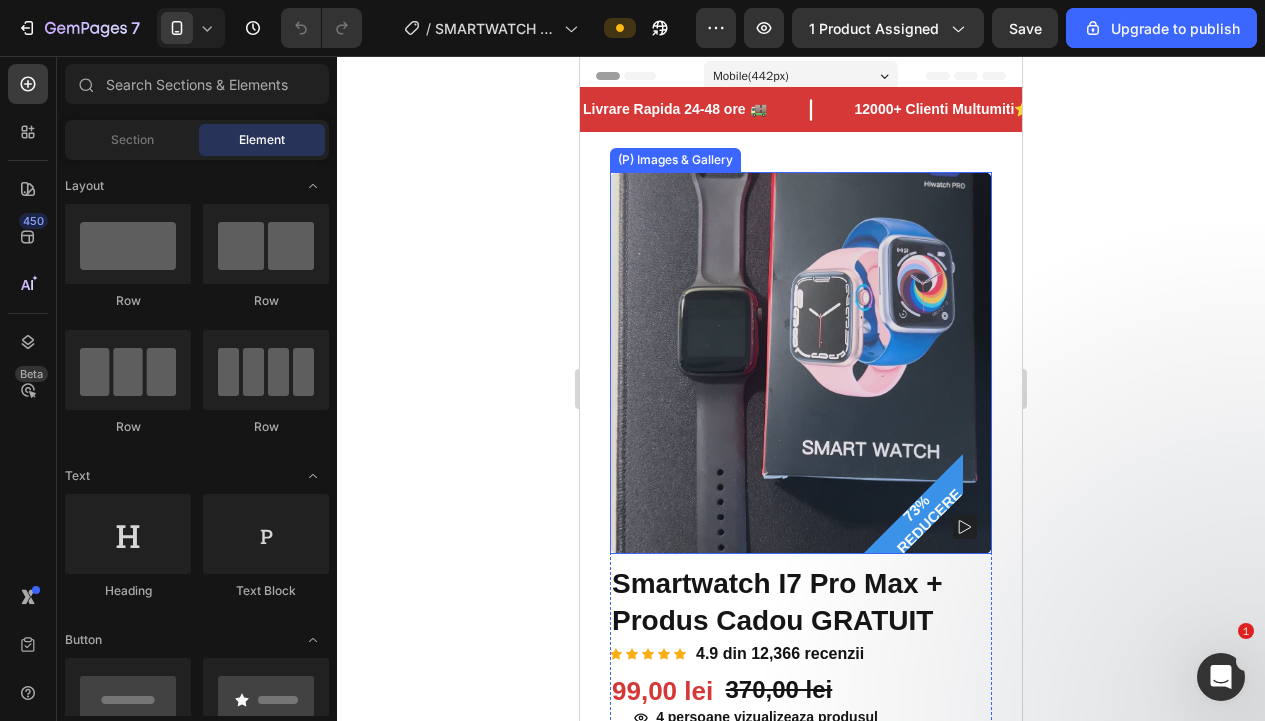 click at bounding box center [801, 363] 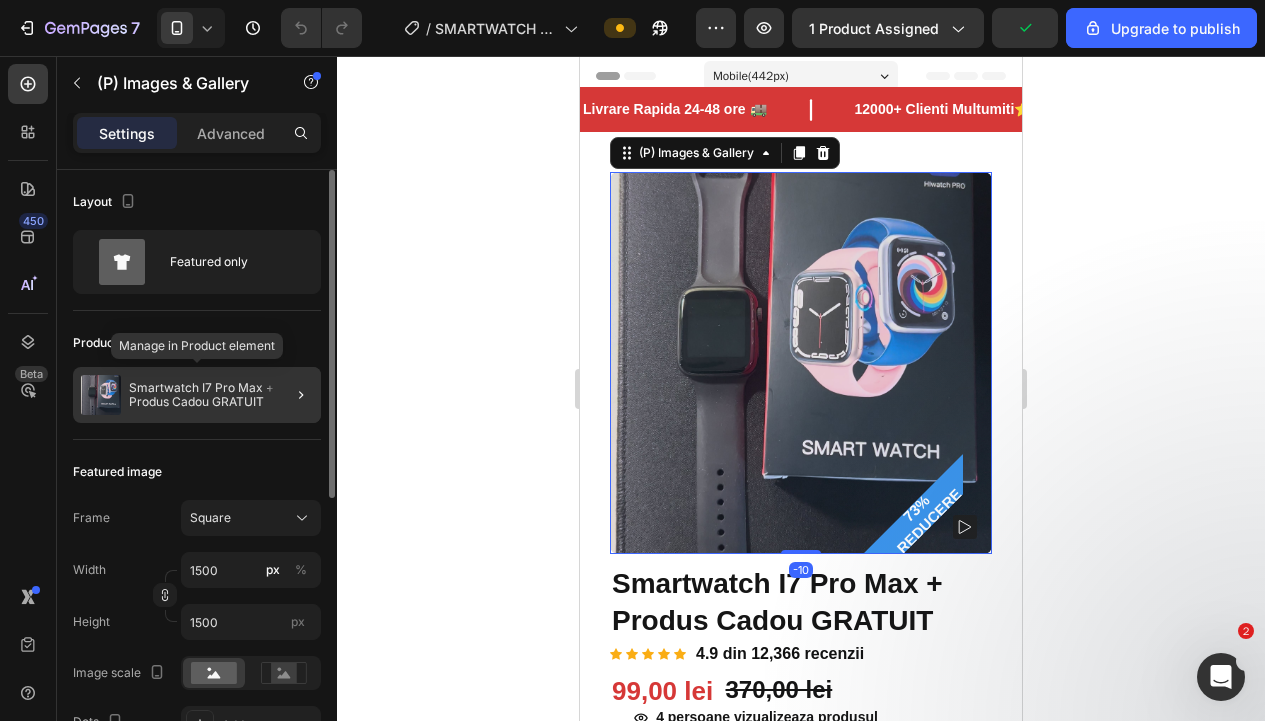 click on "Smartwatch I7 Pro Max + Produs Cadou GRATUIT" 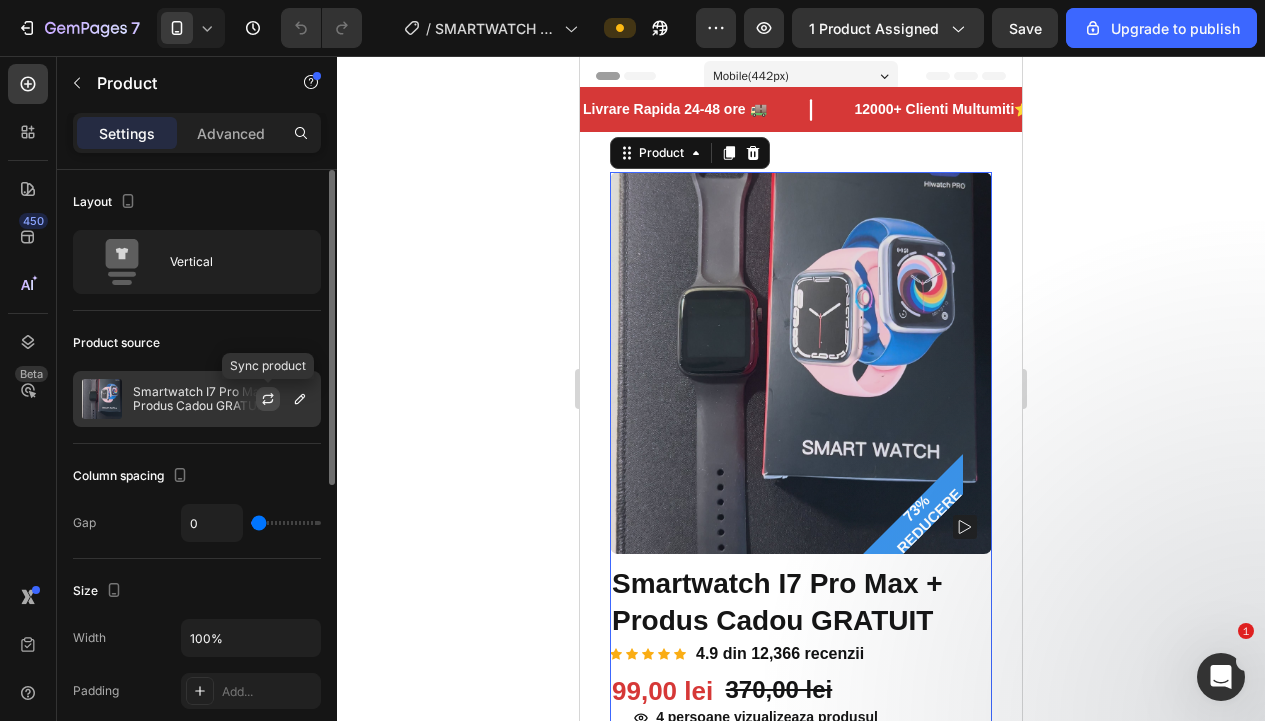 click 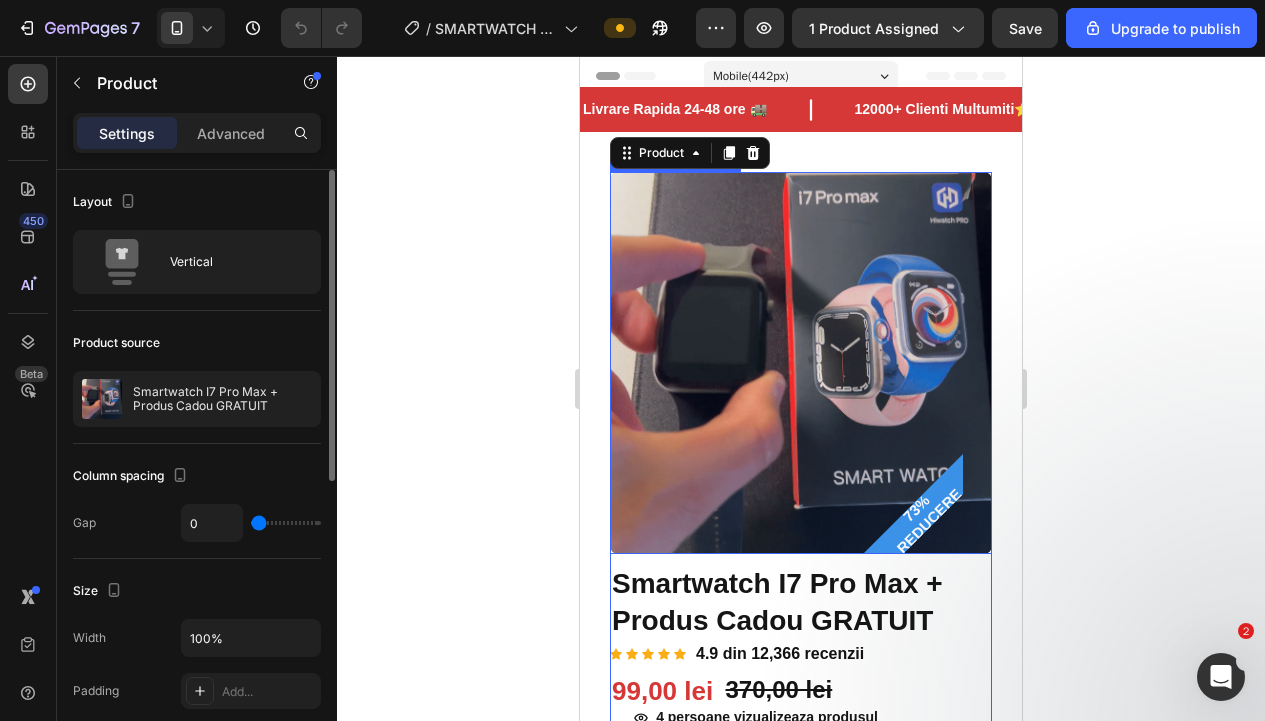 scroll, scrollTop: 0, scrollLeft: 0, axis: both 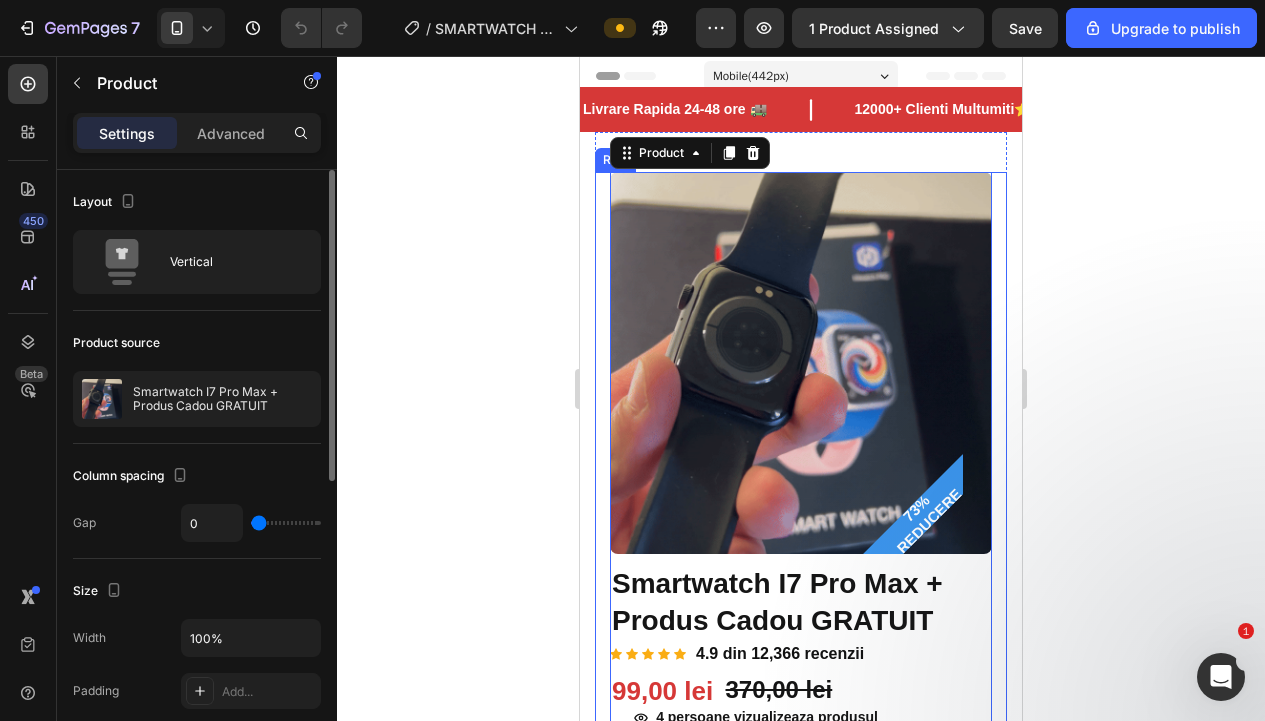 click 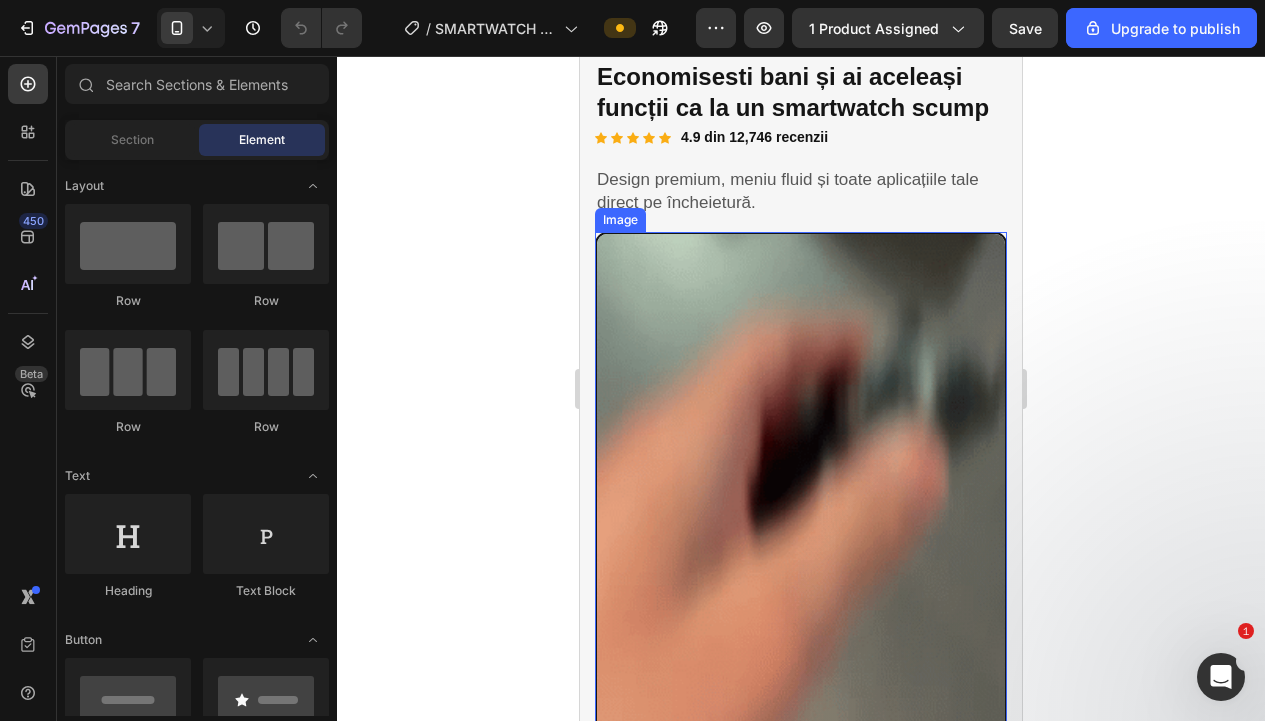 scroll, scrollTop: 2110, scrollLeft: 0, axis: vertical 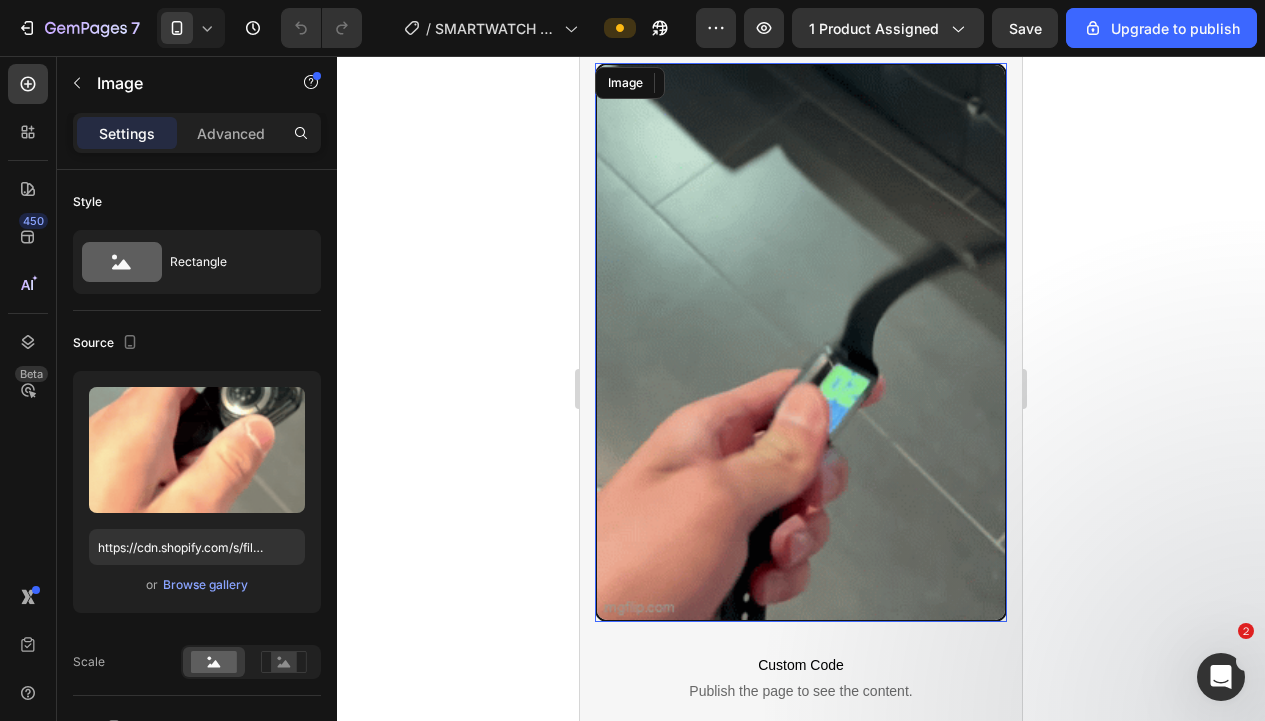 click at bounding box center (801, 343) 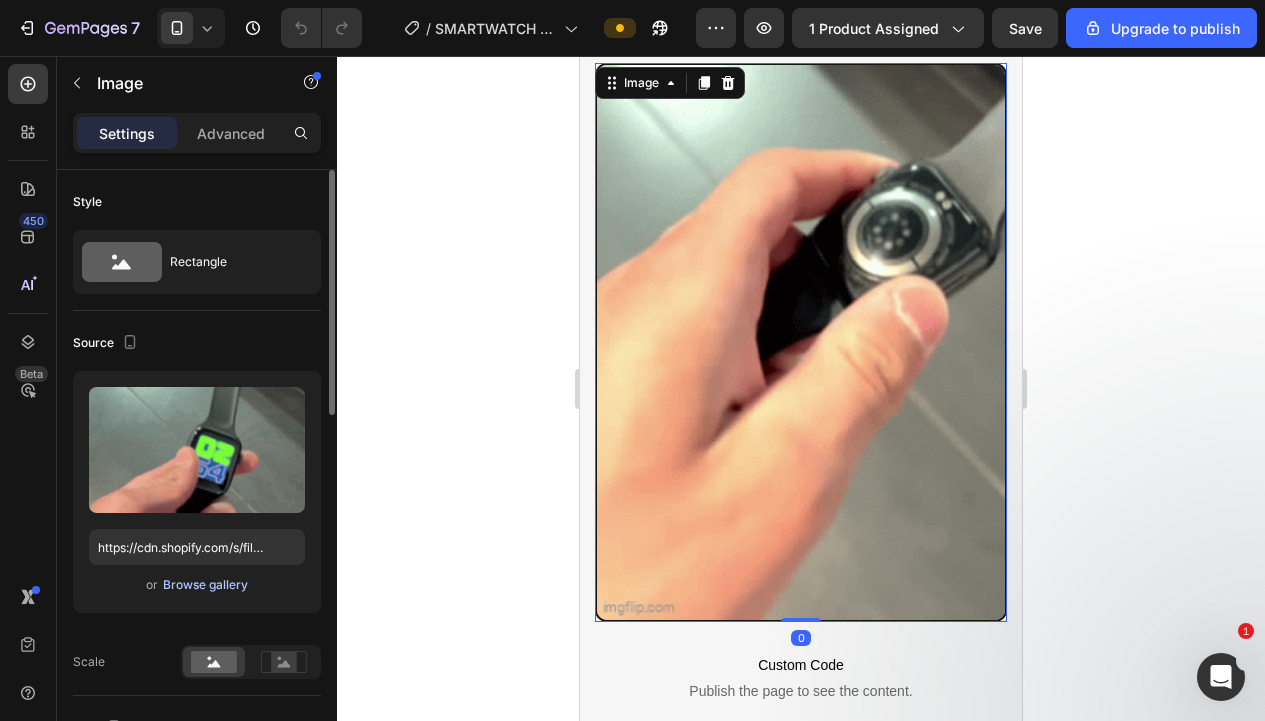 click on "Browse gallery" at bounding box center (205, 585) 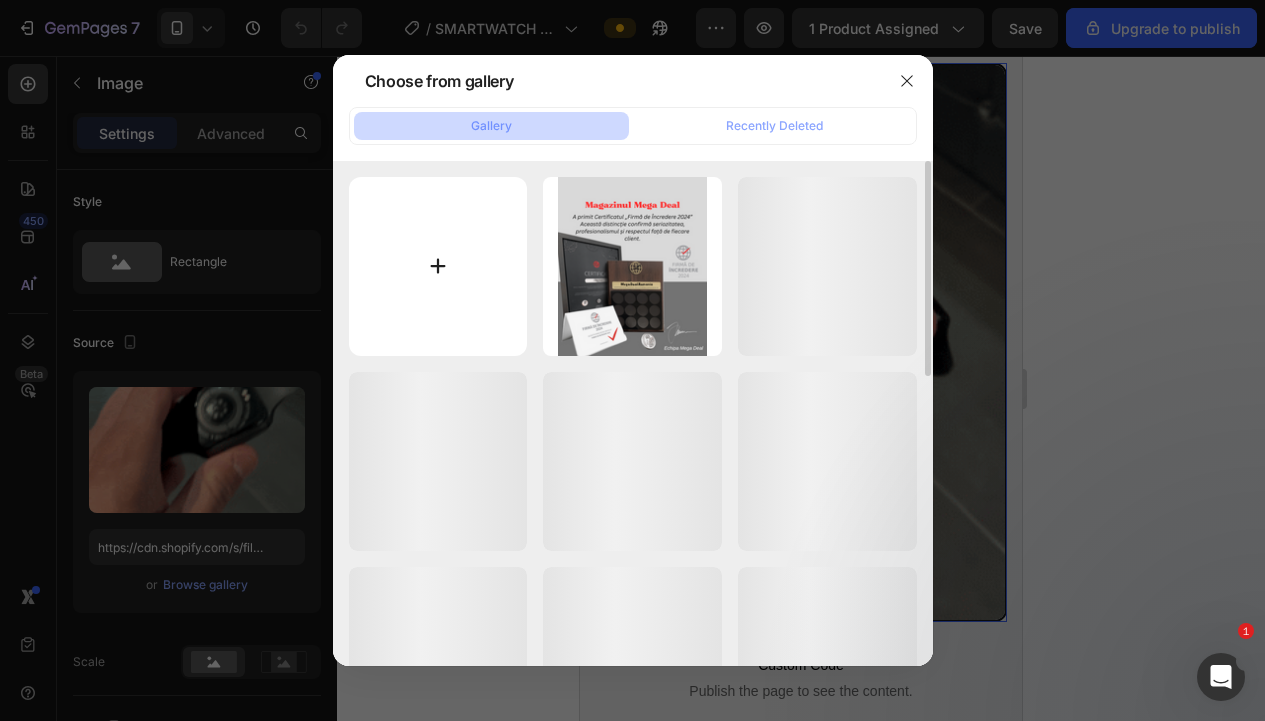 click at bounding box center [438, 266] 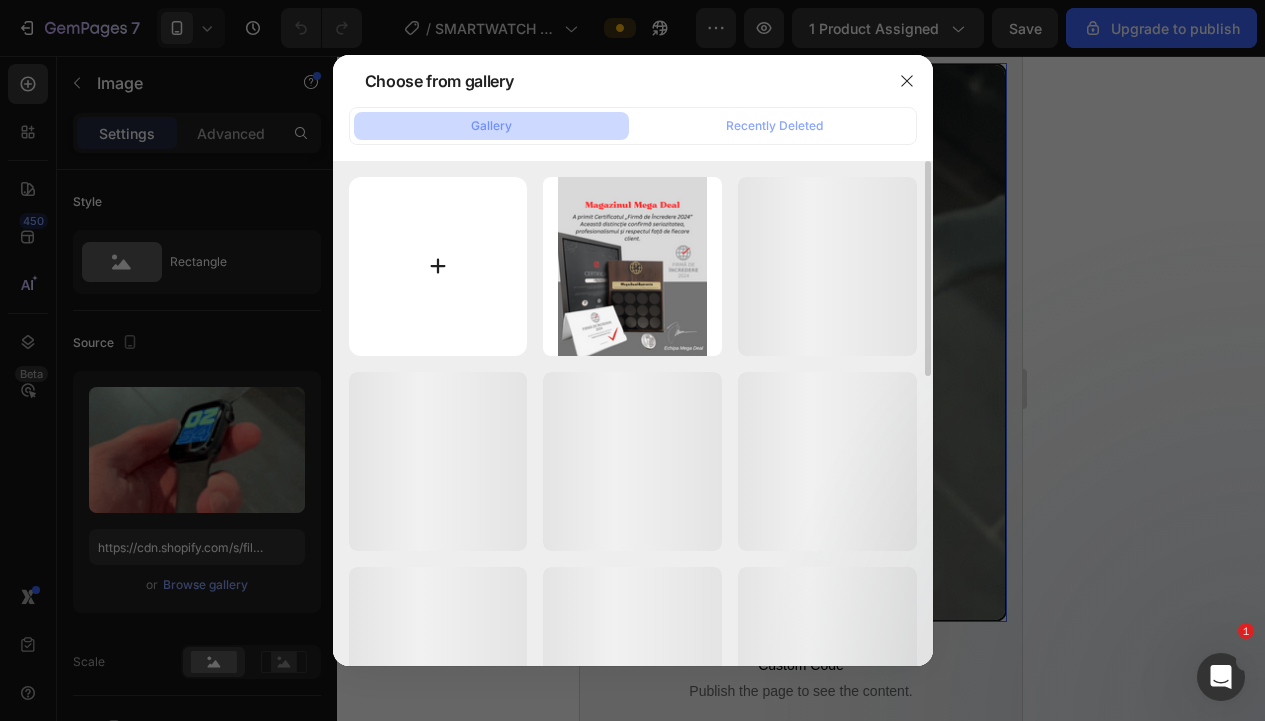type on "C:\fakepath\ezgif.com-video-to-gif-converter 2.gif" 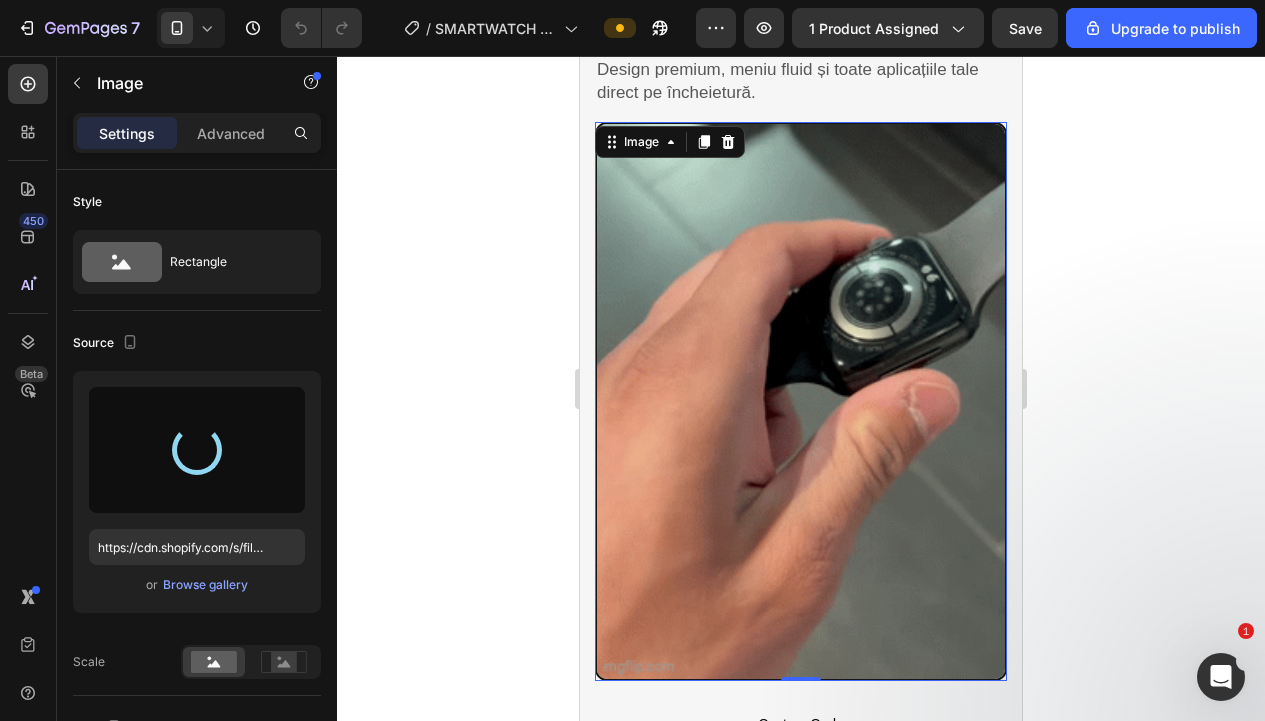 scroll, scrollTop: 2049, scrollLeft: 0, axis: vertical 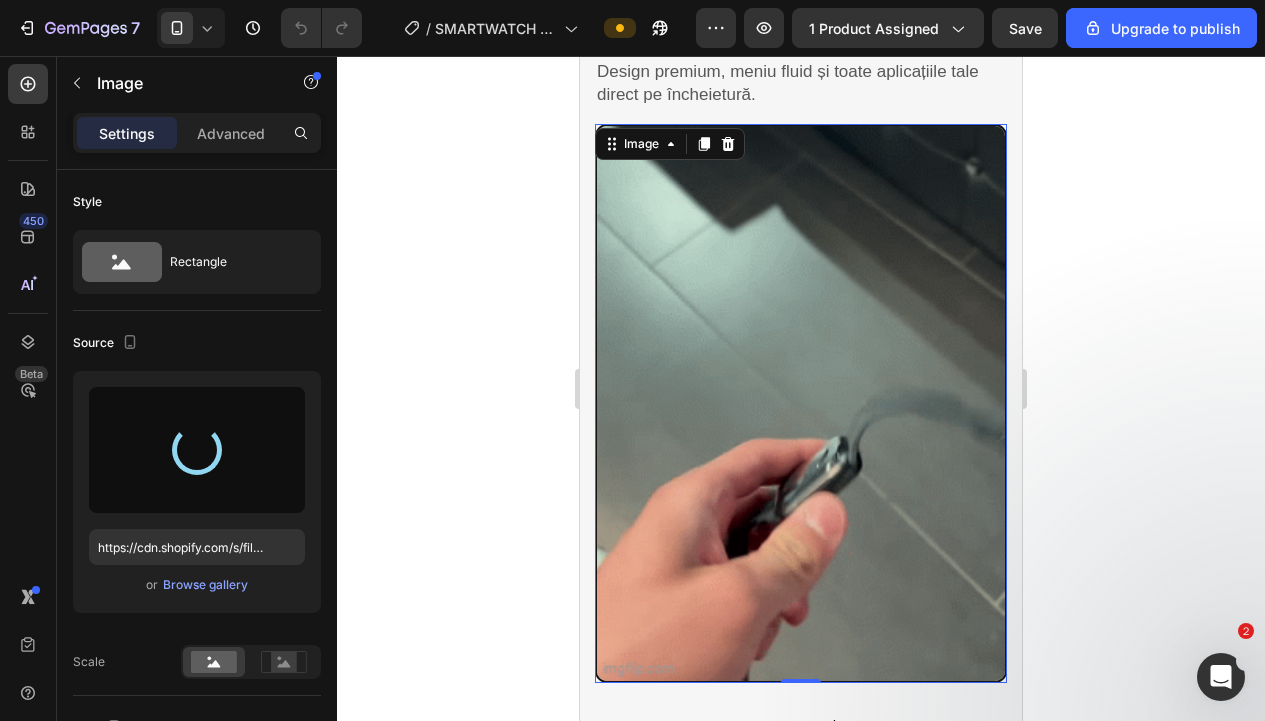 type on "https://cdn.shopify.com/s/files/1/0826/2968/9690/files/gempages_557012657740186380-a6646c3c-79de-4d25-8cf0-532aa7bfc1f8.gif" 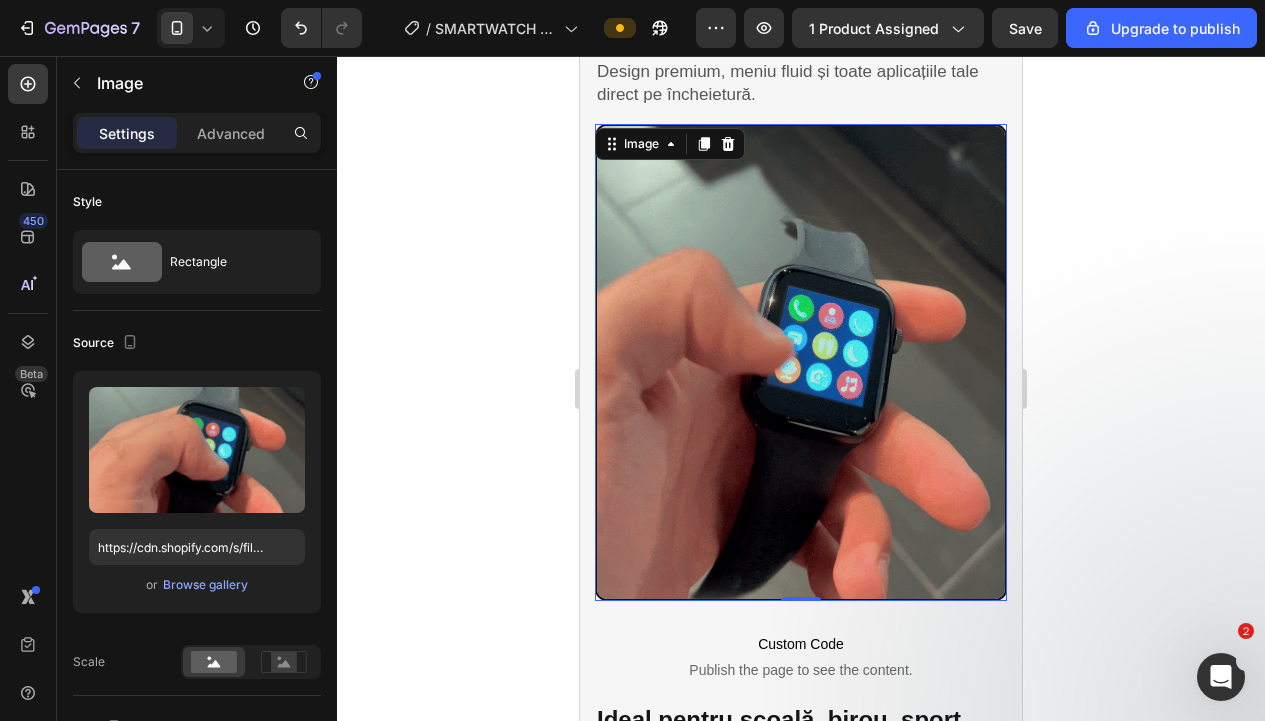 click at bounding box center [801, 362] 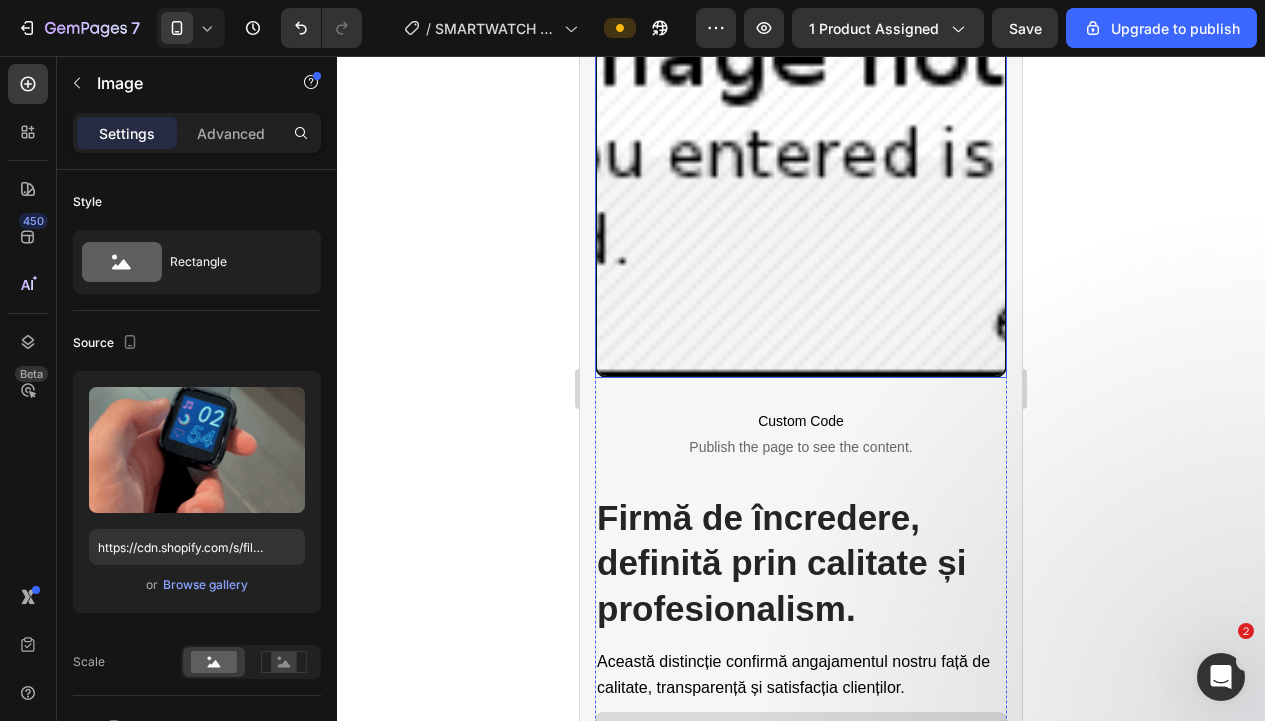 scroll, scrollTop: 2911, scrollLeft: 0, axis: vertical 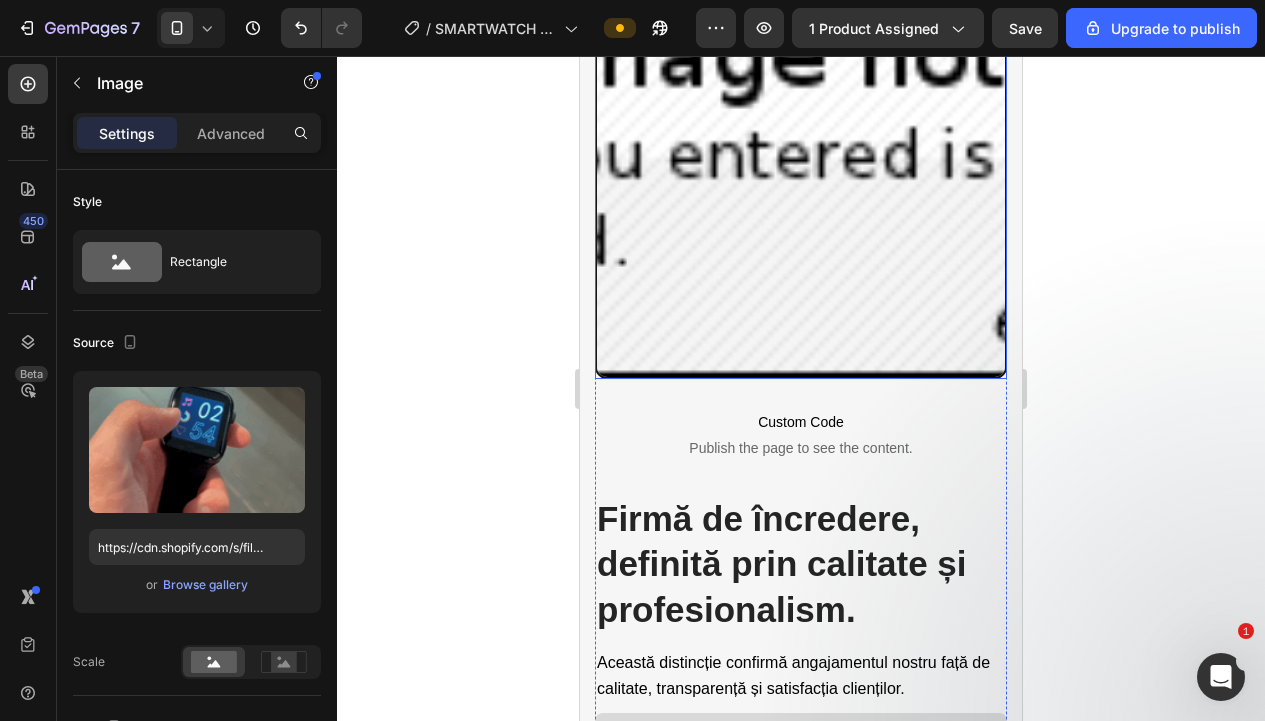 click at bounding box center [801, 173] 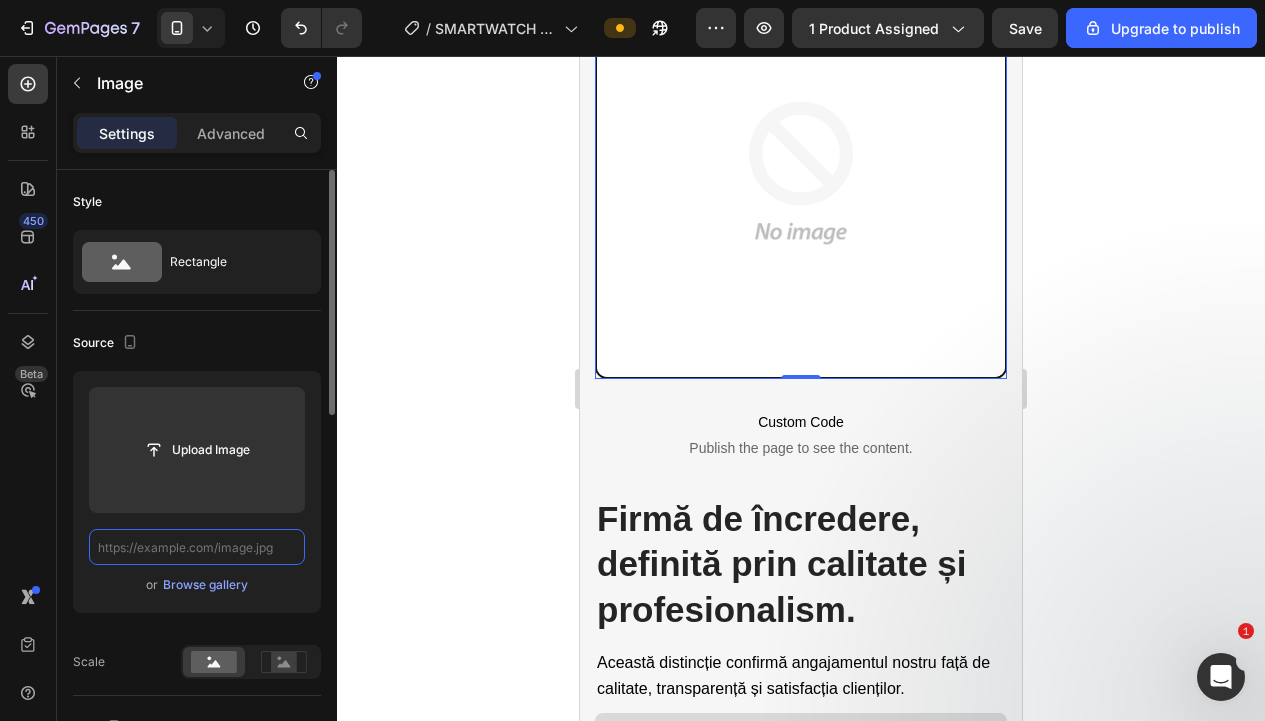 paste on "https://miximo.ro/cdn/shop/files/i7promax.png?v=1750312984&width=416" 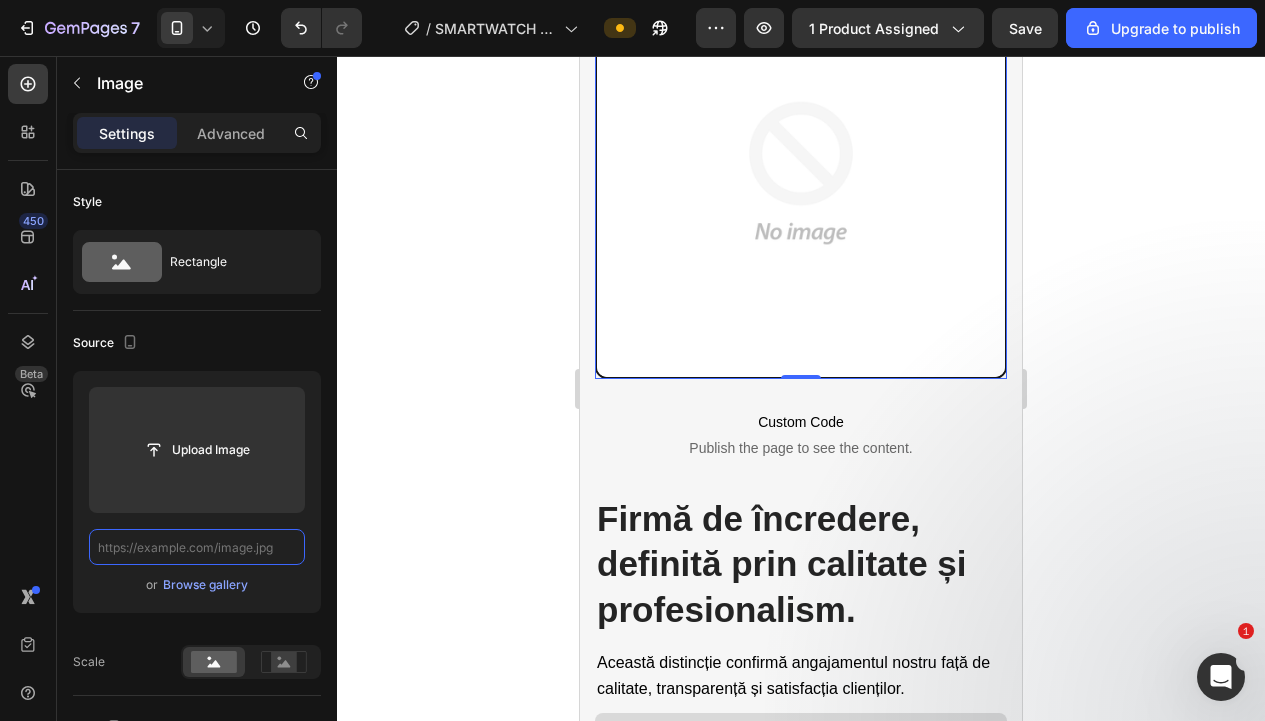 type on "https://miximo.ro/cdn/shop/files/i7promax.png?v=1750312984&width=416" 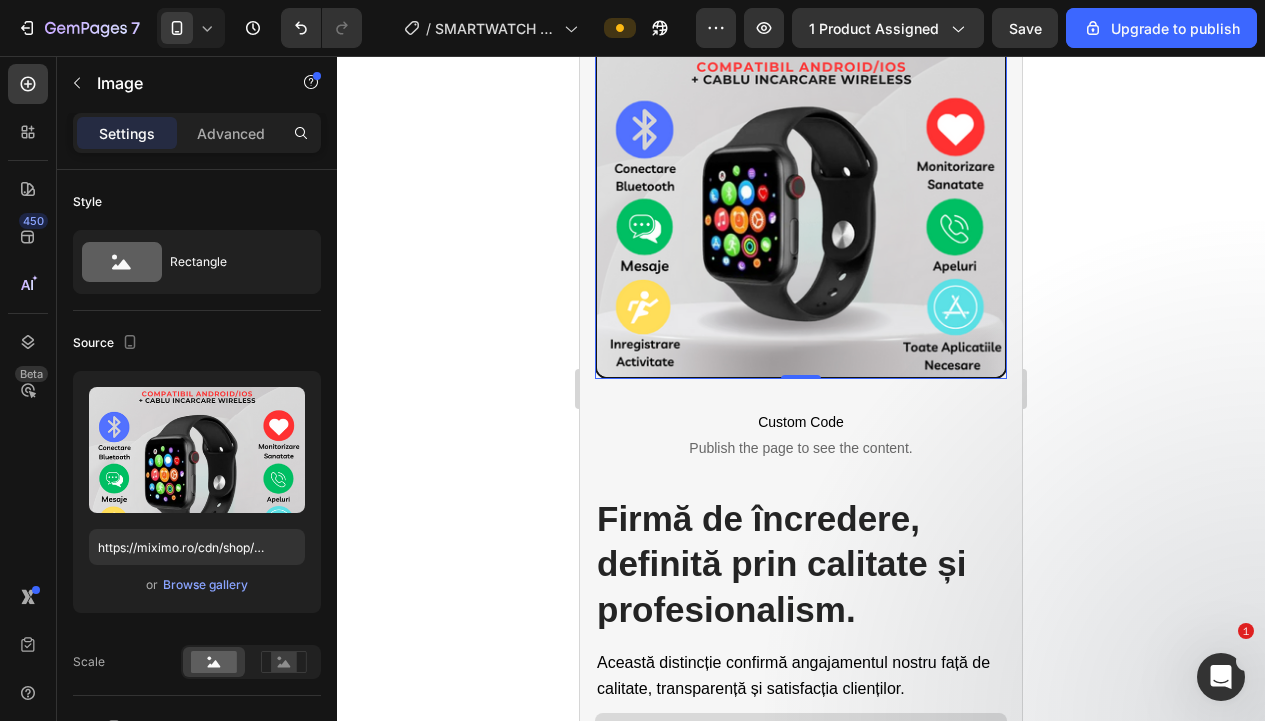 click 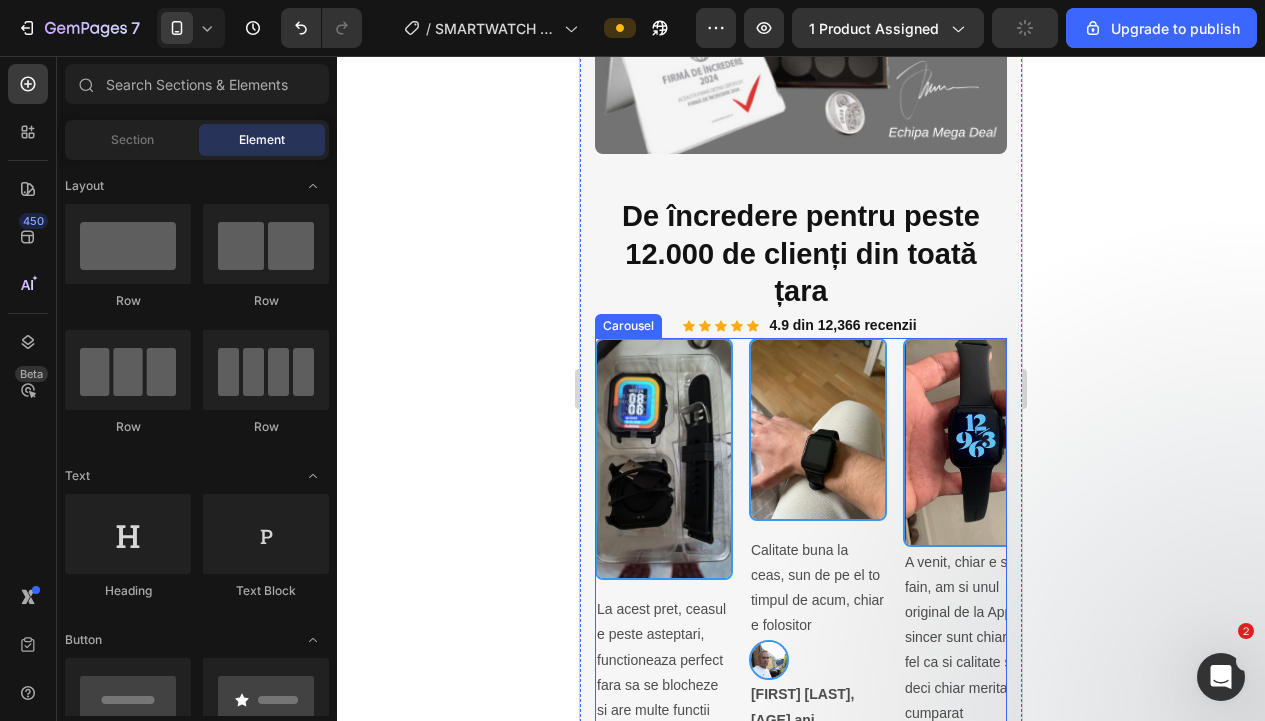 scroll, scrollTop: 3966, scrollLeft: 0, axis: vertical 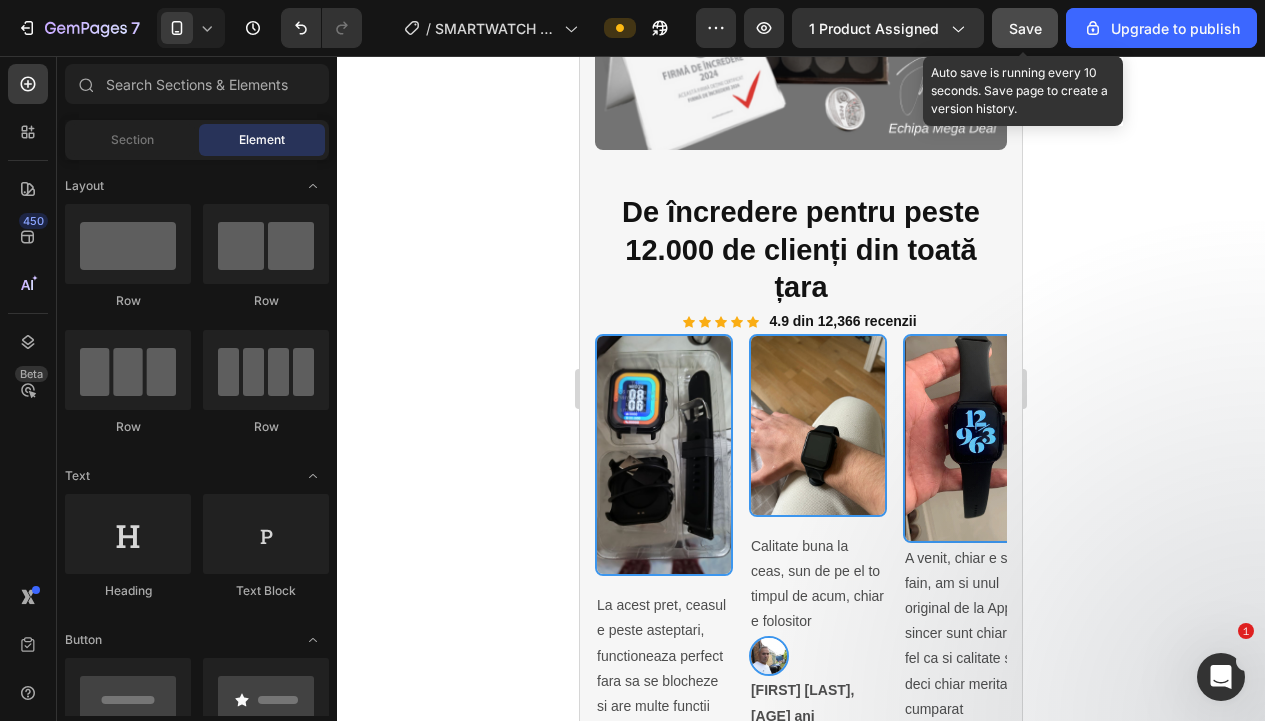 click on "Save" 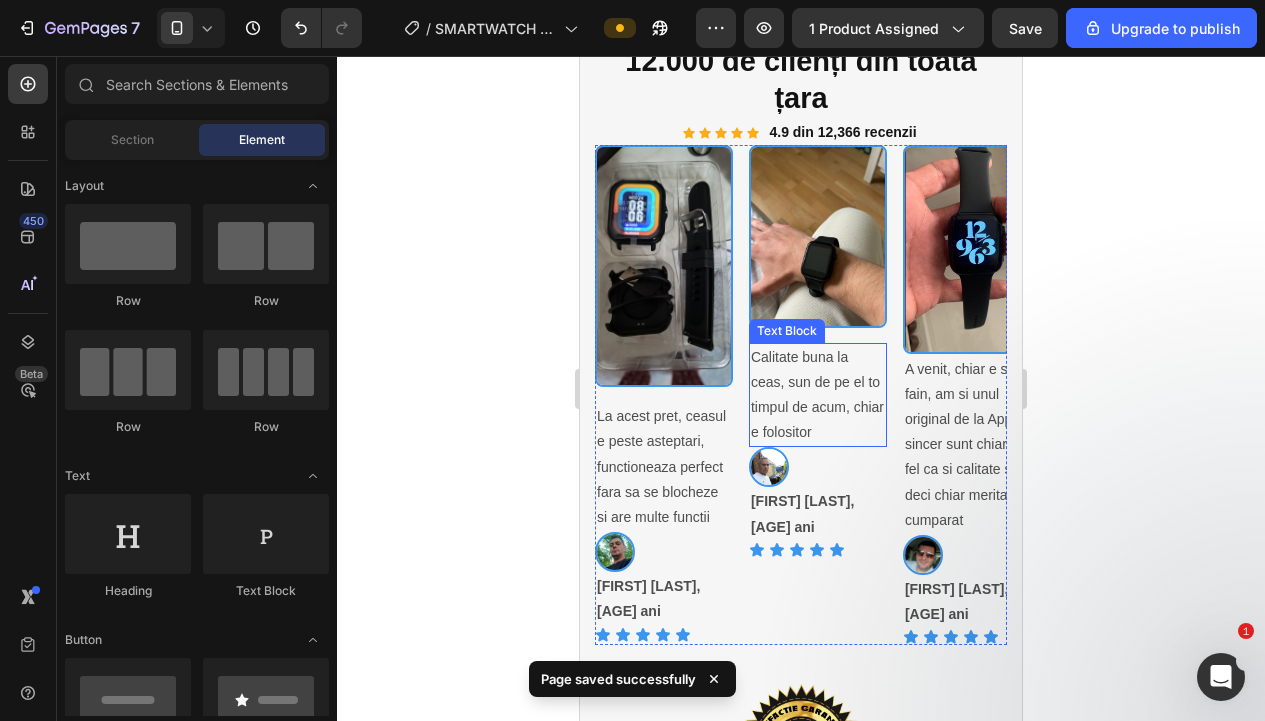 scroll, scrollTop: 4180, scrollLeft: 0, axis: vertical 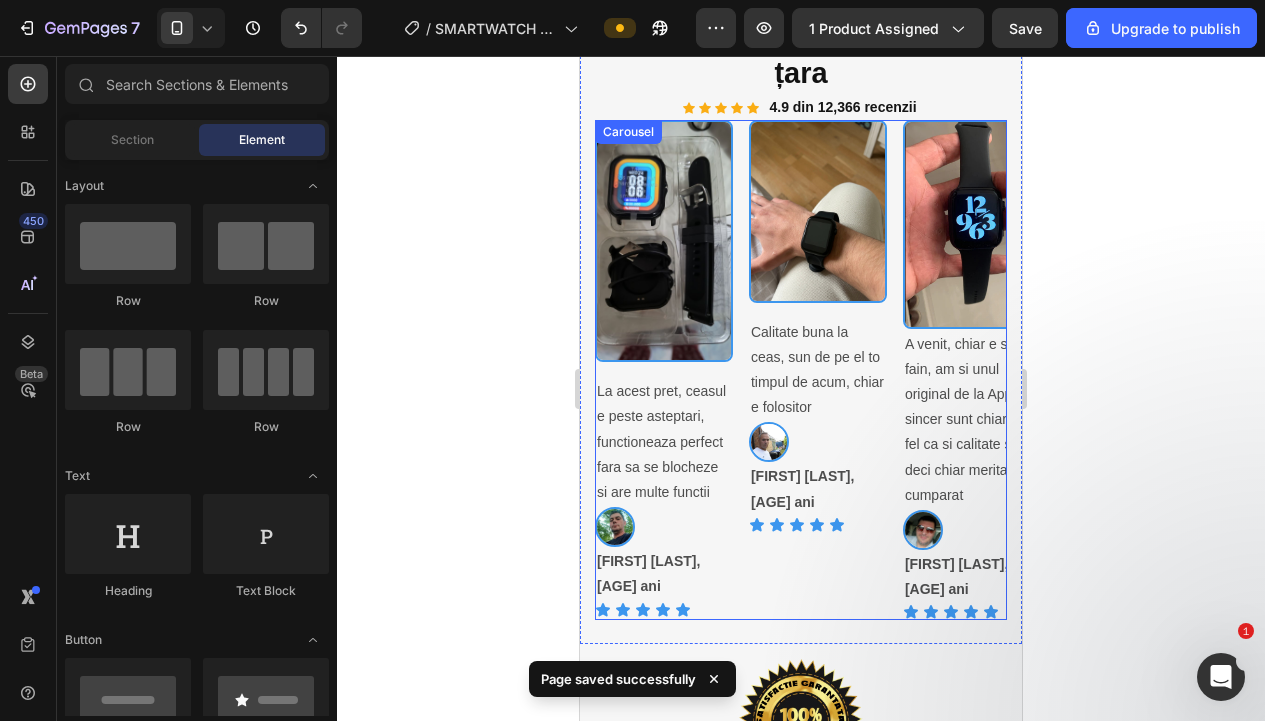 click on "Image Calitate buna la ceas, sun de pe el to timpul de acum, chiar e folositor Text Block Image [FIRST] [LAST], [AGE] ani Text Block Icon Icon Icon Icon
Icon Icon List Row" at bounding box center (818, 370) 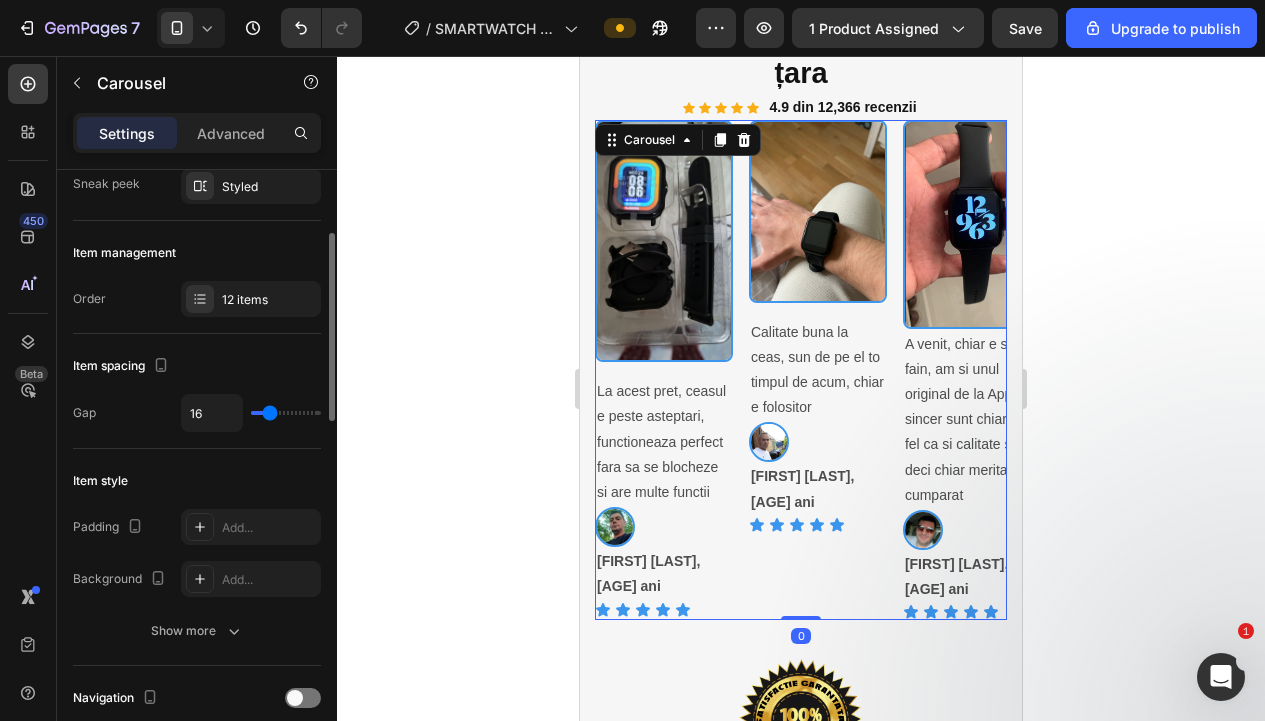 scroll, scrollTop: 0, scrollLeft: 0, axis: both 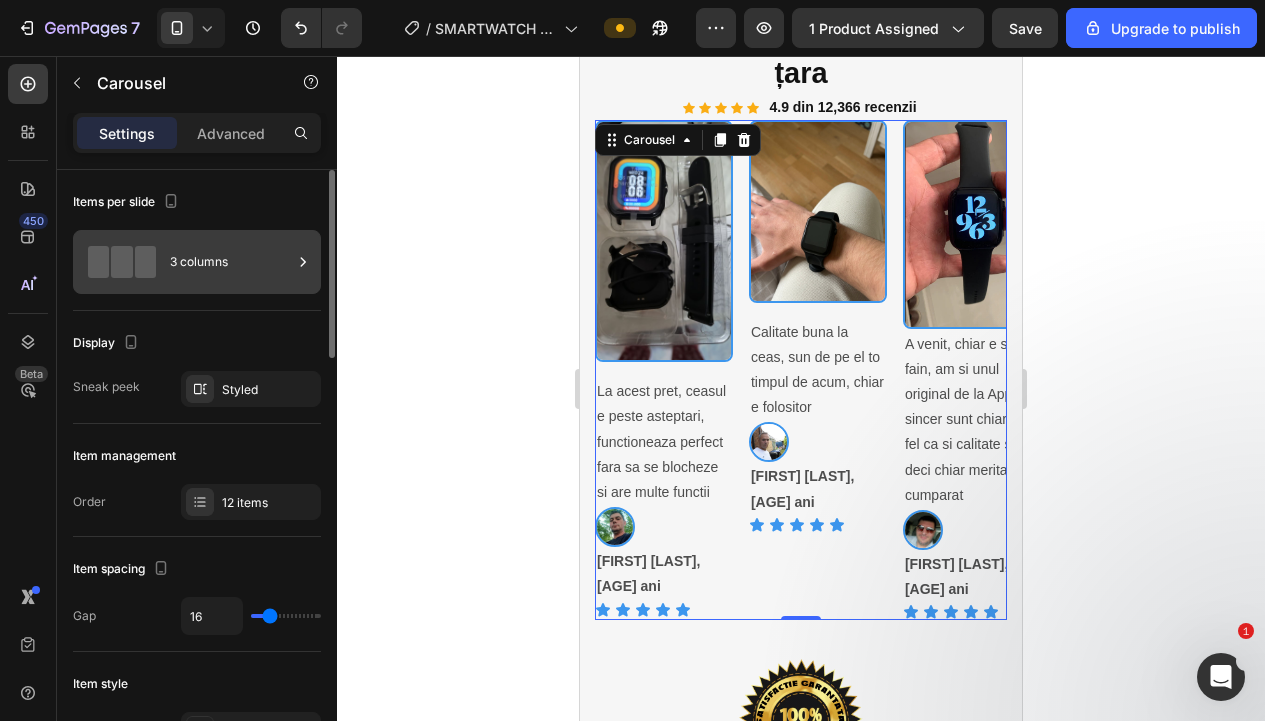 click 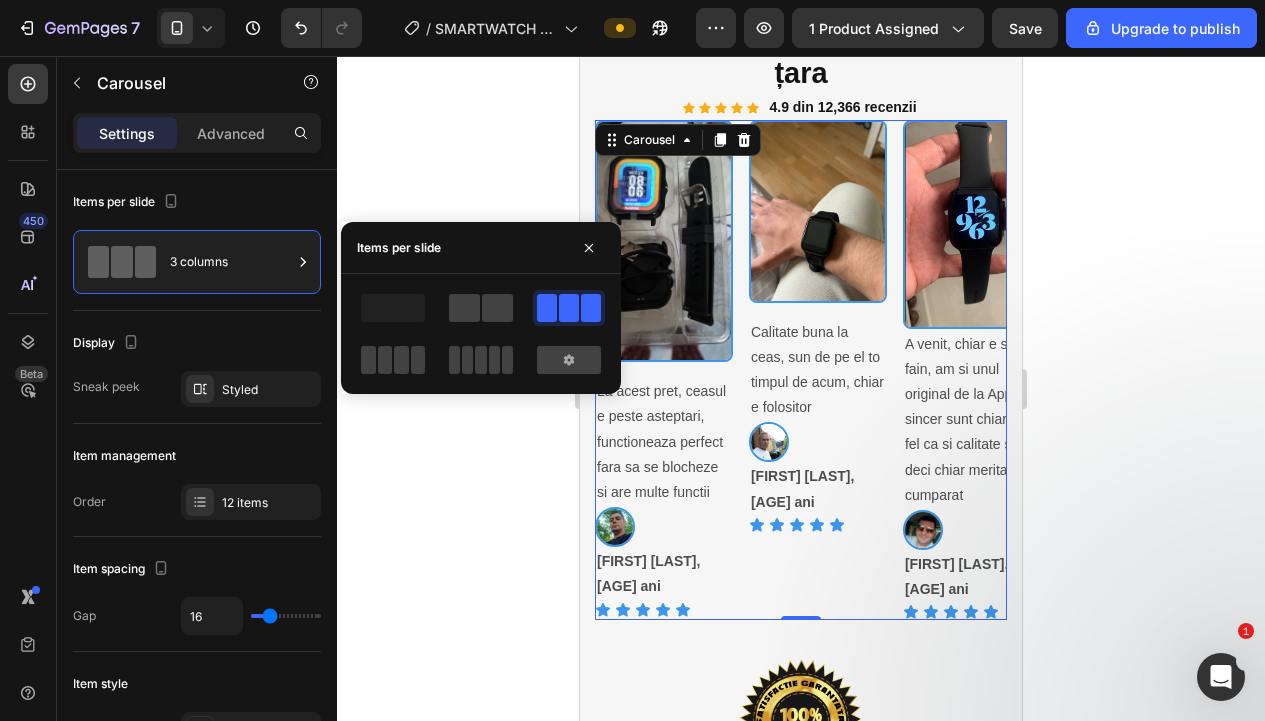click on "Image Calitate buna la ceas, sun de pe el to timpul de acum, chiar e folositor Text Block Image [FIRST] [LAST], [AGE] ani Text Block Icon Icon Icon Icon
Icon Icon List Row" at bounding box center (818, 370) 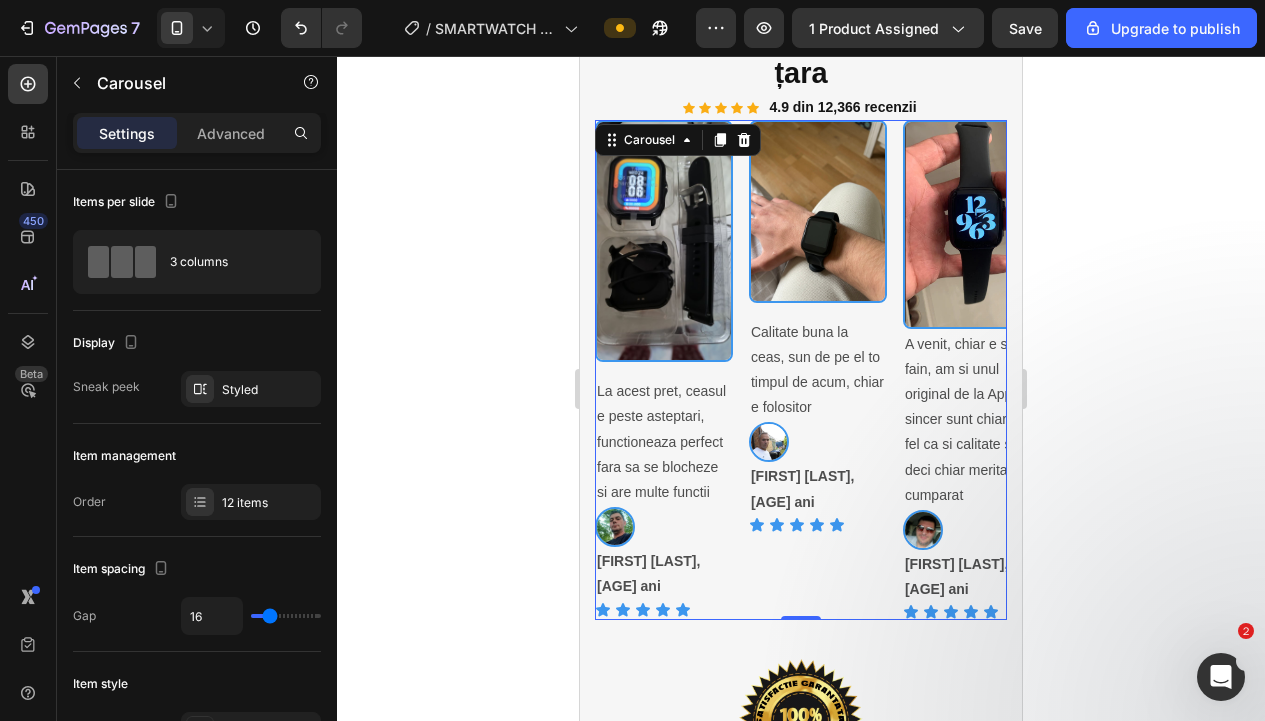 click on "Image Calitate buna la ceas, sun de pe el to timpul de acum, chiar e folositor Text Block Image [FIRST] [LAST], [AGE] ani Text Block Icon Icon Icon Icon
Icon Icon List Row" at bounding box center (818, 370) 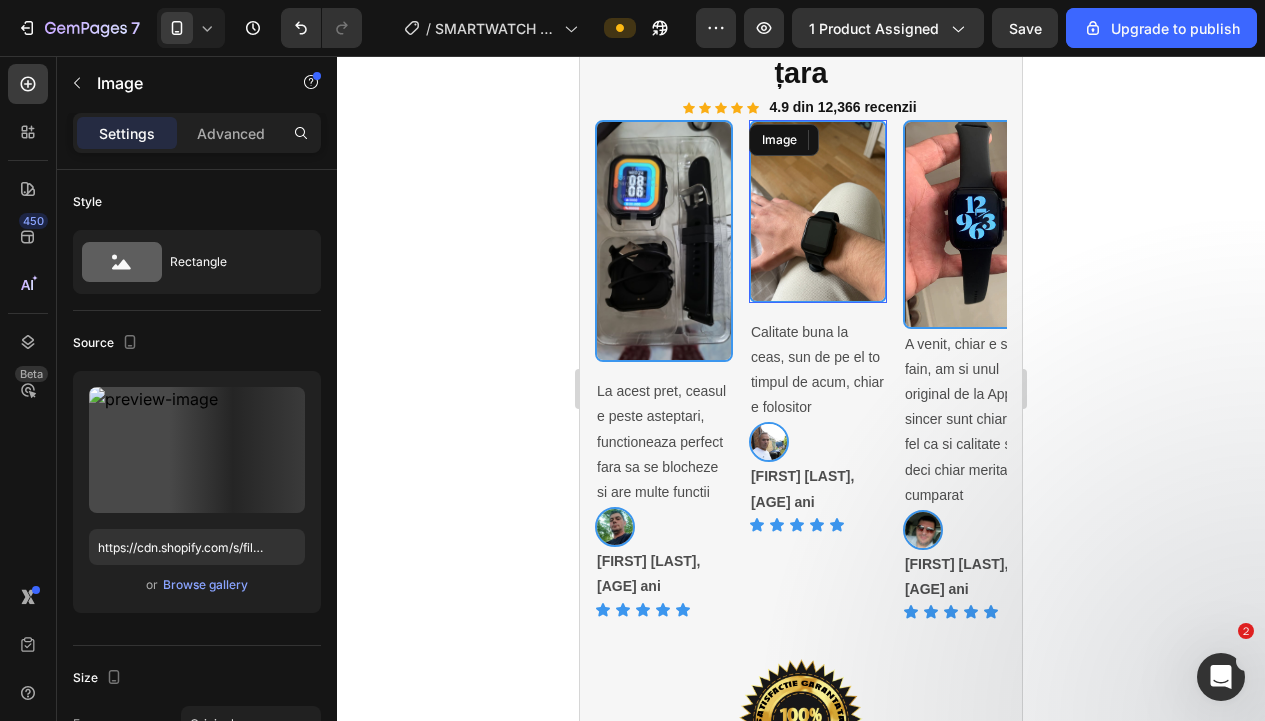 click at bounding box center [818, 211] 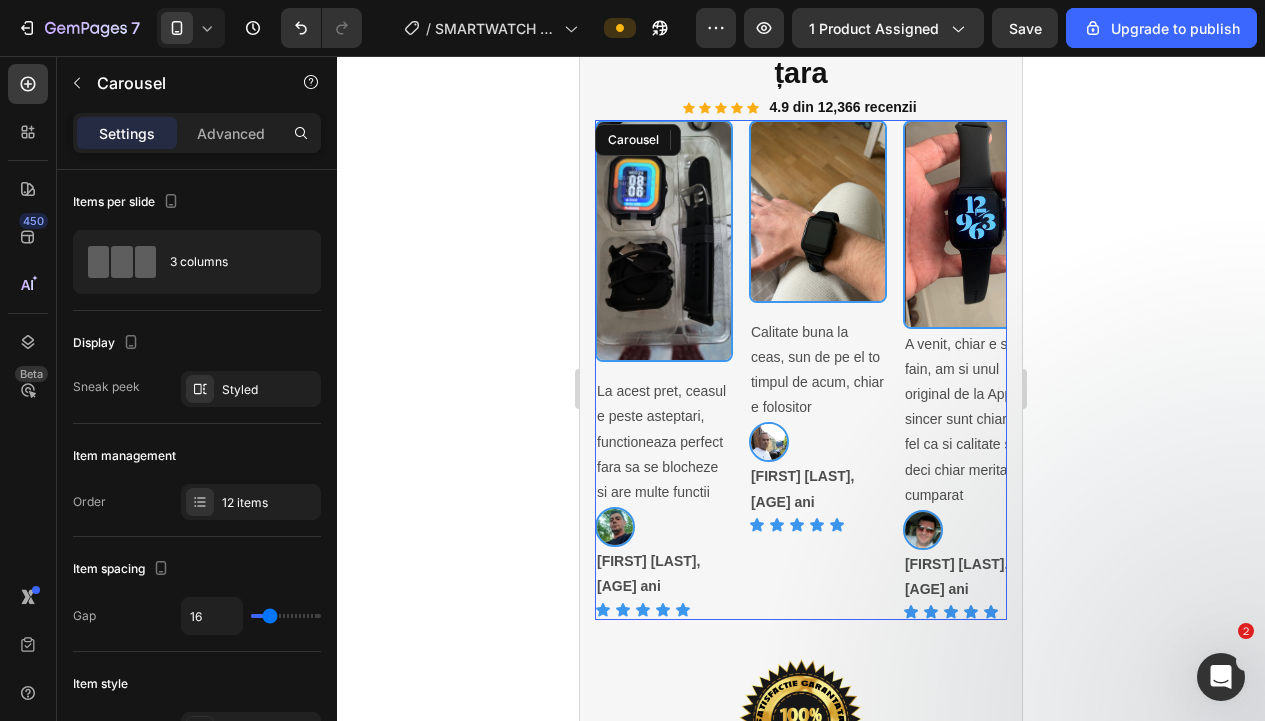 click on "Image   15 Calitate buna la ceas, sun de pe el to timpul de acum, chiar e folositor Text Block Image [FIRST] [LAST], [AGE] ani Text Block Icon Icon Icon Icon
Icon Icon List Row" at bounding box center [818, 370] 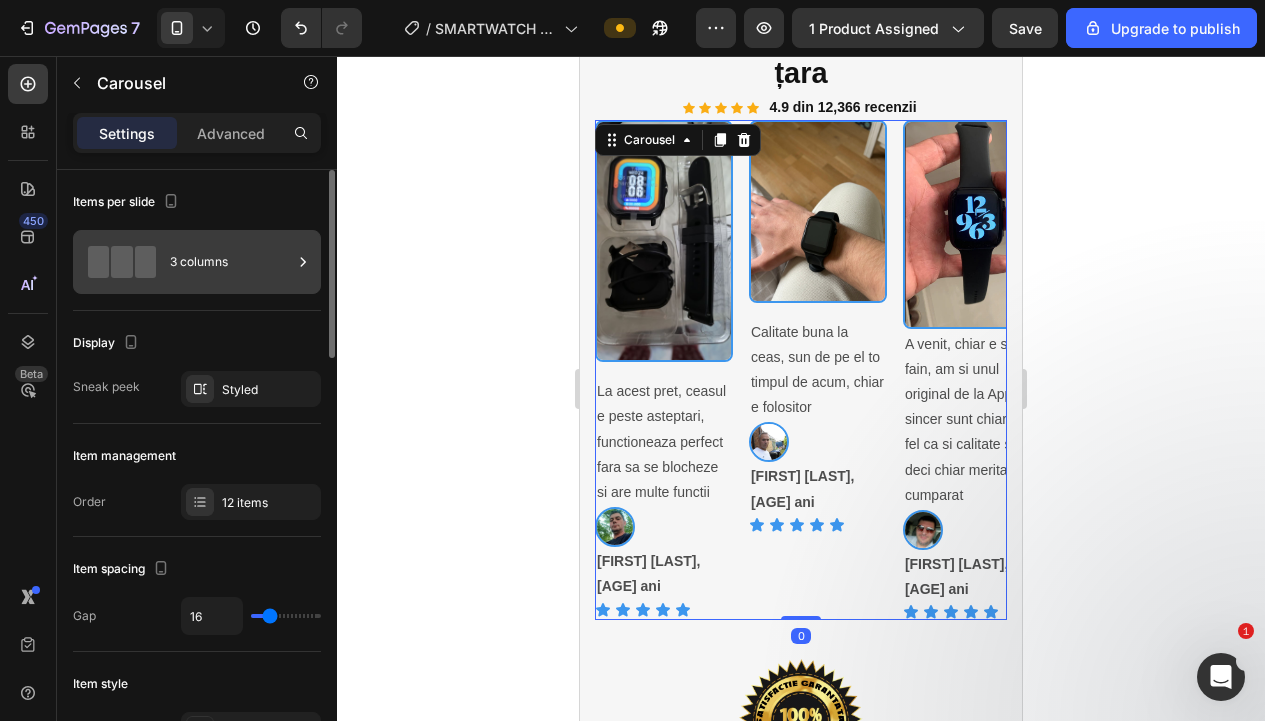 click on "3 columns" at bounding box center [231, 262] 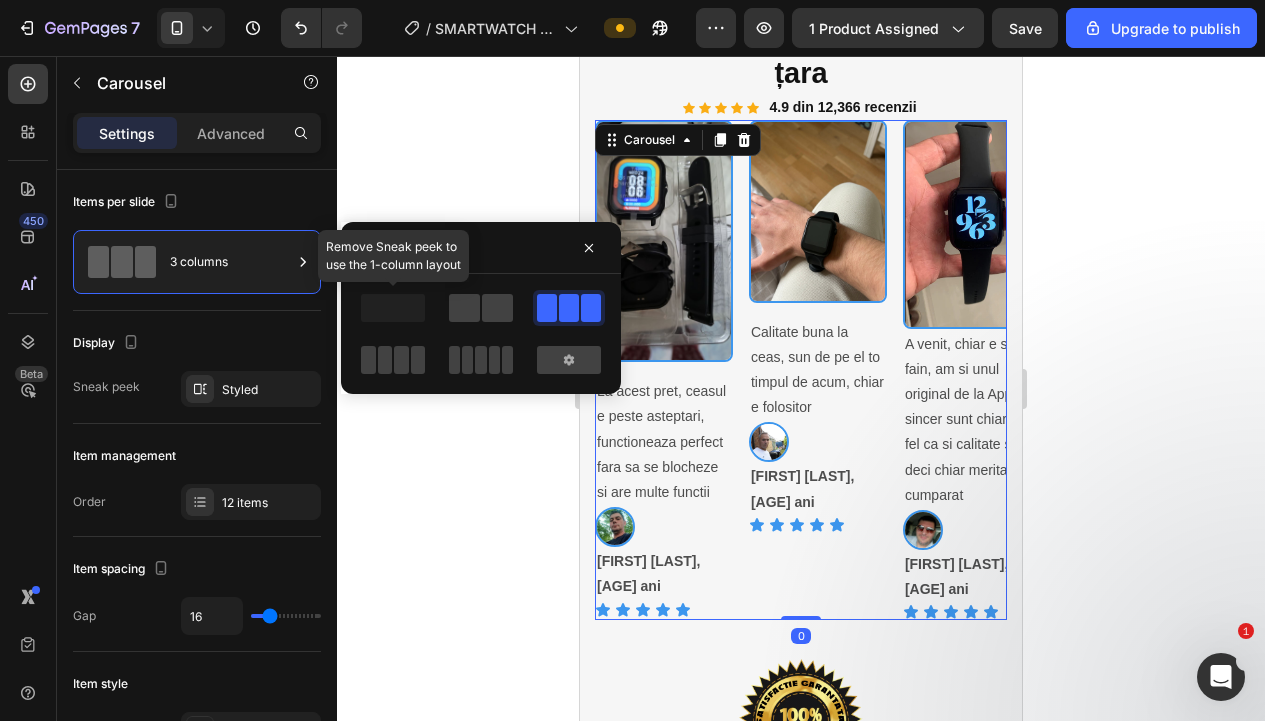 click 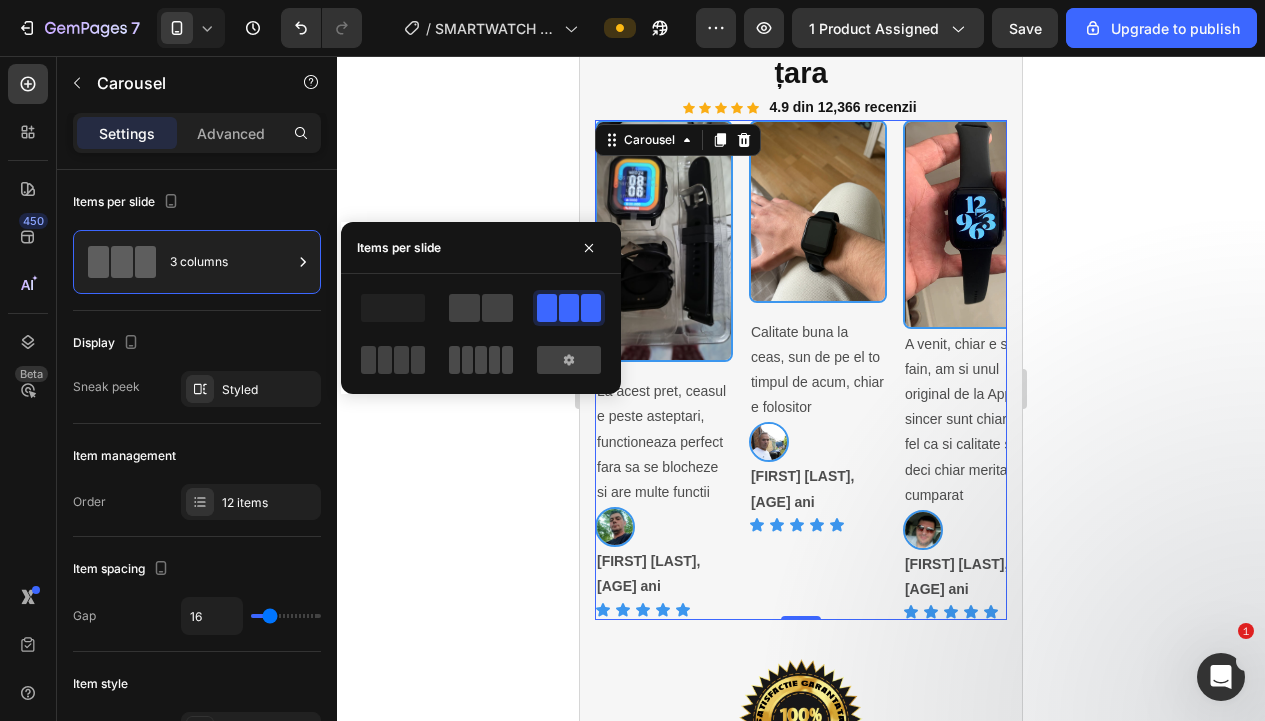 click 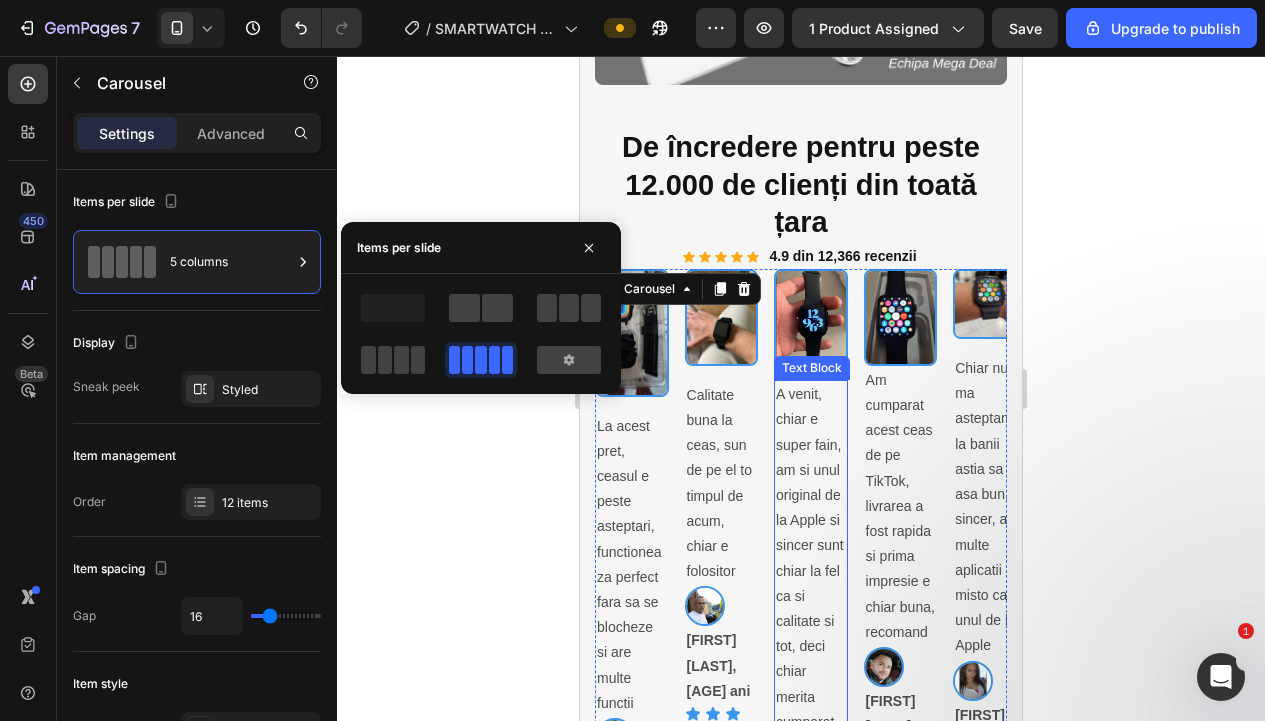 scroll, scrollTop: 4025, scrollLeft: 0, axis: vertical 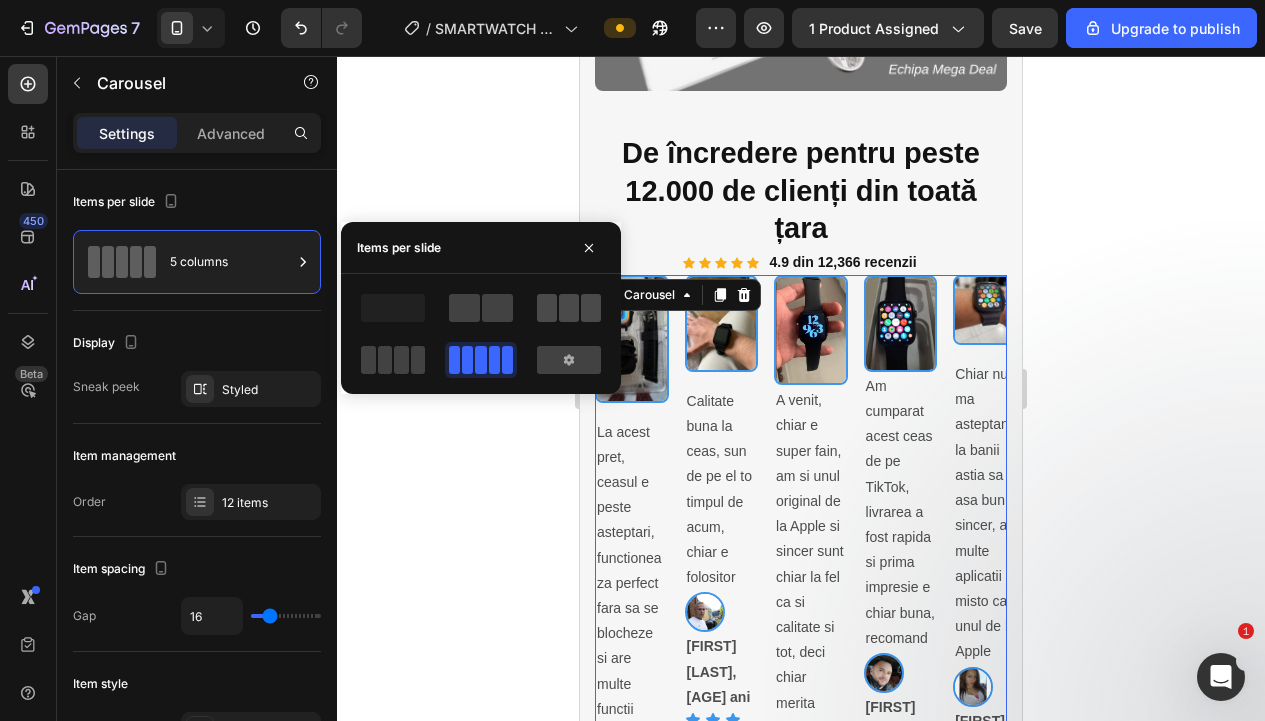 click 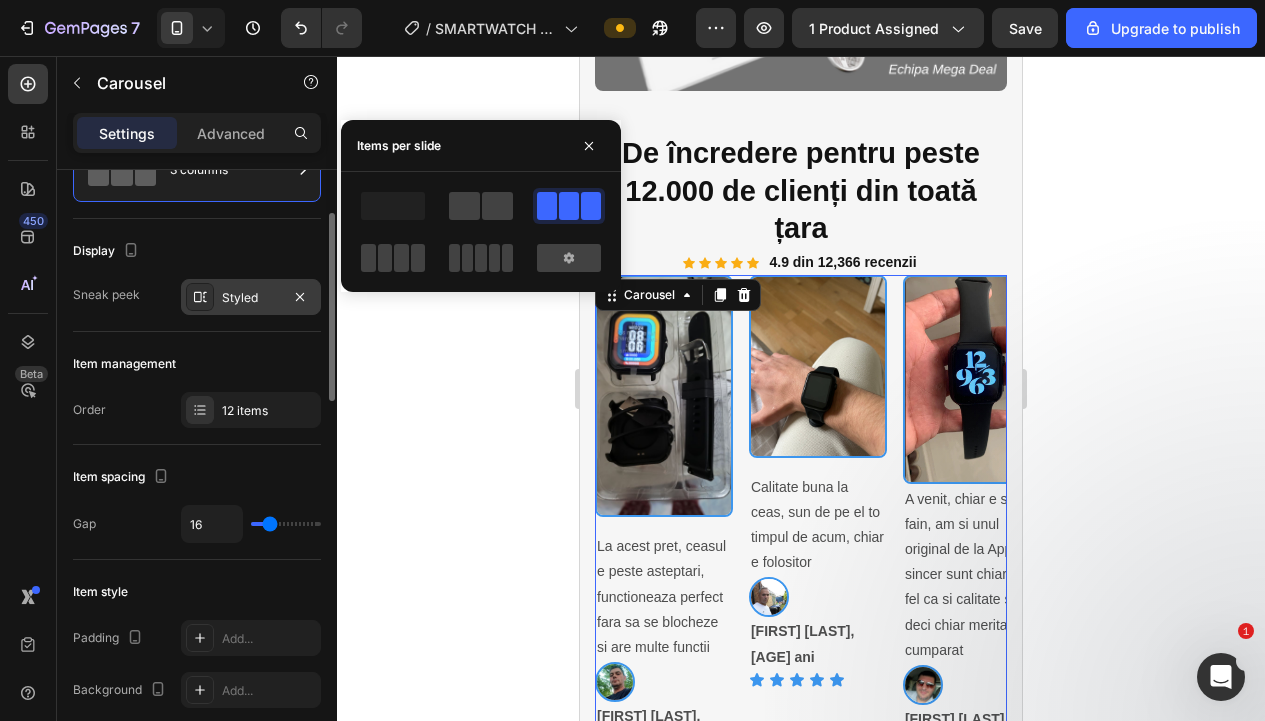 scroll, scrollTop: 104, scrollLeft: 0, axis: vertical 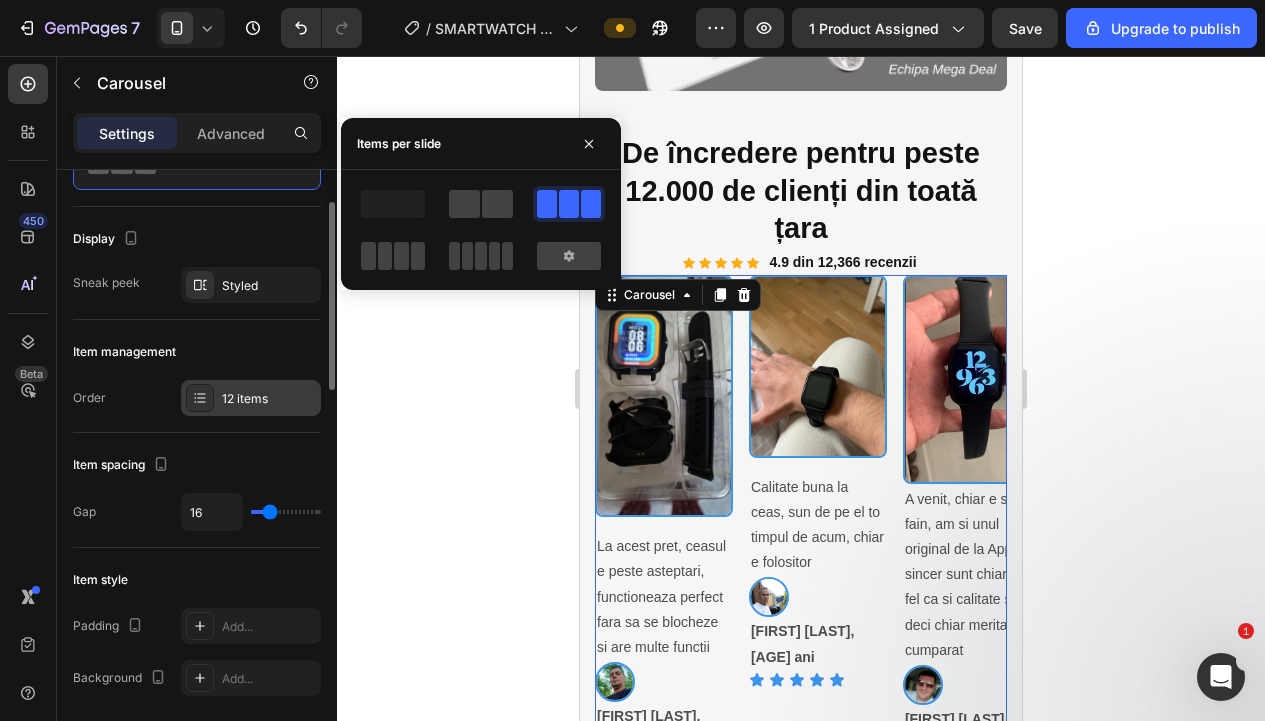 click on "12 items" at bounding box center [251, 398] 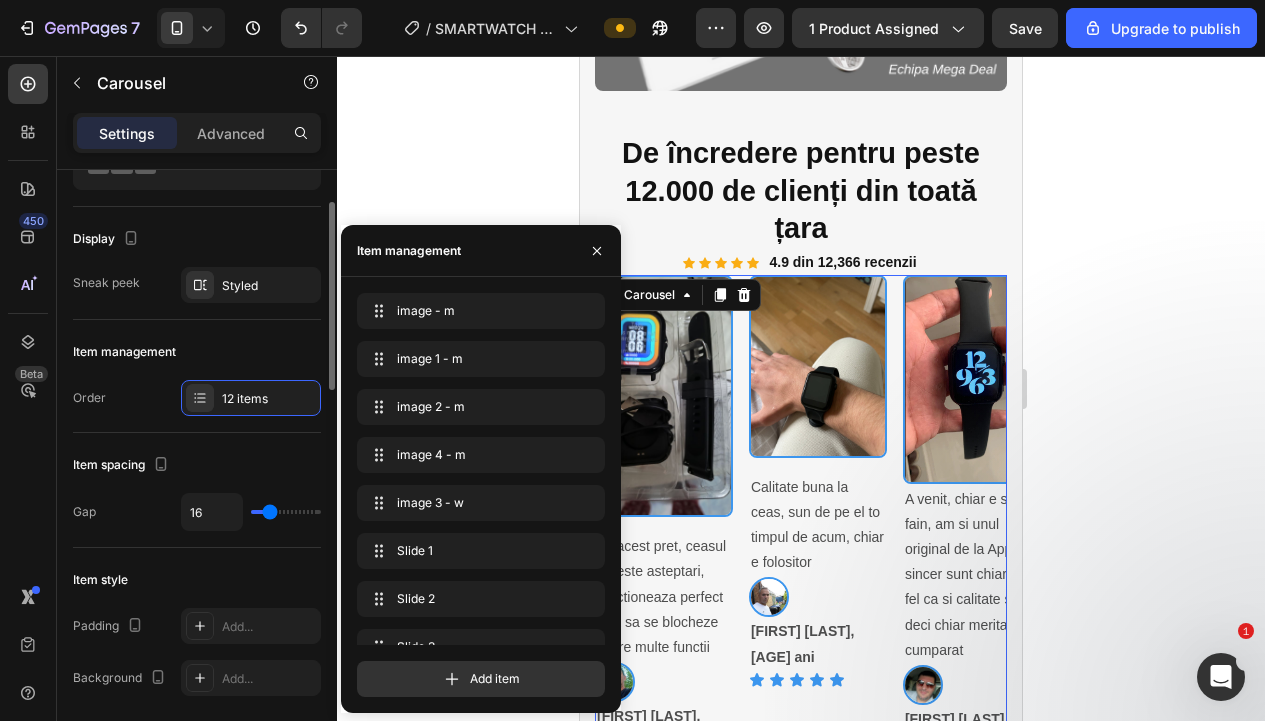 scroll, scrollTop: 112, scrollLeft: 0, axis: vertical 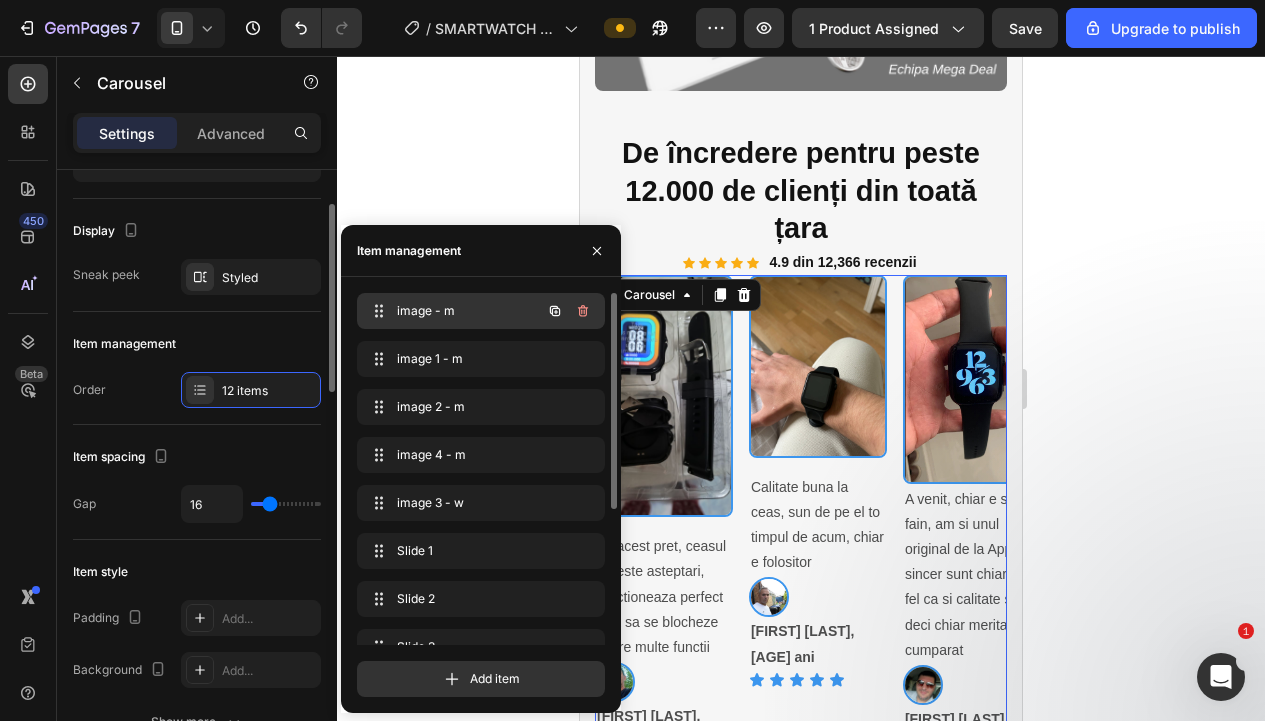 click on "image - m image - m" at bounding box center [453, 311] 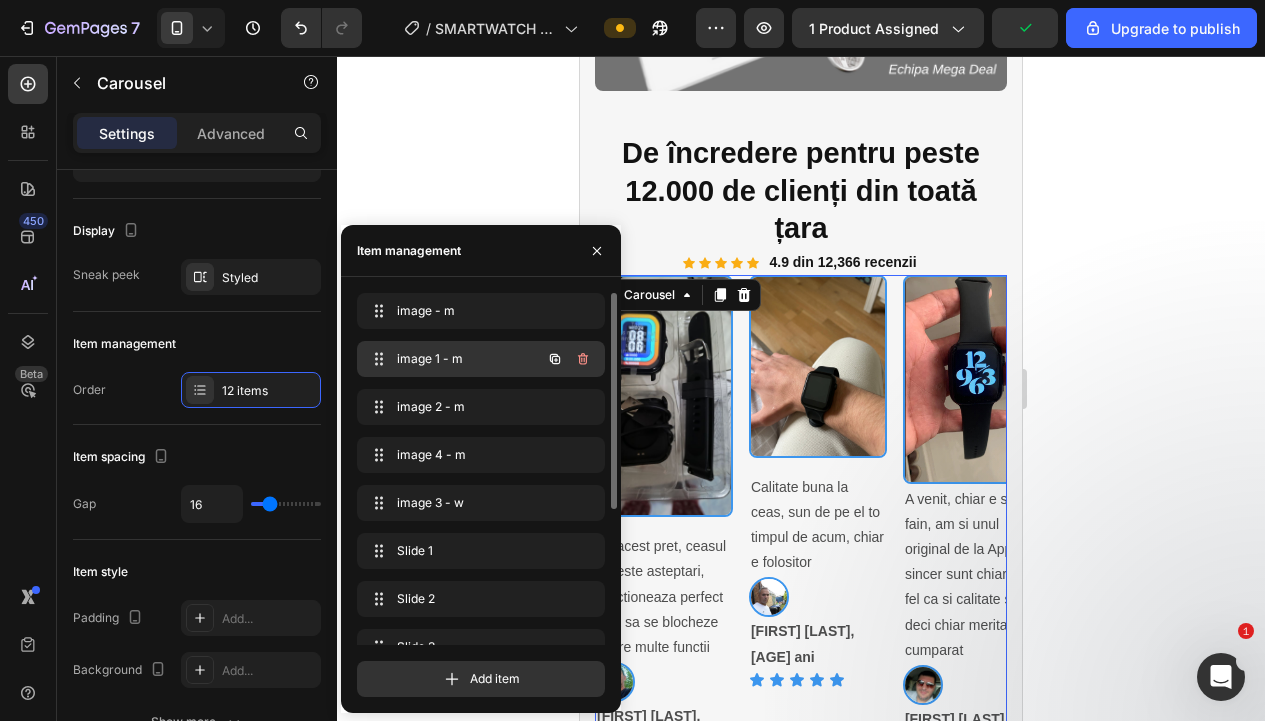 drag, startPoint x: 427, startPoint y: 342, endPoint x: 431, endPoint y: 354, distance: 12.649111 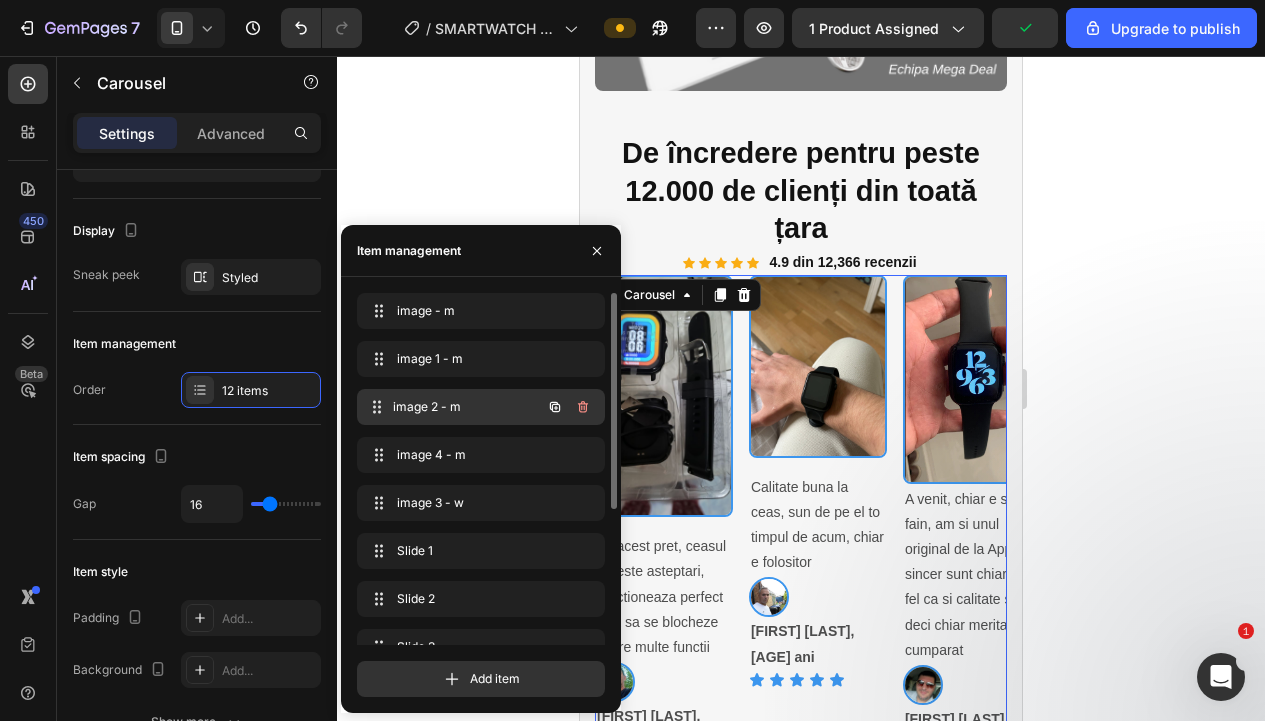 click on "image 2 - m image 2 - m" at bounding box center (481, 407) 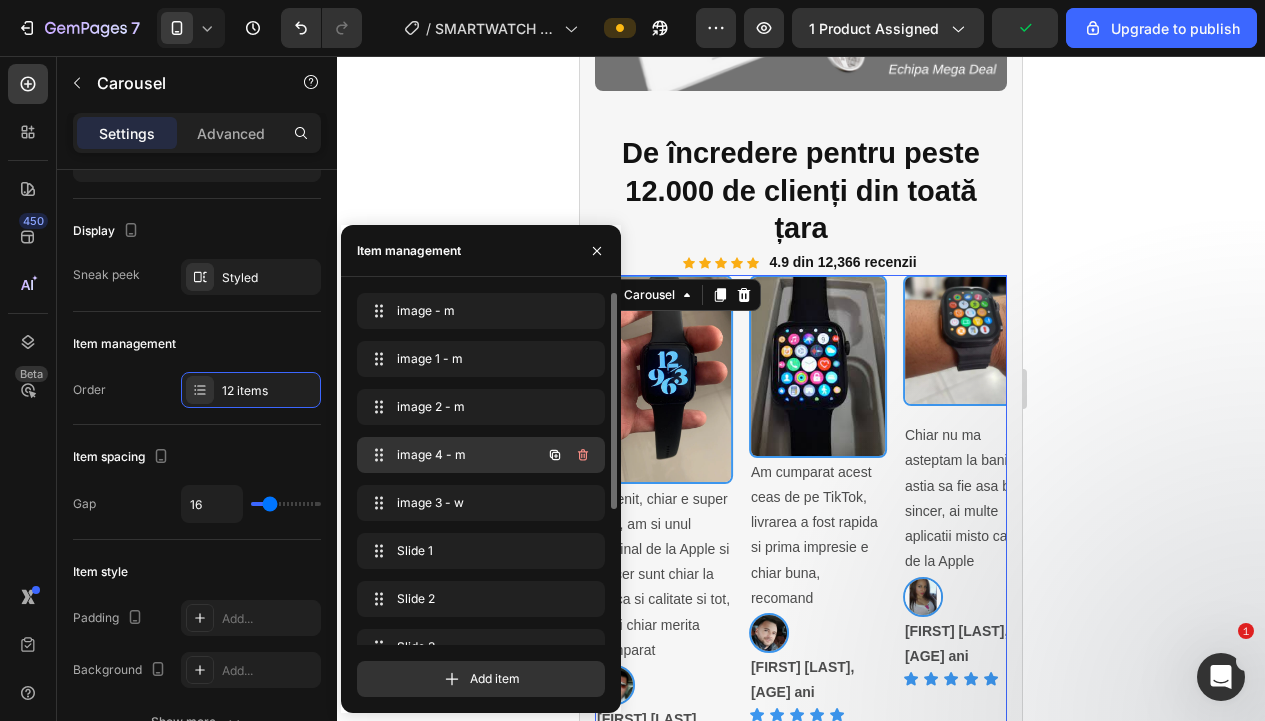 click on "image 4 - m" at bounding box center [453, 455] 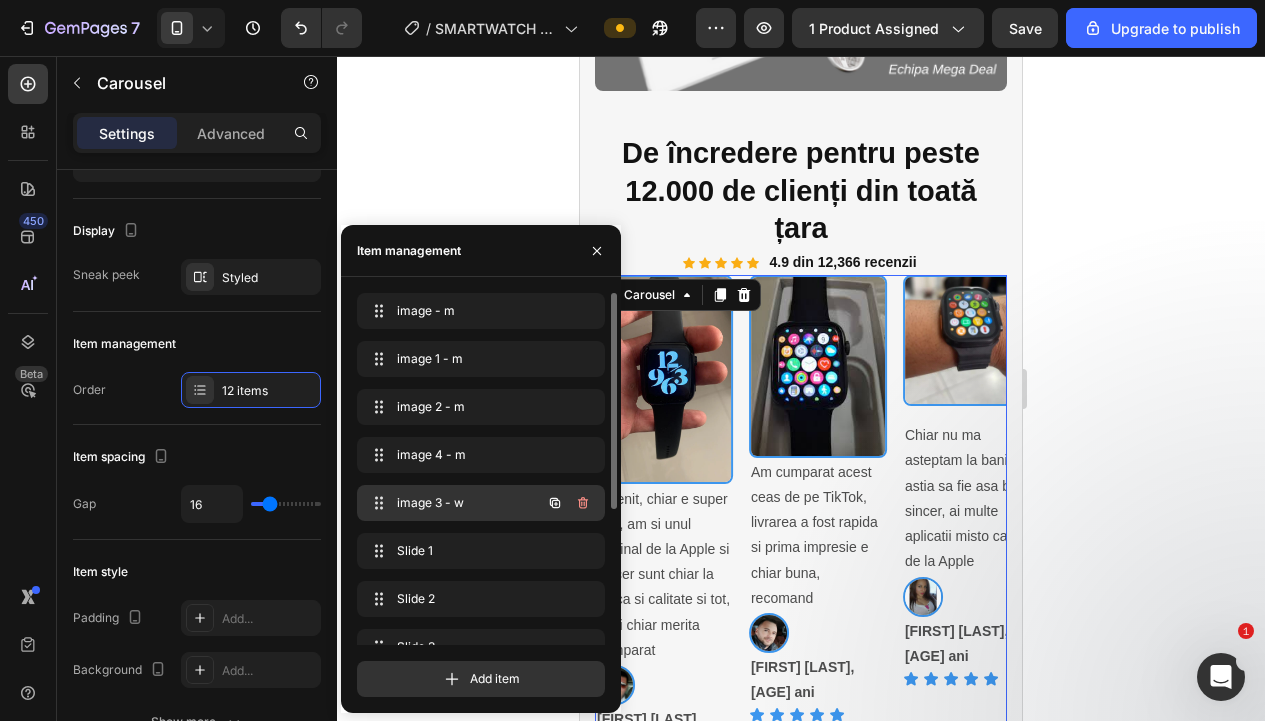 click on "image 3 - w" at bounding box center [453, 503] 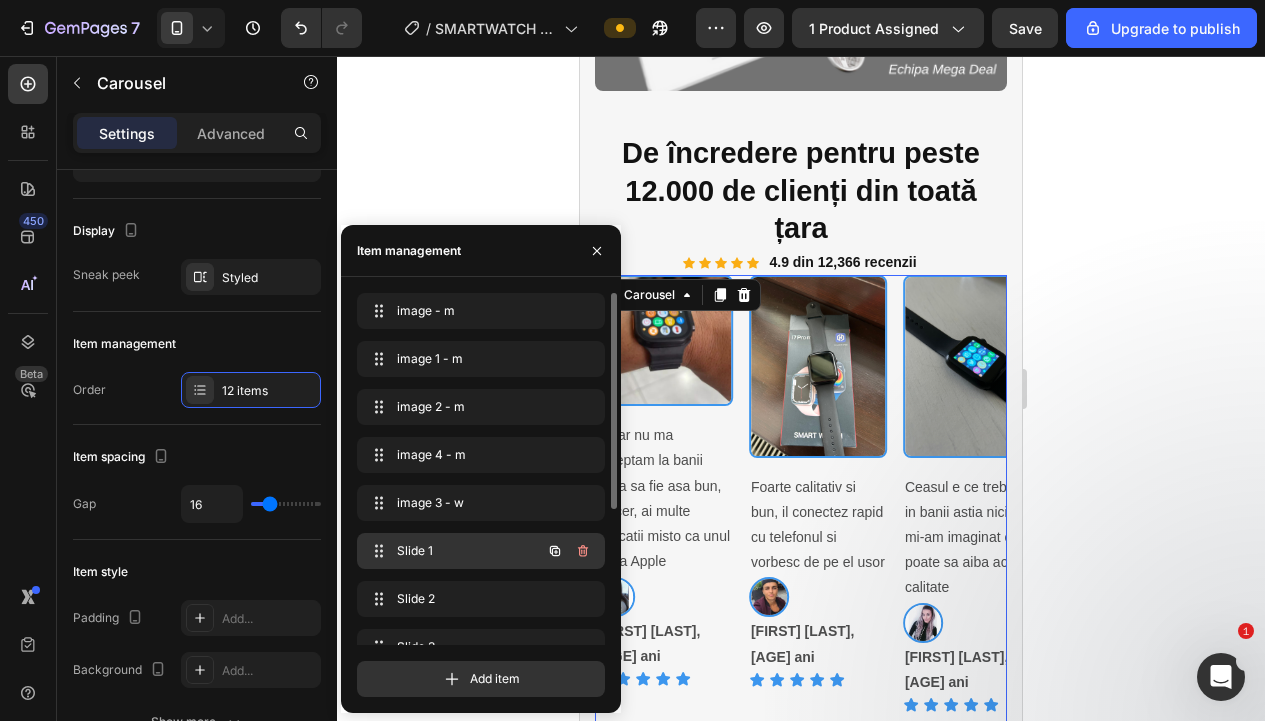 click on "Slide 1 Slide 1" at bounding box center (481, 551) 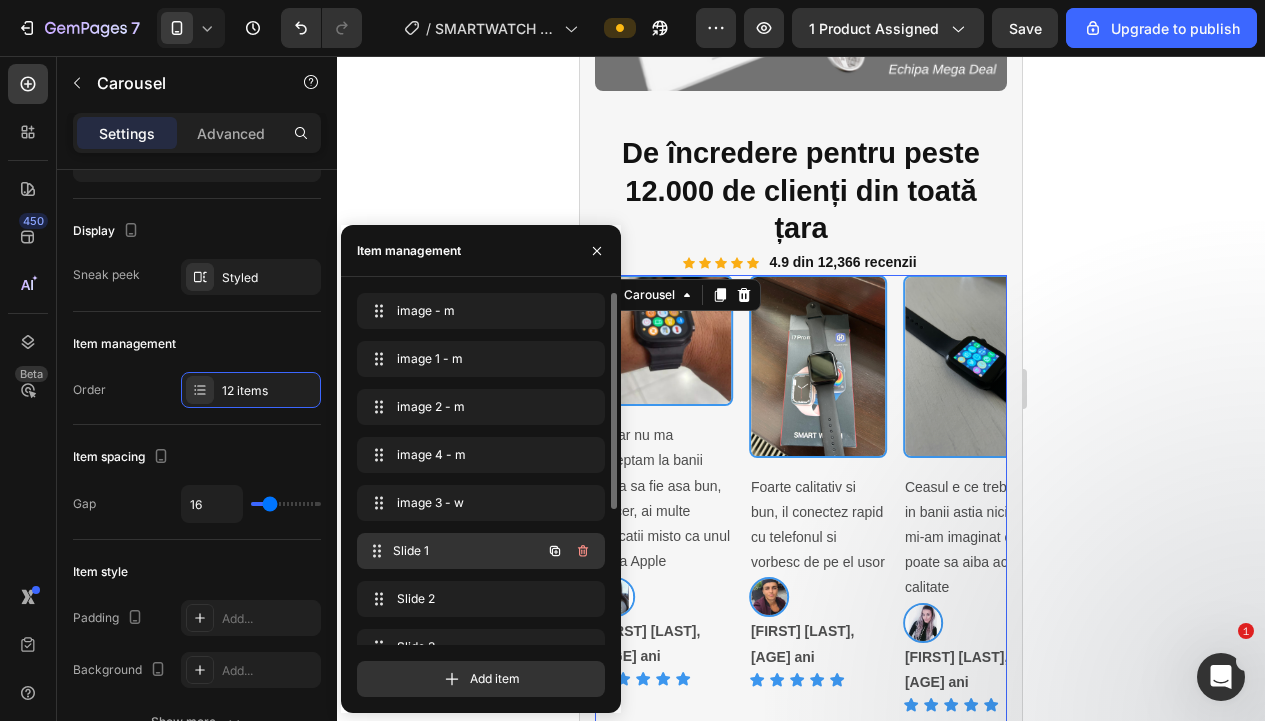 click on "Slide 1" at bounding box center [467, 551] 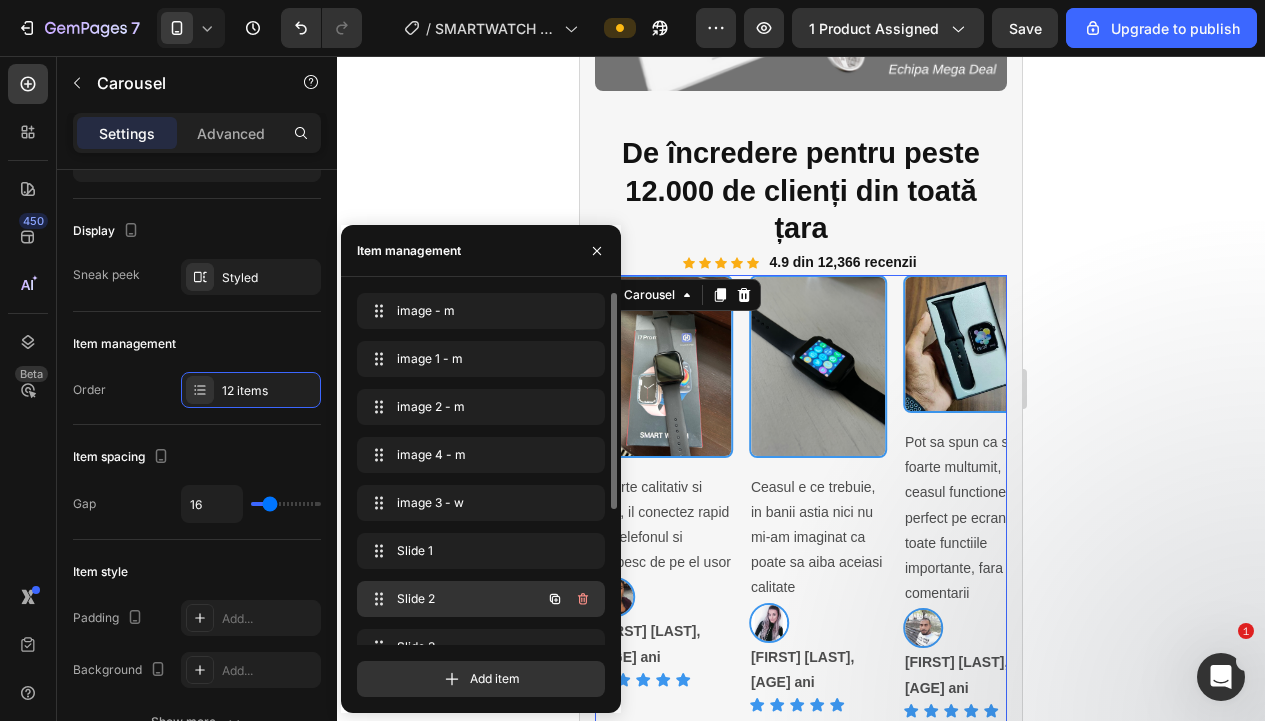 click on "Slide 2" at bounding box center [453, 599] 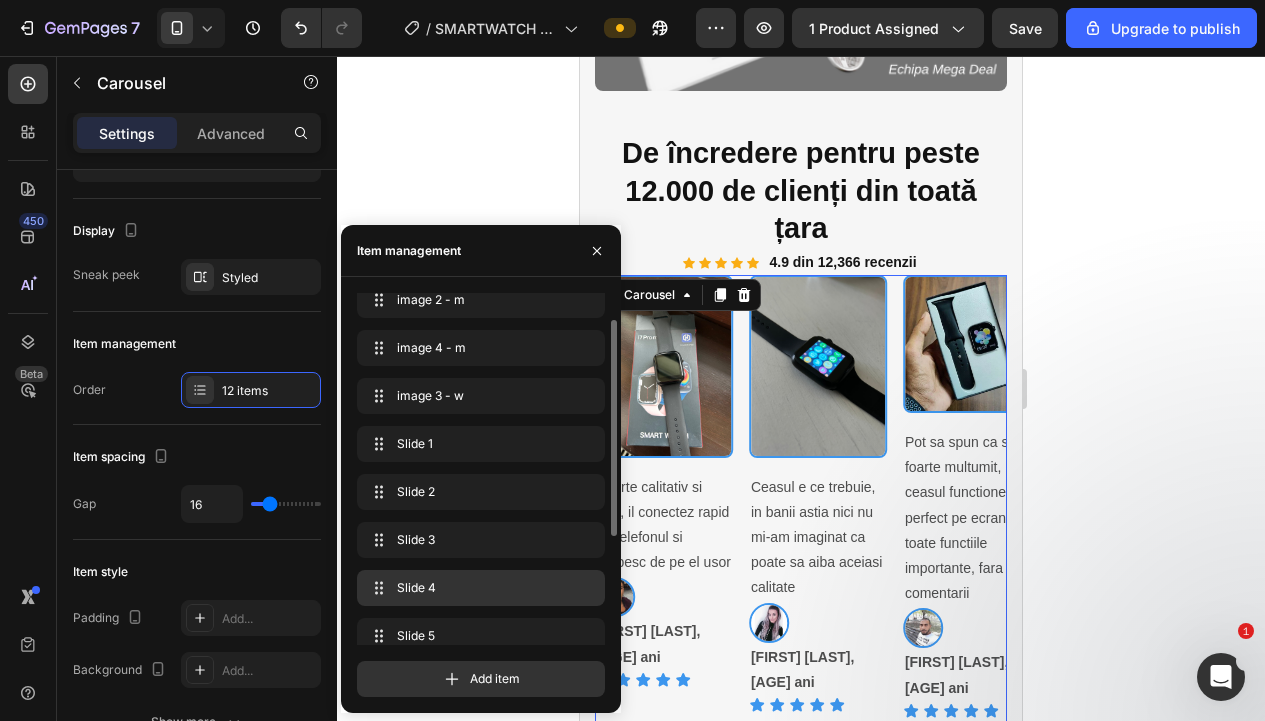 scroll, scrollTop: 107, scrollLeft: 0, axis: vertical 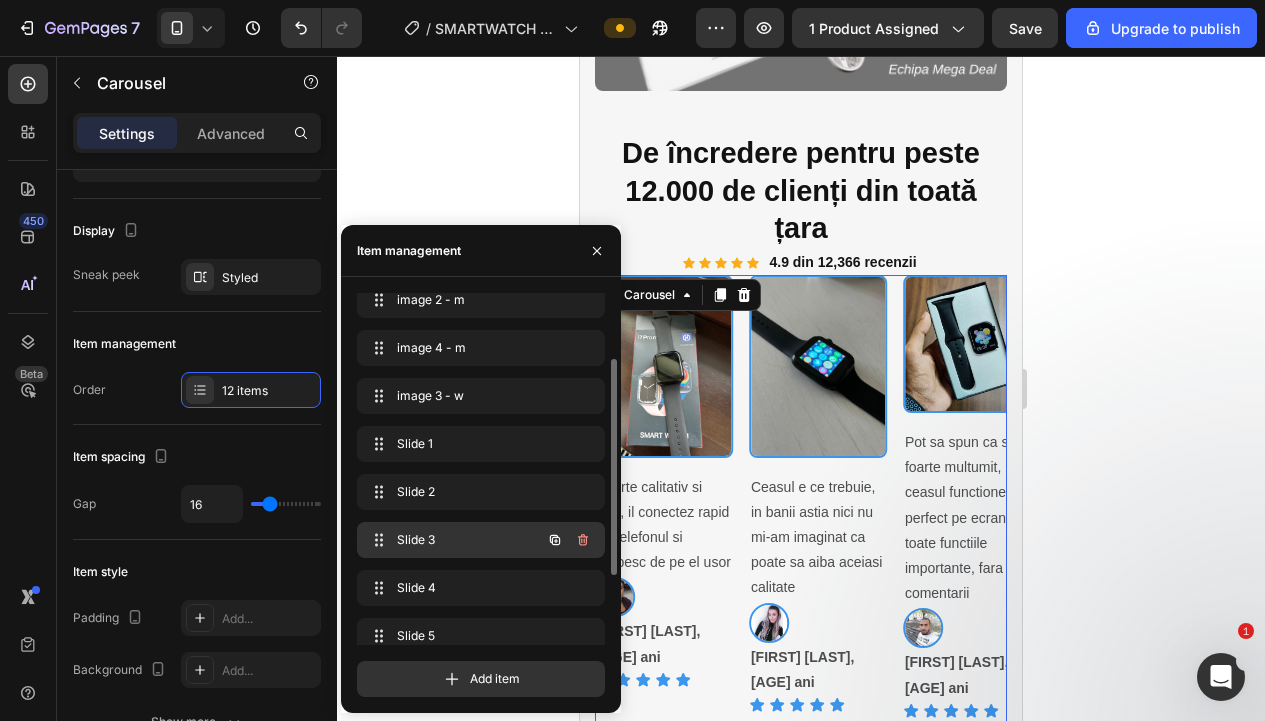 click on "Slide 3" at bounding box center (453, 540) 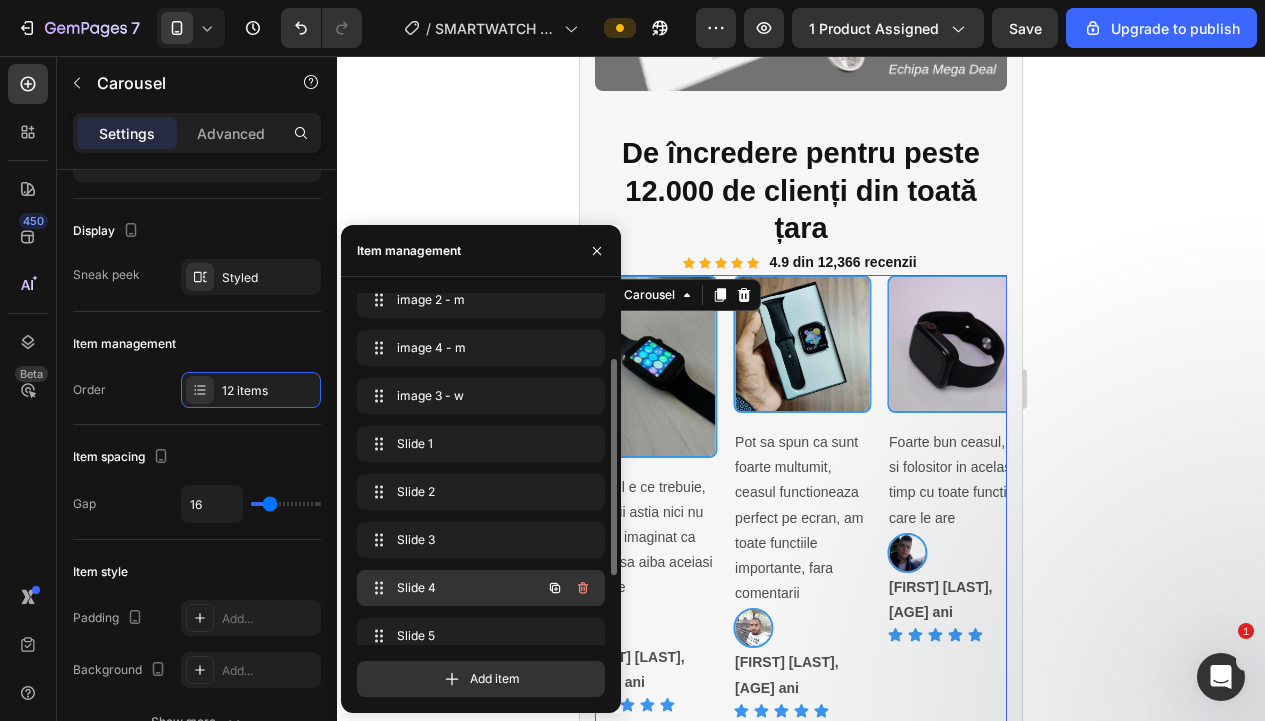 click on "Slide 4" at bounding box center [453, 588] 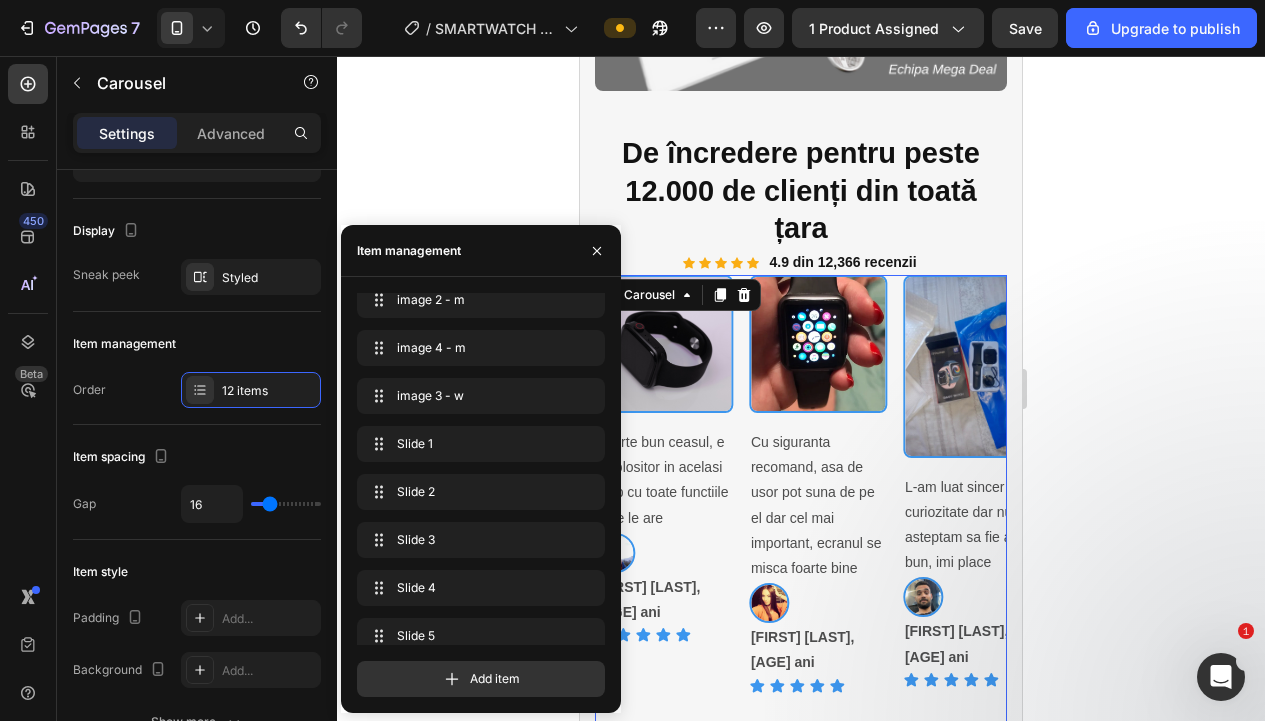 click 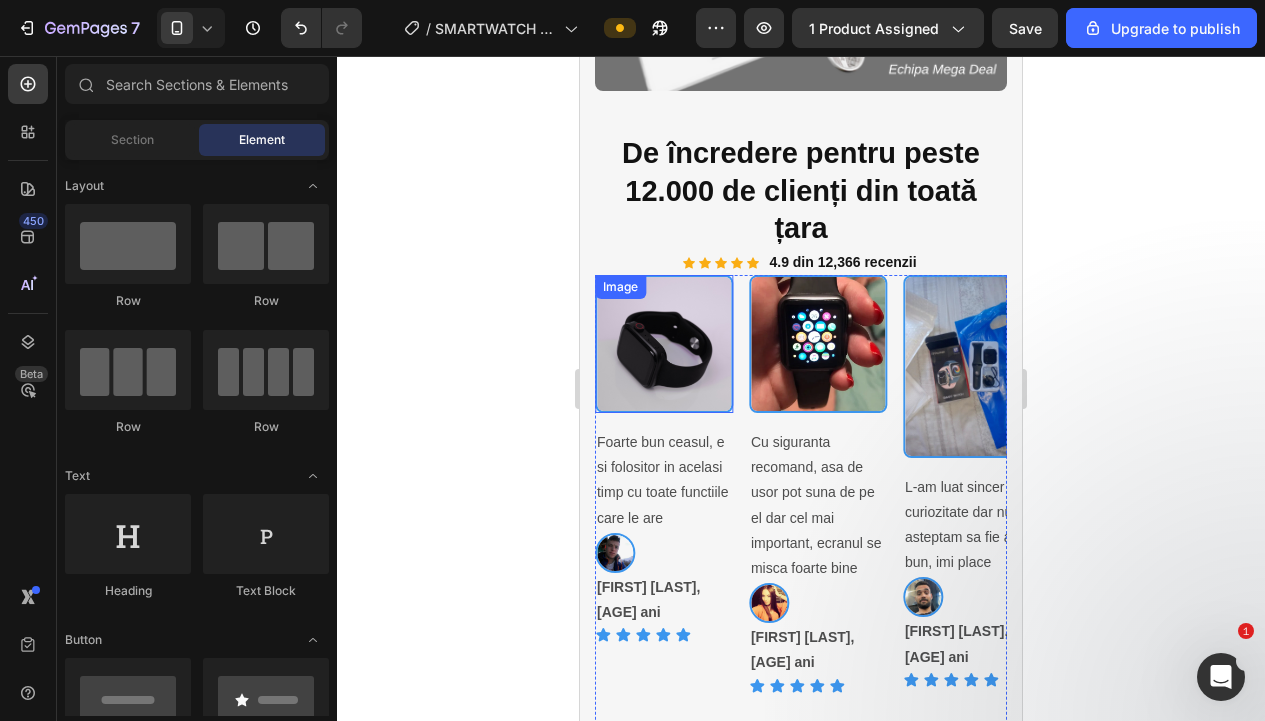 click at bounding box center (664, 344) 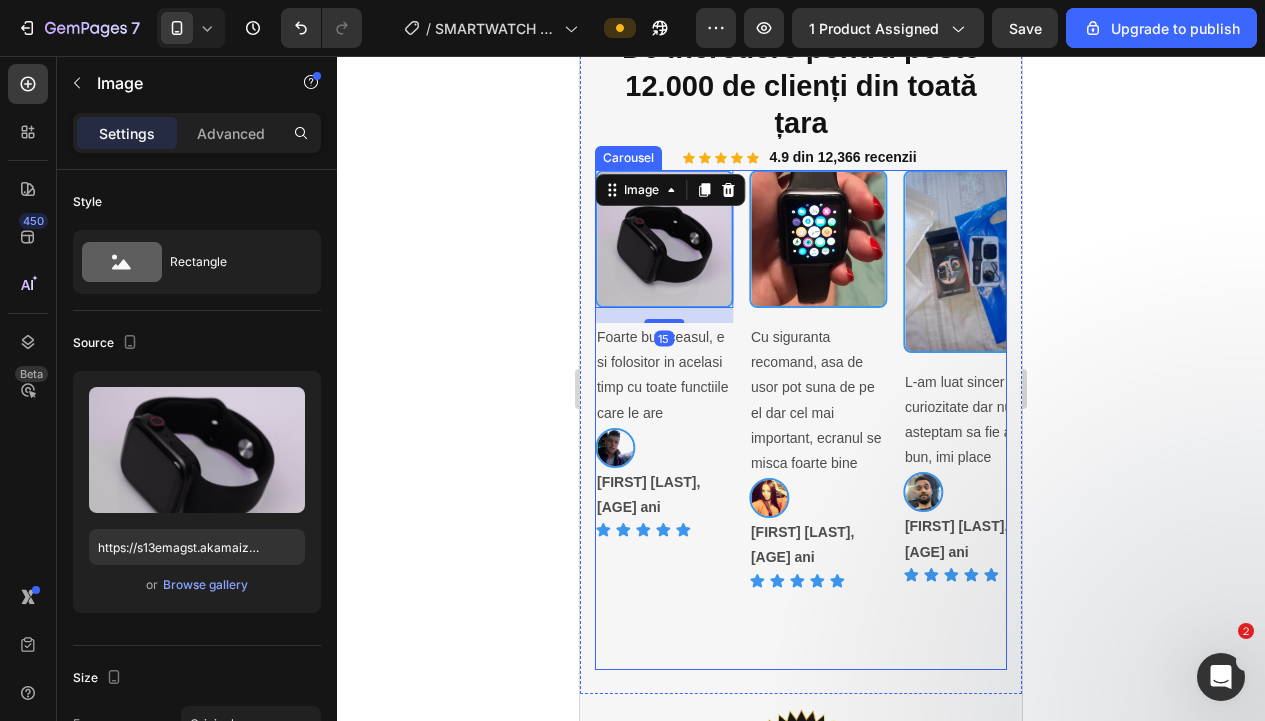 scroll, scrollTop: 4131, scrollLeft: 0, axis: vertical 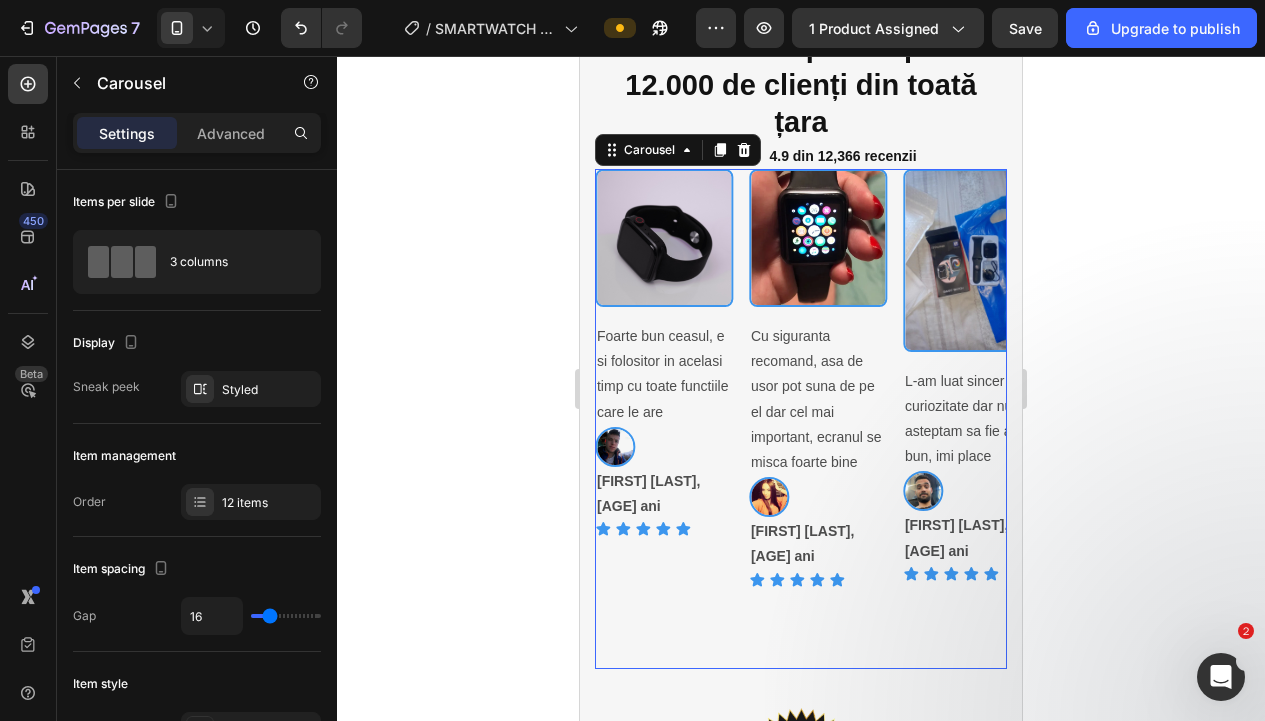 click on "Image Cu siguranta recomand, asa de usor pot suna de pe el dar cel mai important, ecranul se misca foarte bine Text Block Image [FIRST] [LAST], [AGE] ani Text Block Icon Icon Icon Icon
Icon Icon List Row" at bounding box center [818, 419] 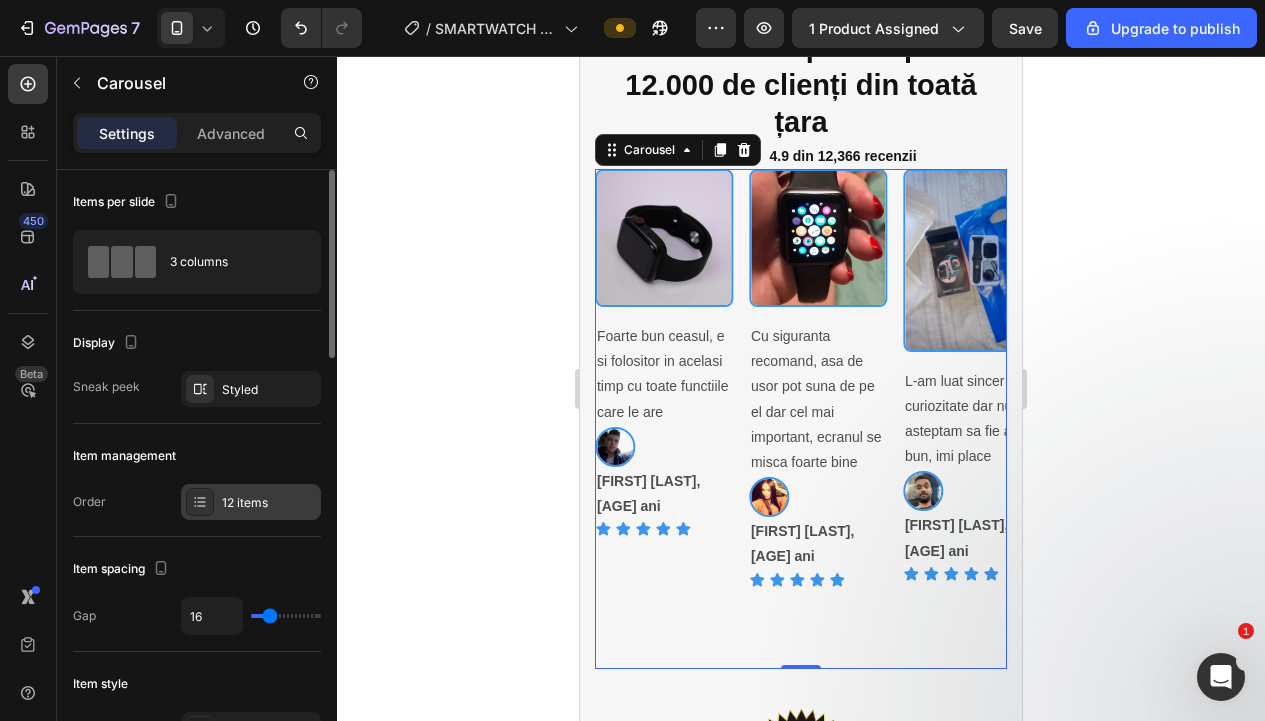 click on "12 items" at bounding box center (251, 502) 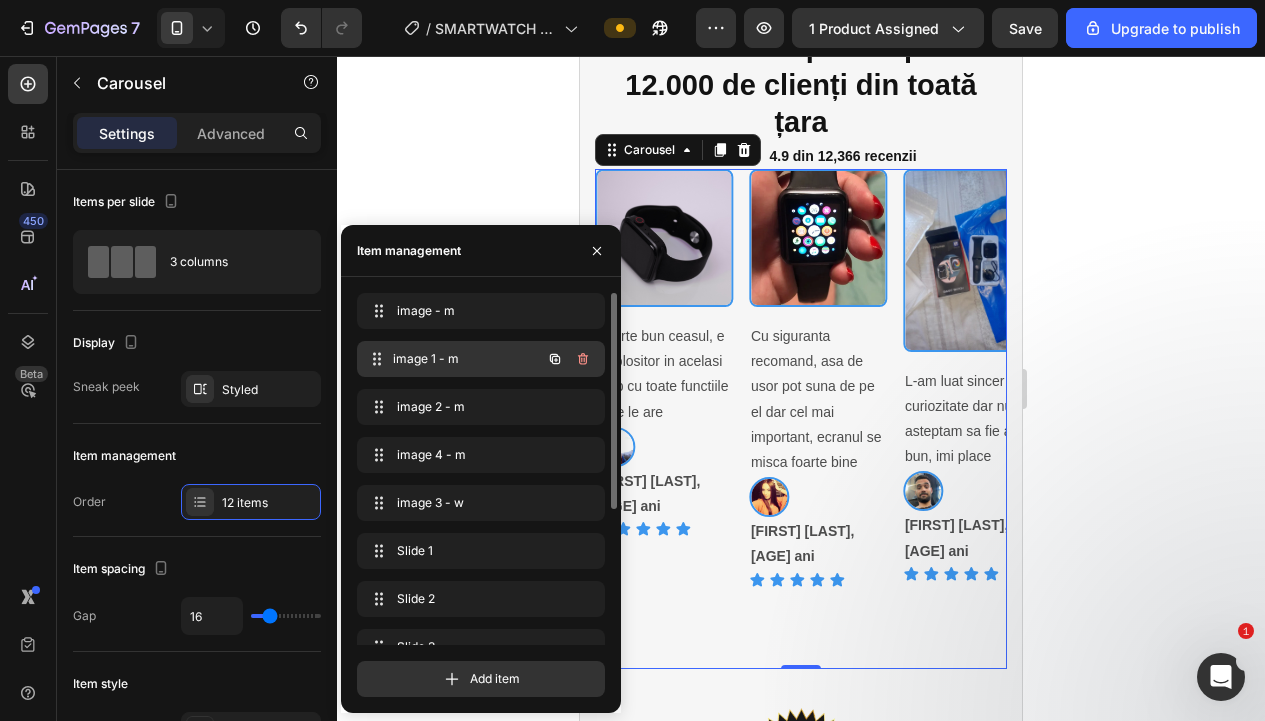 click on "image 1 - m image 1 - m" at bounding box center (453, 359) 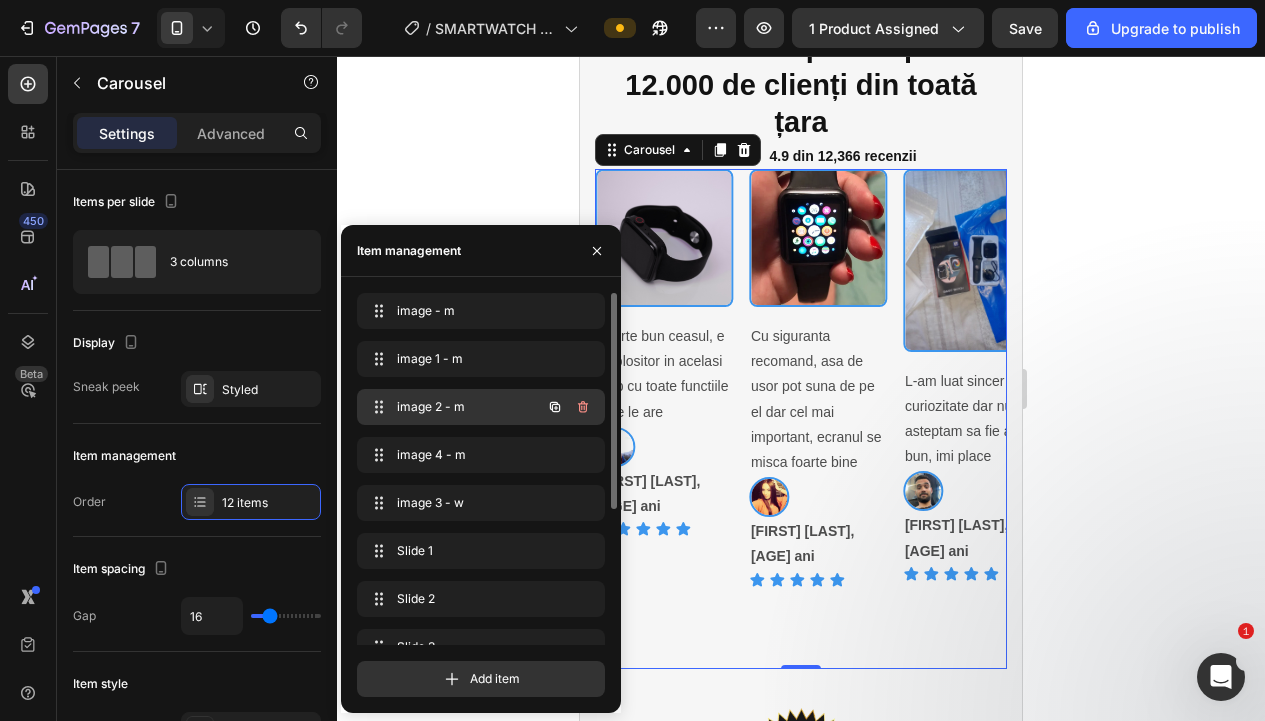 click on "image 2 - m" at bounding box center [453, 407] 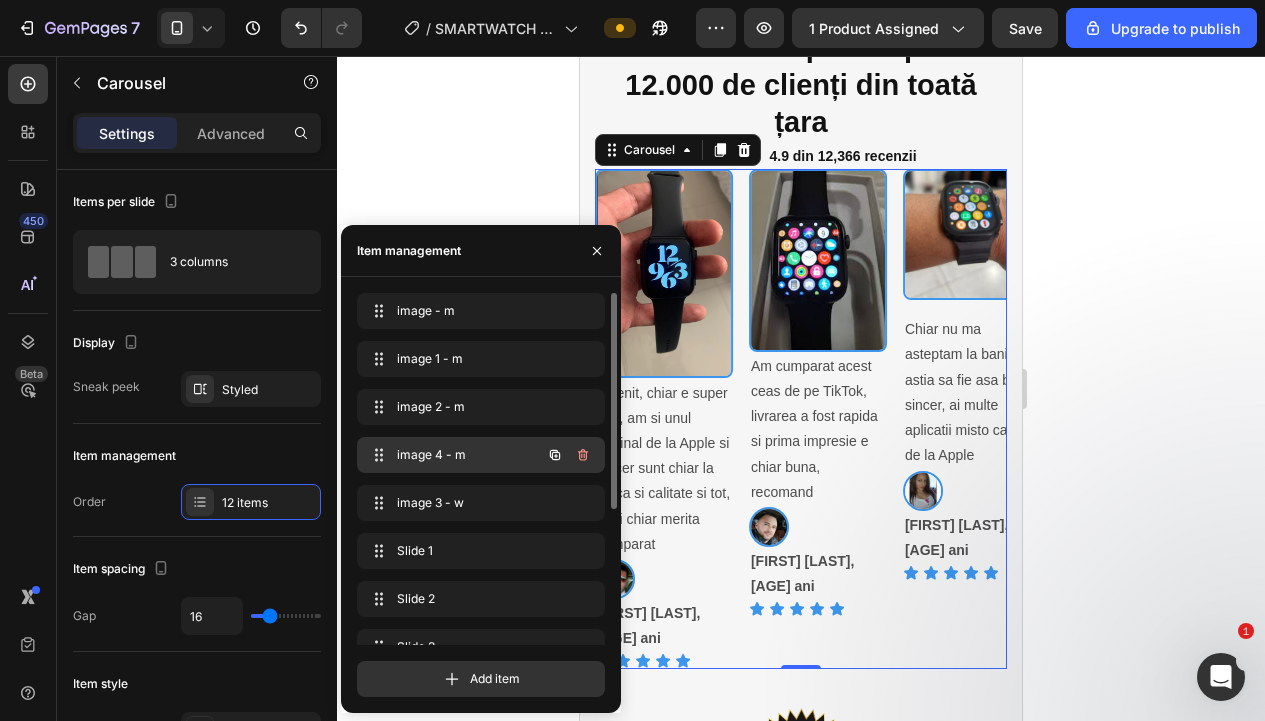 click on "image 4 - m" at bounding box center [453, 455] 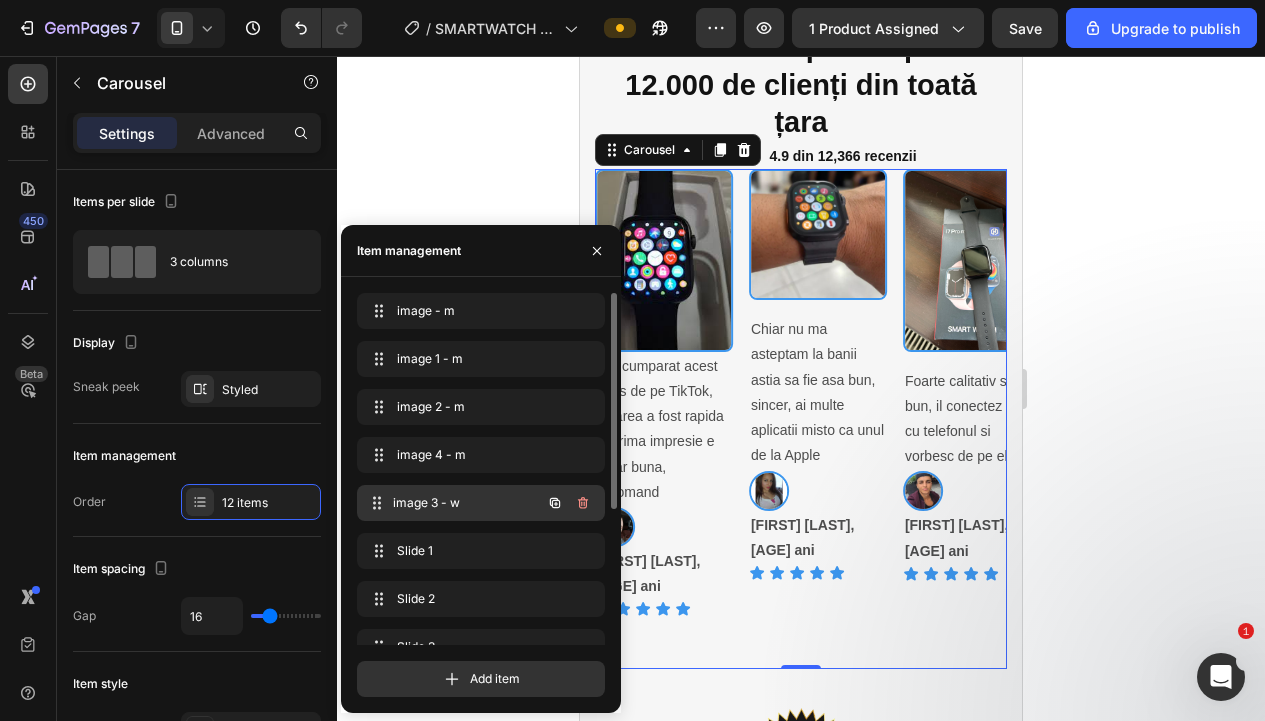 click on "image 3 - w" at bounding box center [467, 503] 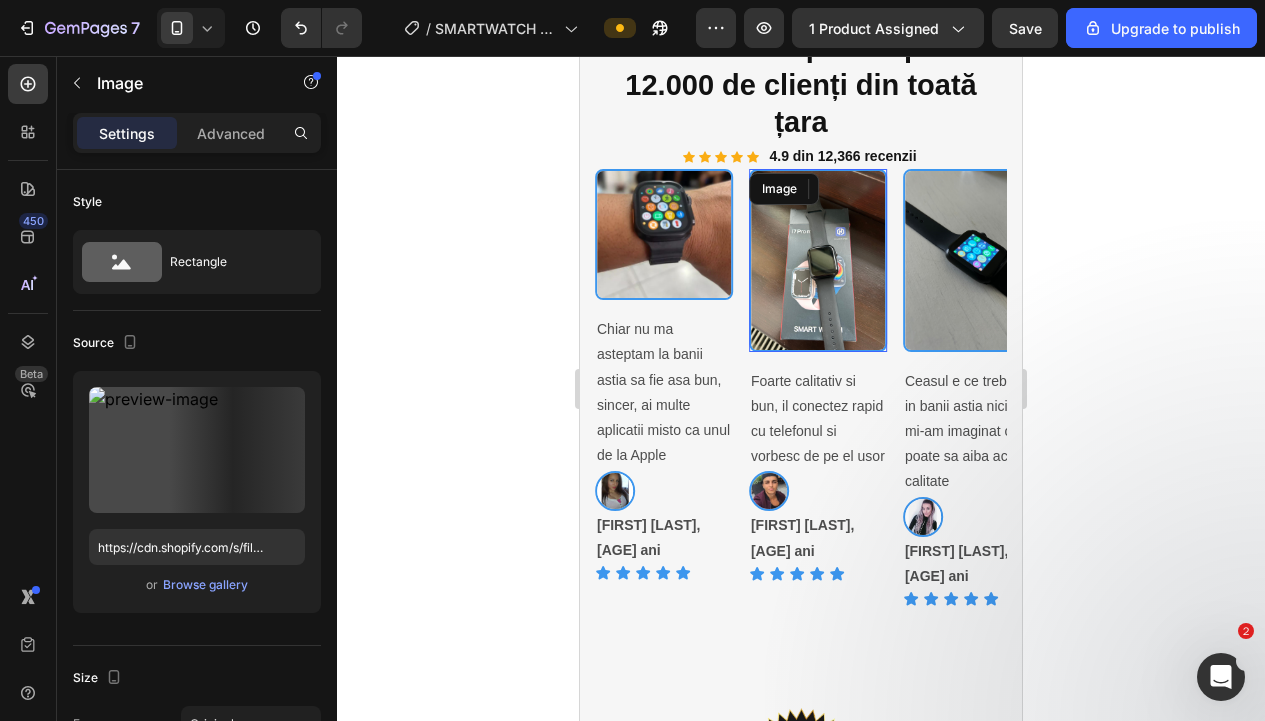 click at bounding box center [818, 260] 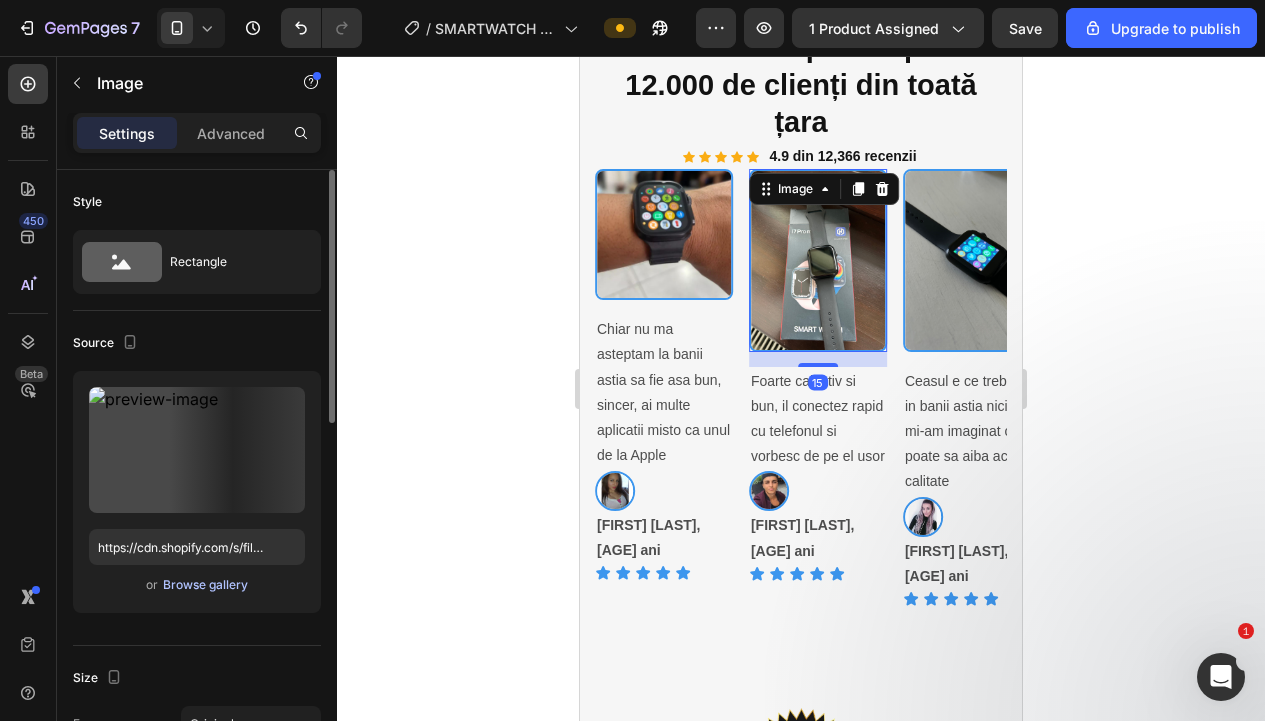 click on "Browse gallery" at bounding box center (205, 585) 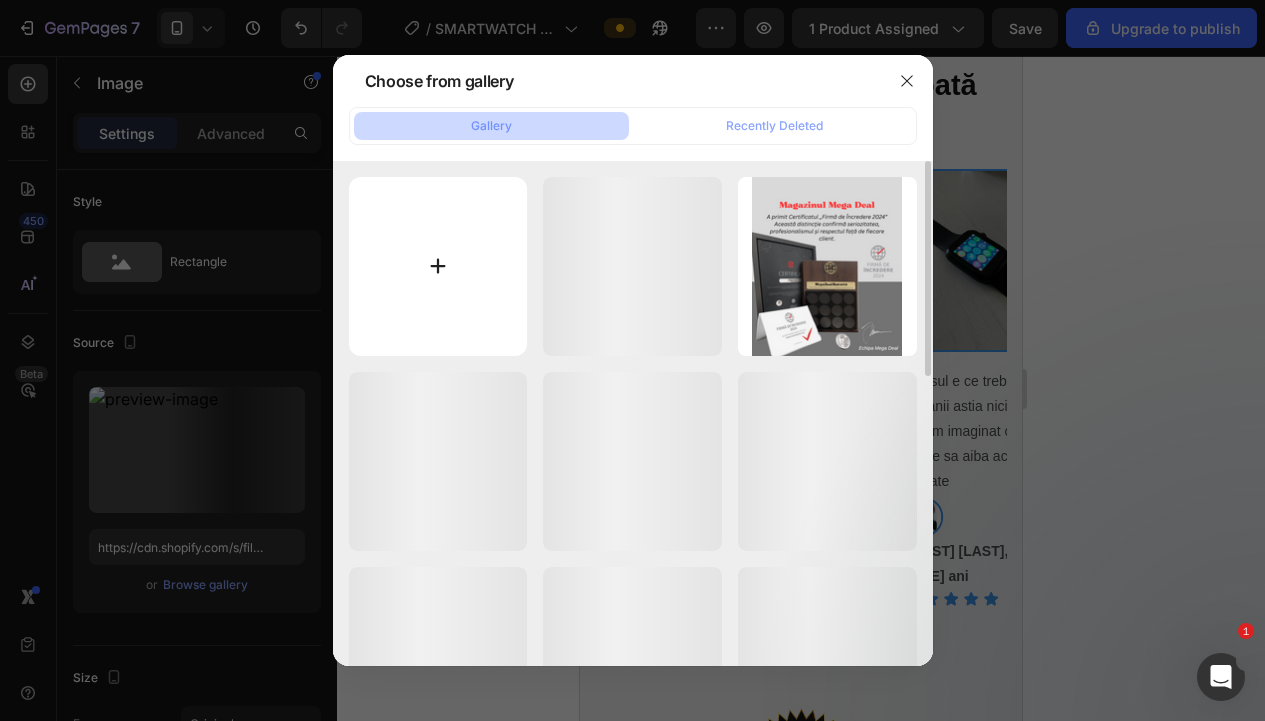 click at bounding box center [438, 266] 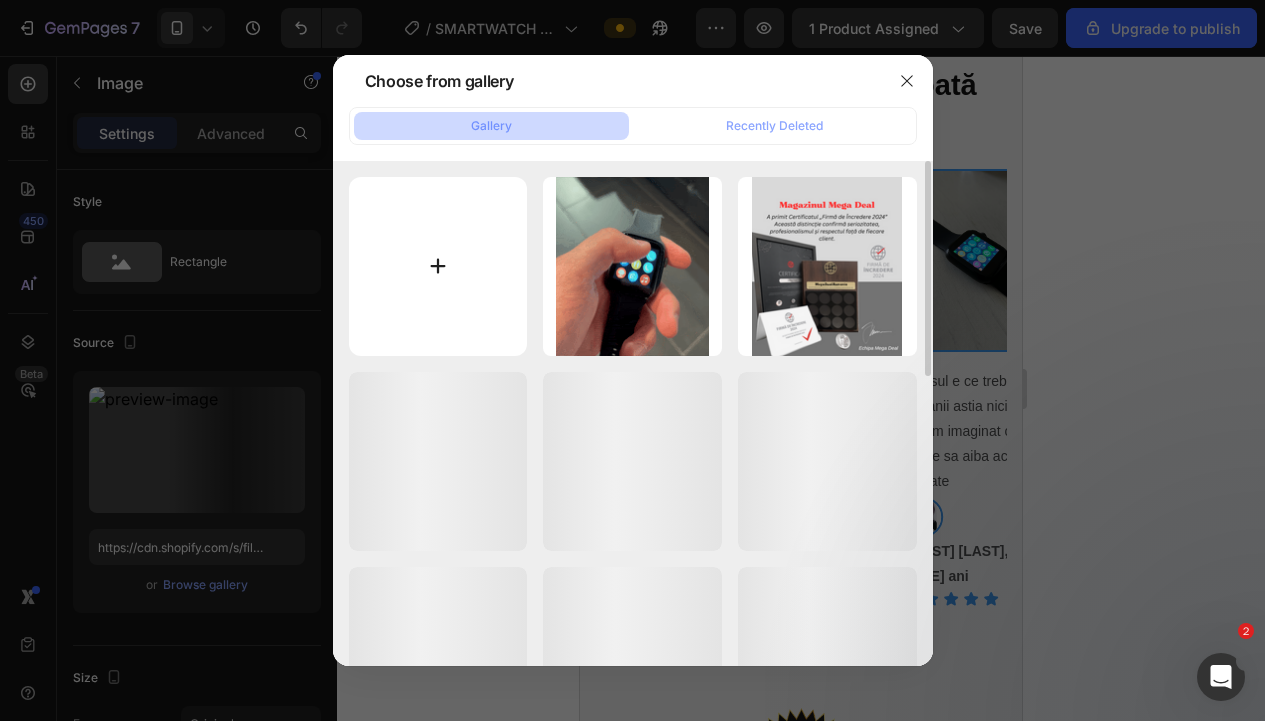 type on "C:\fakepath\IMG_7459.HEIC" 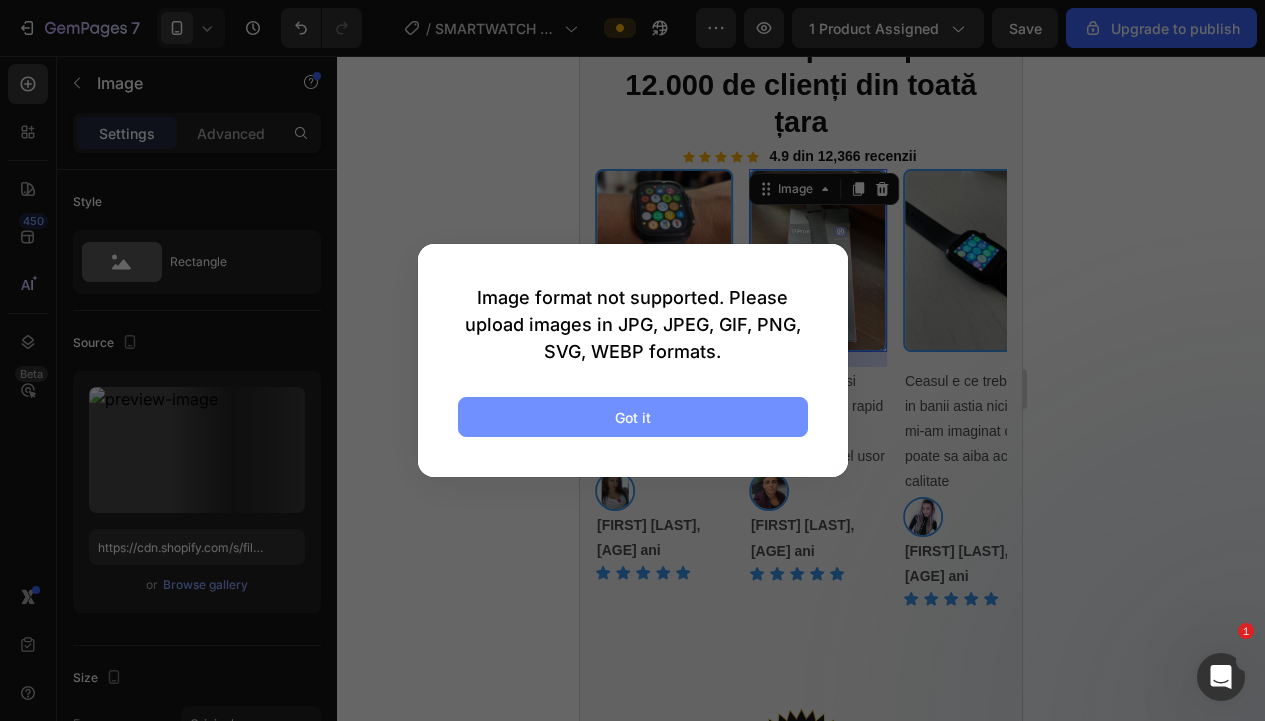 click on "Got it" at bounding box center [633, 417] 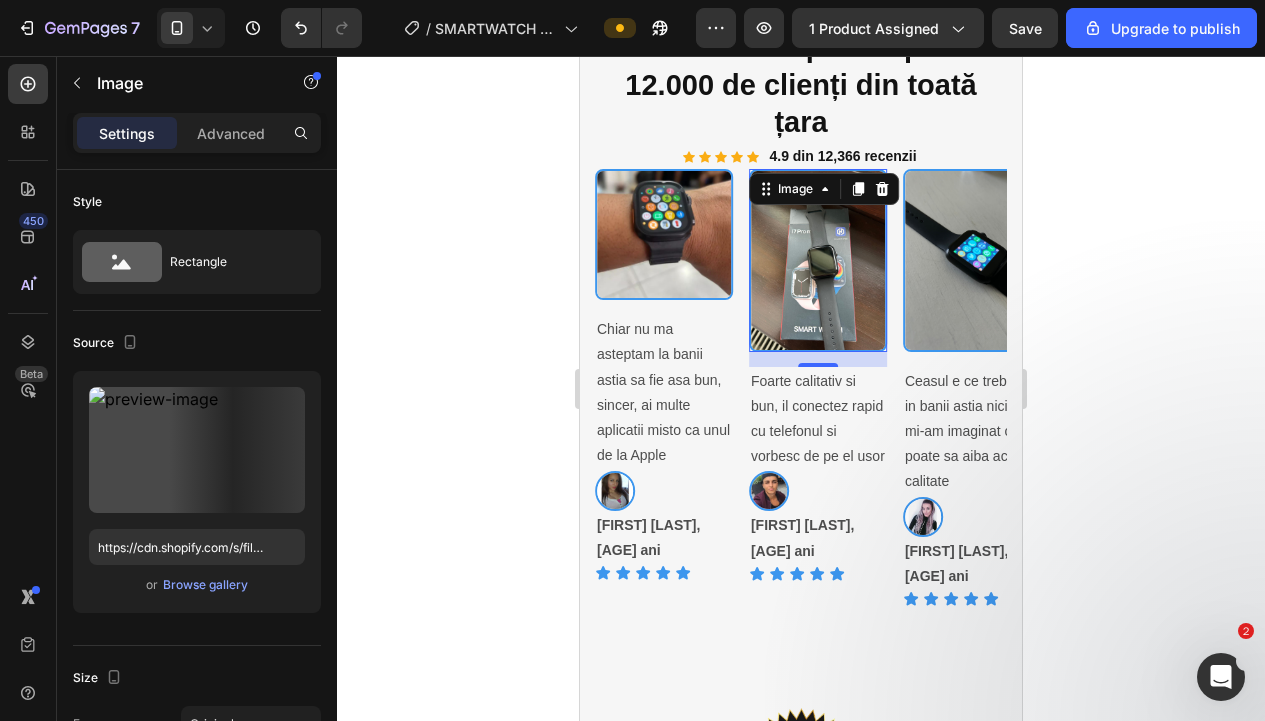 click at bounding box center (818, 260) 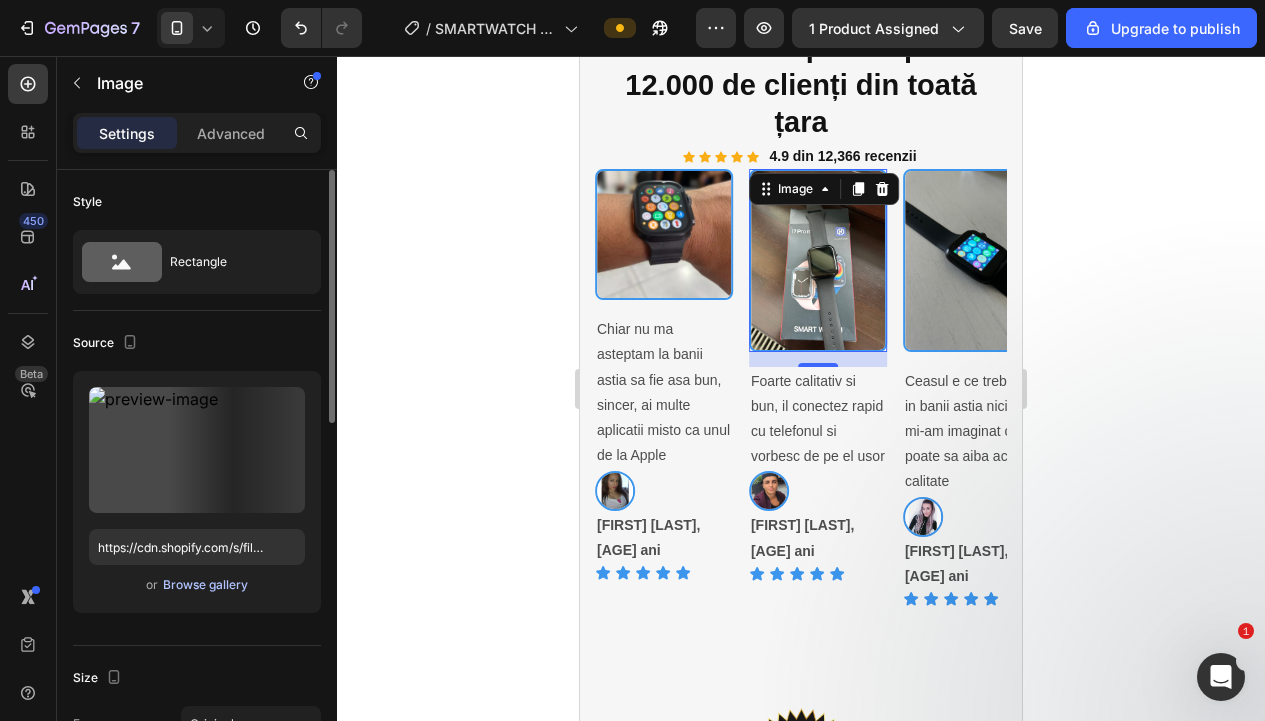 click on "Browse gallery" at bounding box center [205, 585] 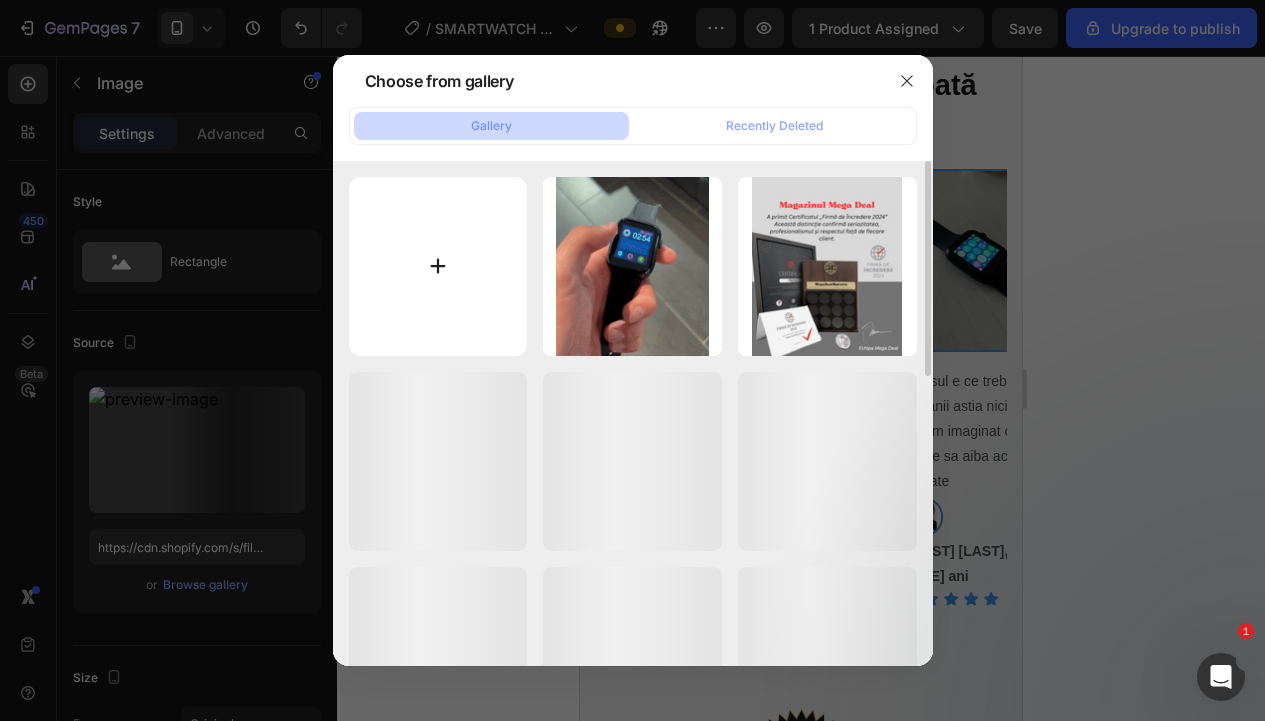 click at bounding box center [438, 266] 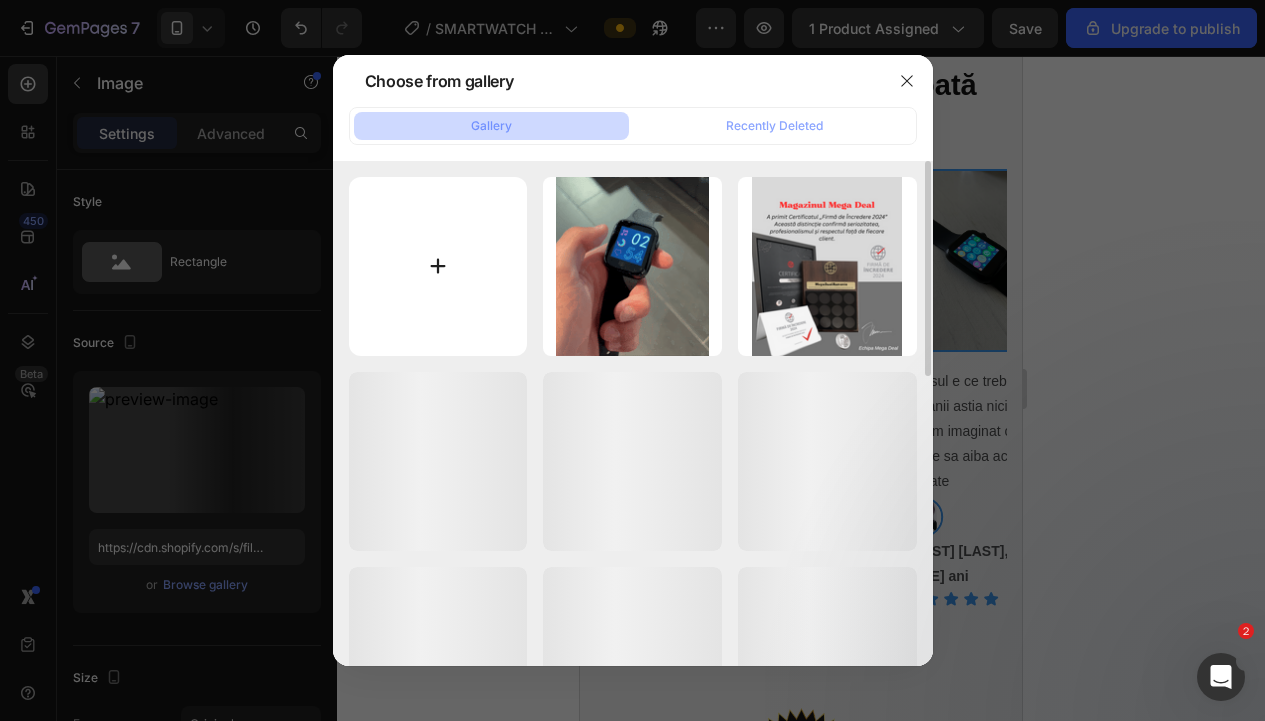 type on "C:\fakepath\IMG_7459.HEIC" 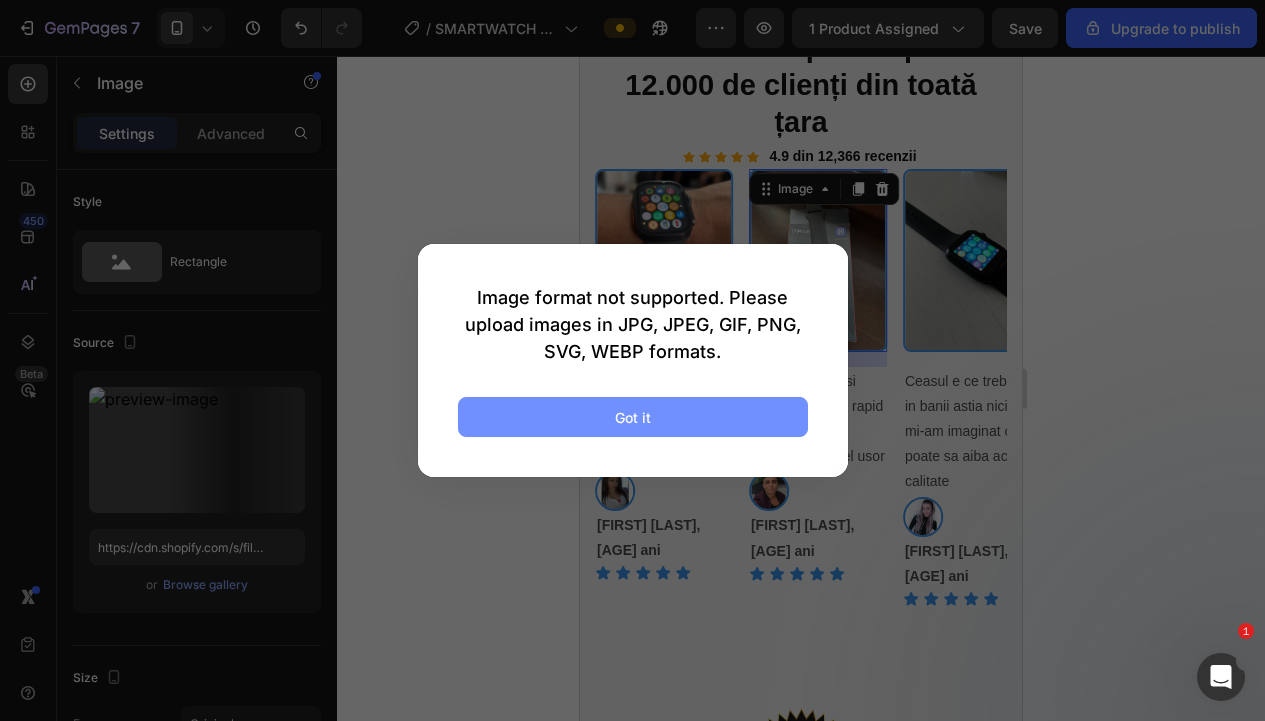 drag, startPoint x: 644, startPoint y: 438, endPoint x: 651, endPoint y: 426, distance: 13.892444 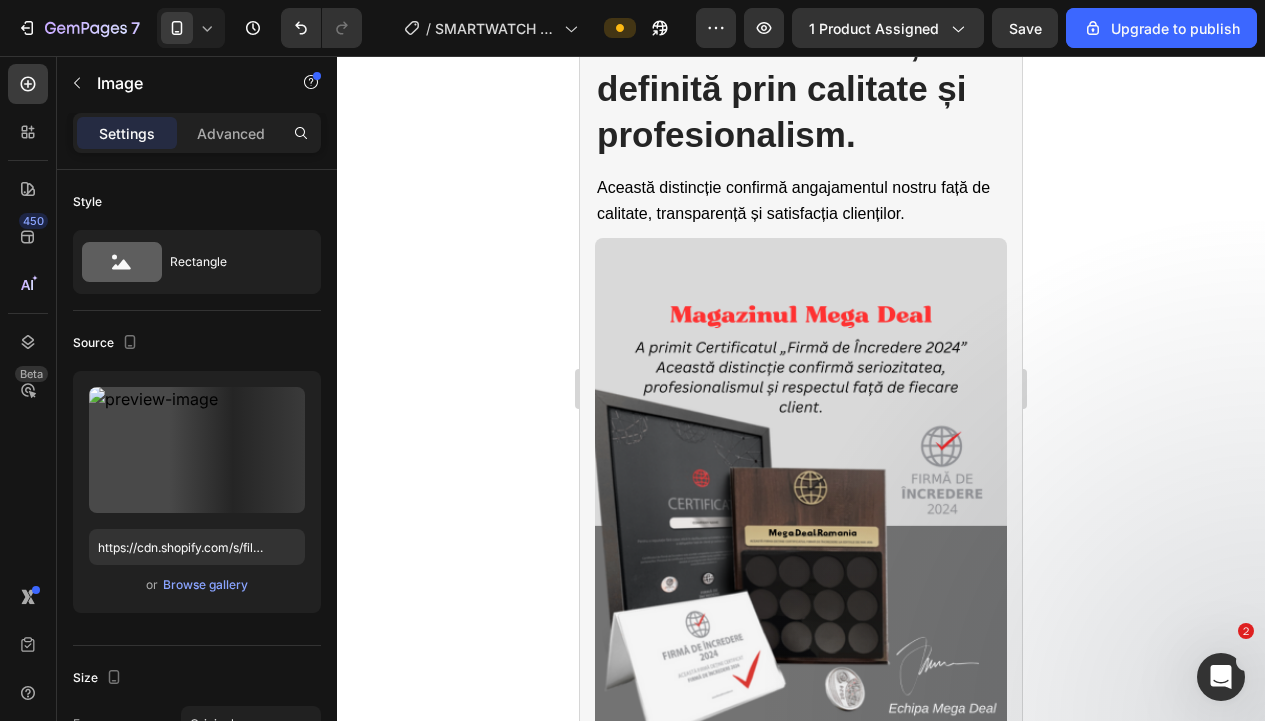 scroll, scrollTop: 3375, scrollLeft: 0, axis: vertical 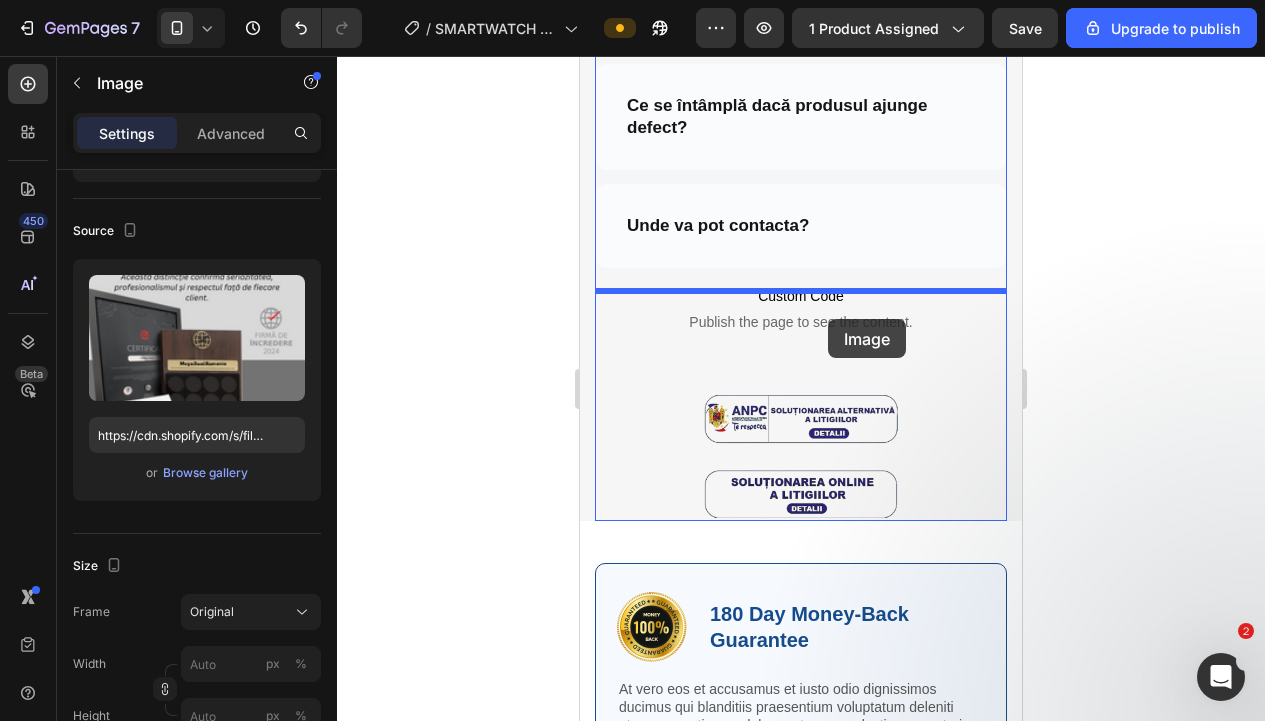 drag, startPoint x: 745, startPoint y: 309, endPoint x: 828, endPoint y: 318, distance: 83.48653 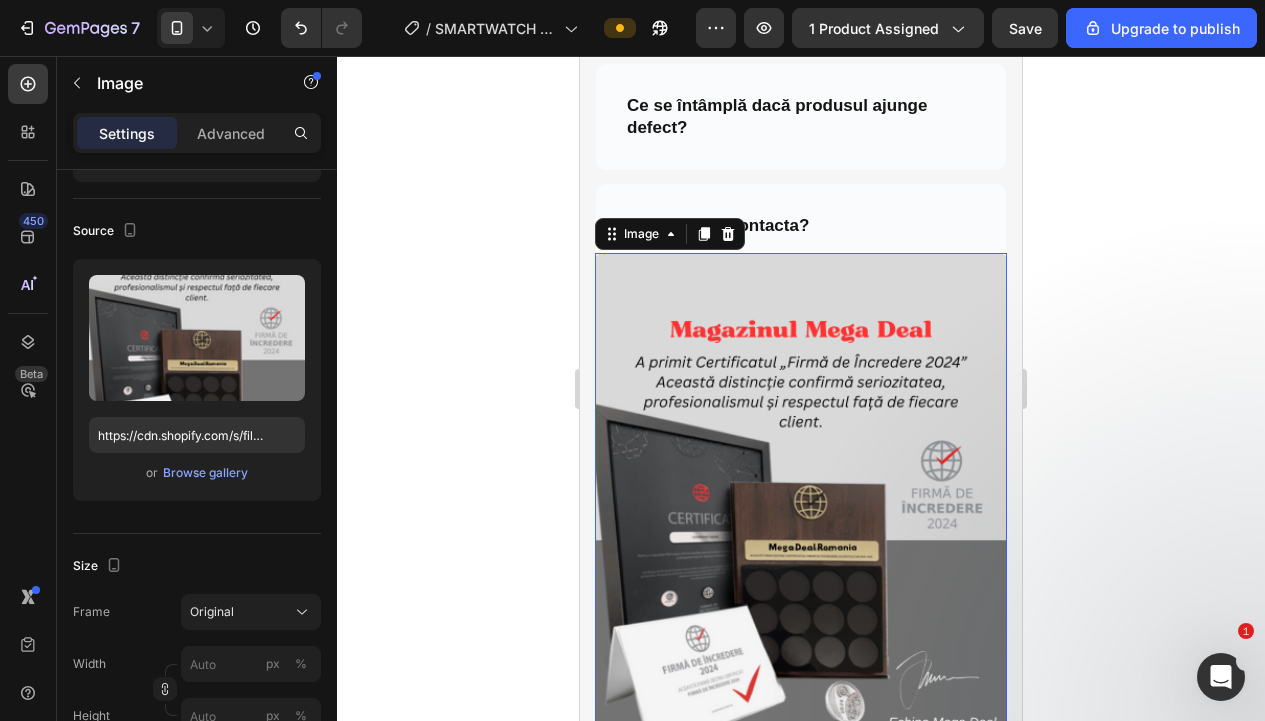 click 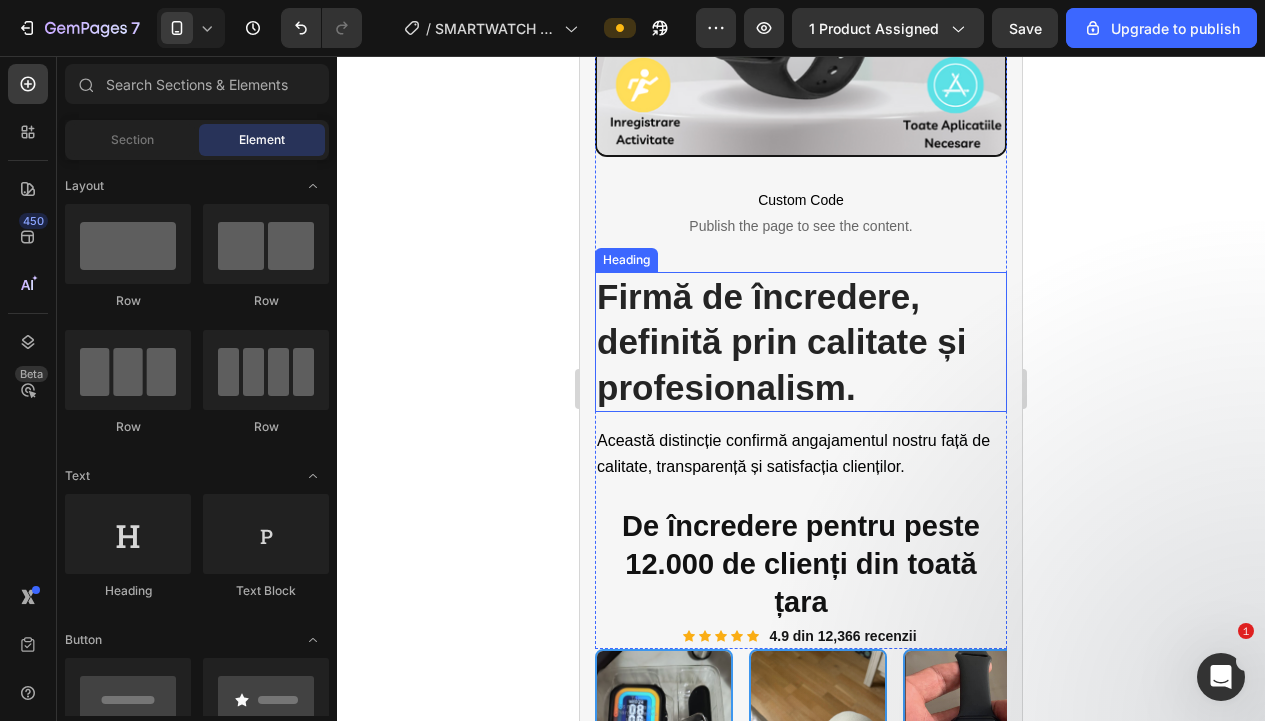 scroll, scrollTop: 3134, scrollLeft: 0, axis: vertical 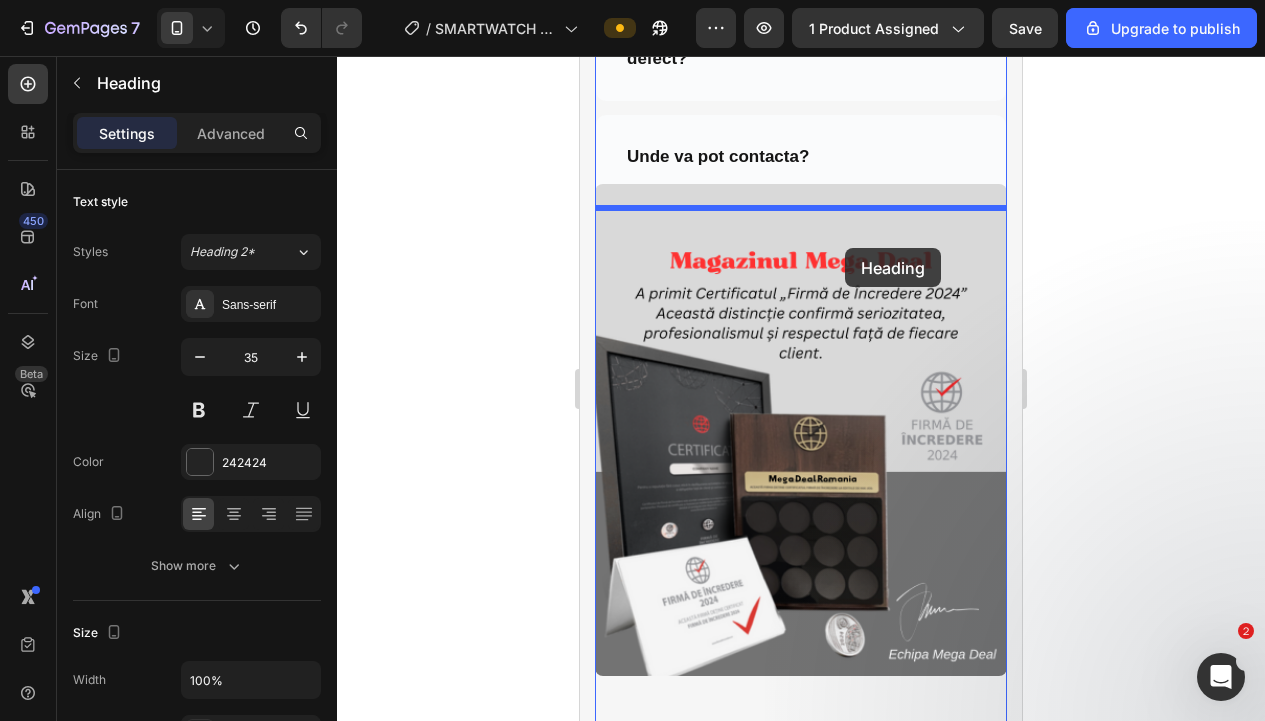 drag, startPoint x: 837, startPoint y: 313, endPoint x: 845, endPoint y: 248, distance: 65.490456 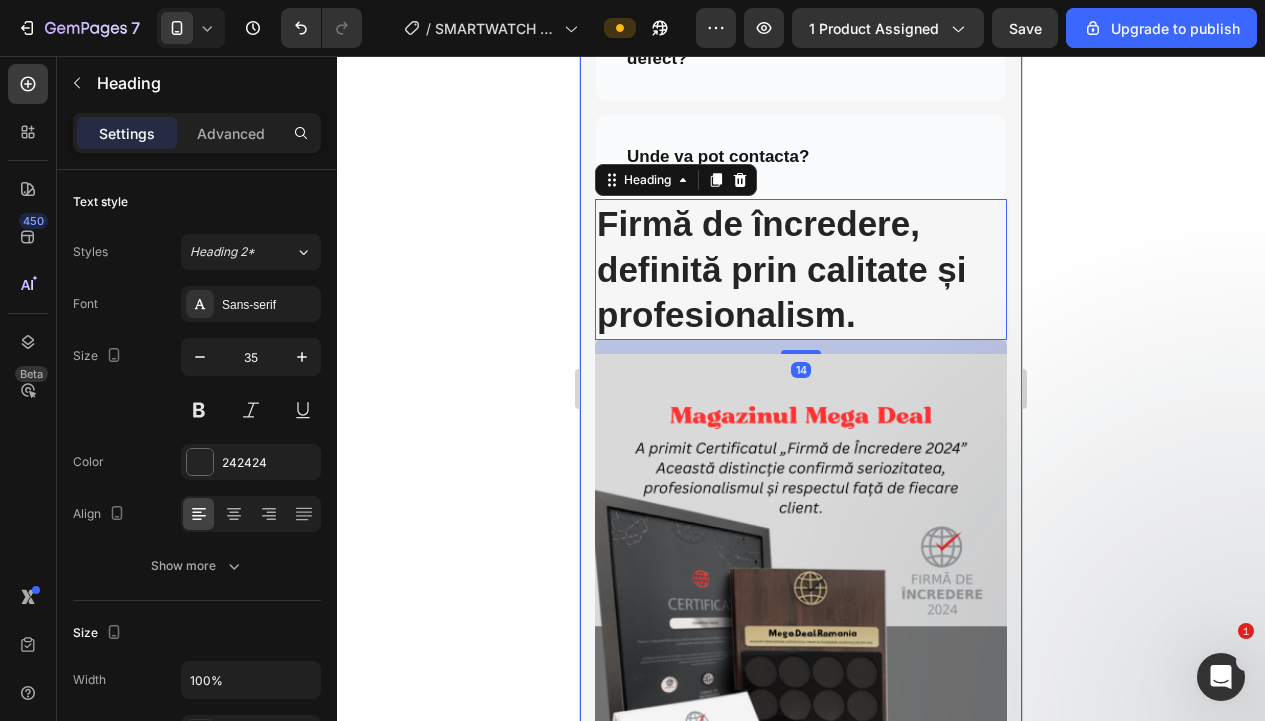 drag, startPoint x: 1167, startPoint y: 314, endPoint x: 1050, endPoint y: 328, distance: 117.83463 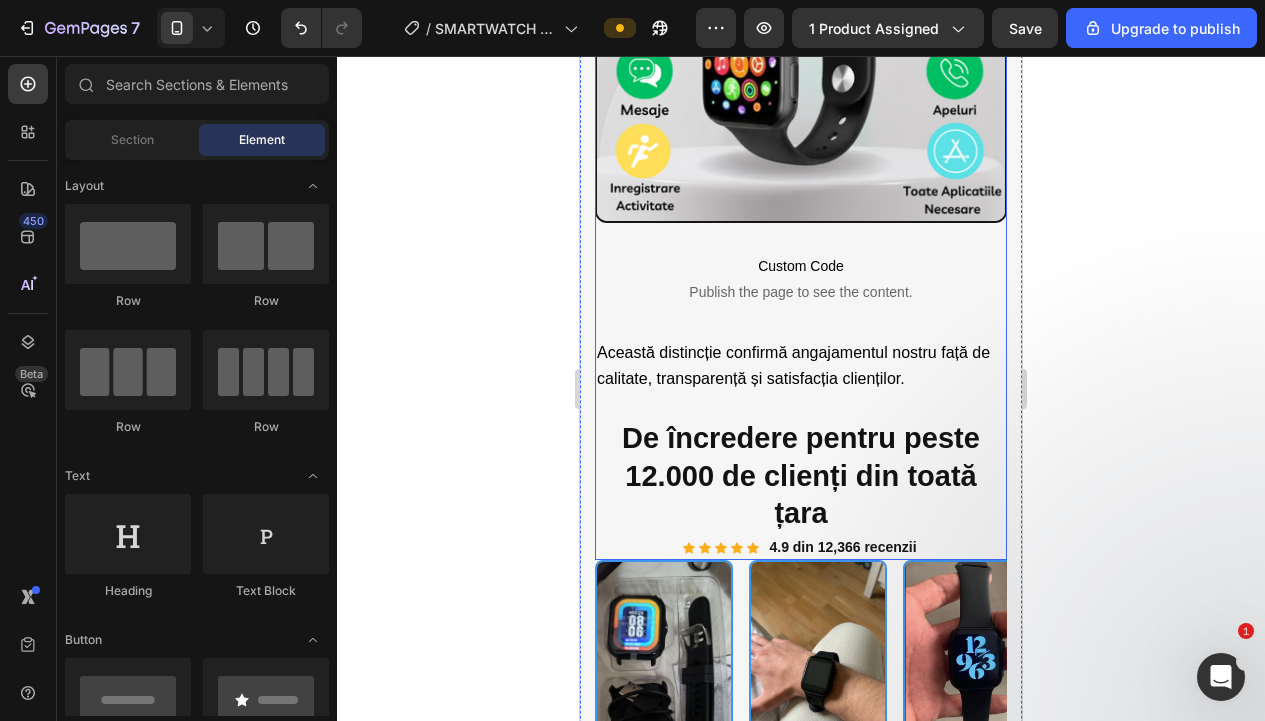 scroll, scrollTop: 3206, scrollLeft: 0, axis: vertical 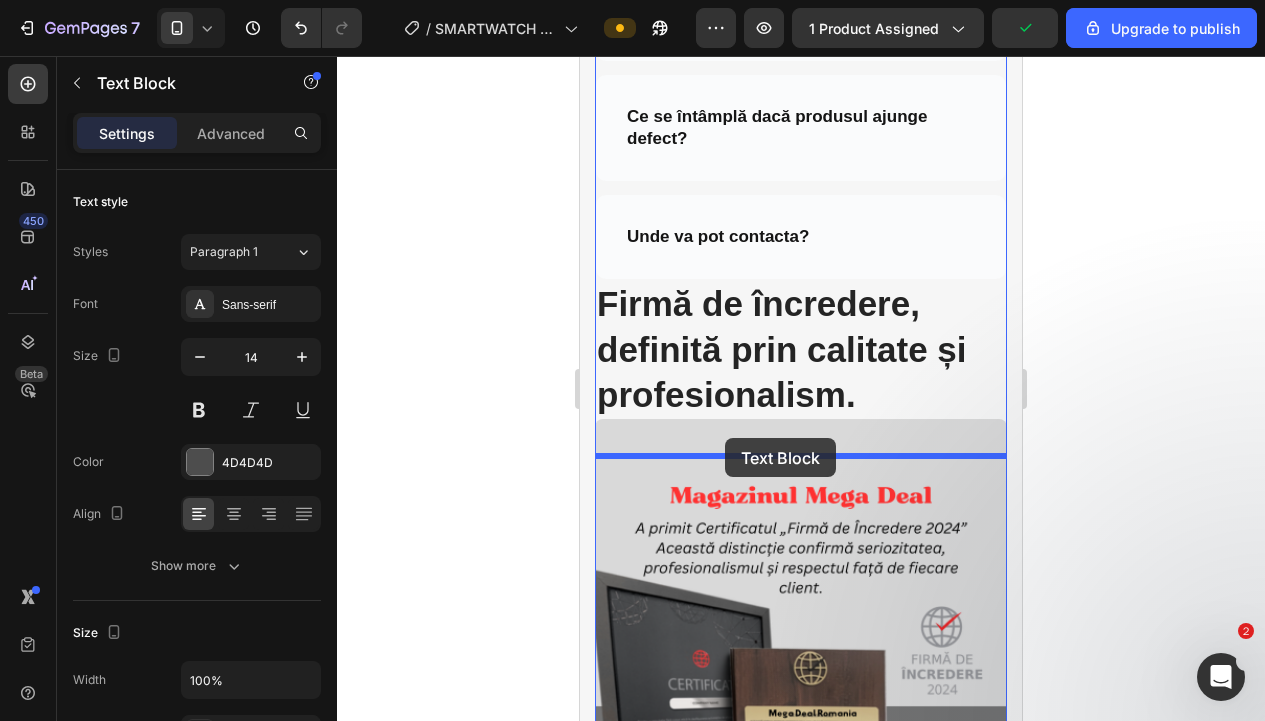drag, startPoint x: 754, startPoint y: 227, endPoint x: 725, endPoint y: 439, distance: 213.9743 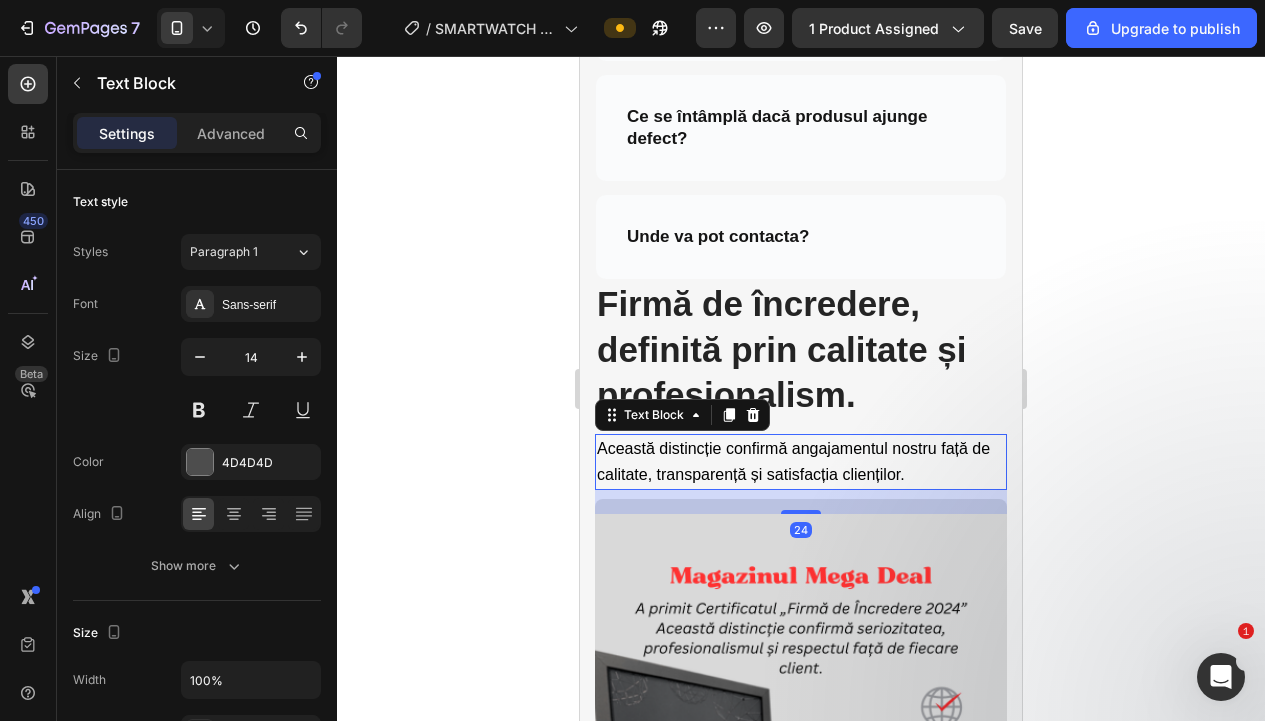 drag, startPoint x: 1235, startPoint y: 491, endPoint x: 1165, endPoint y: 491, distance: 70 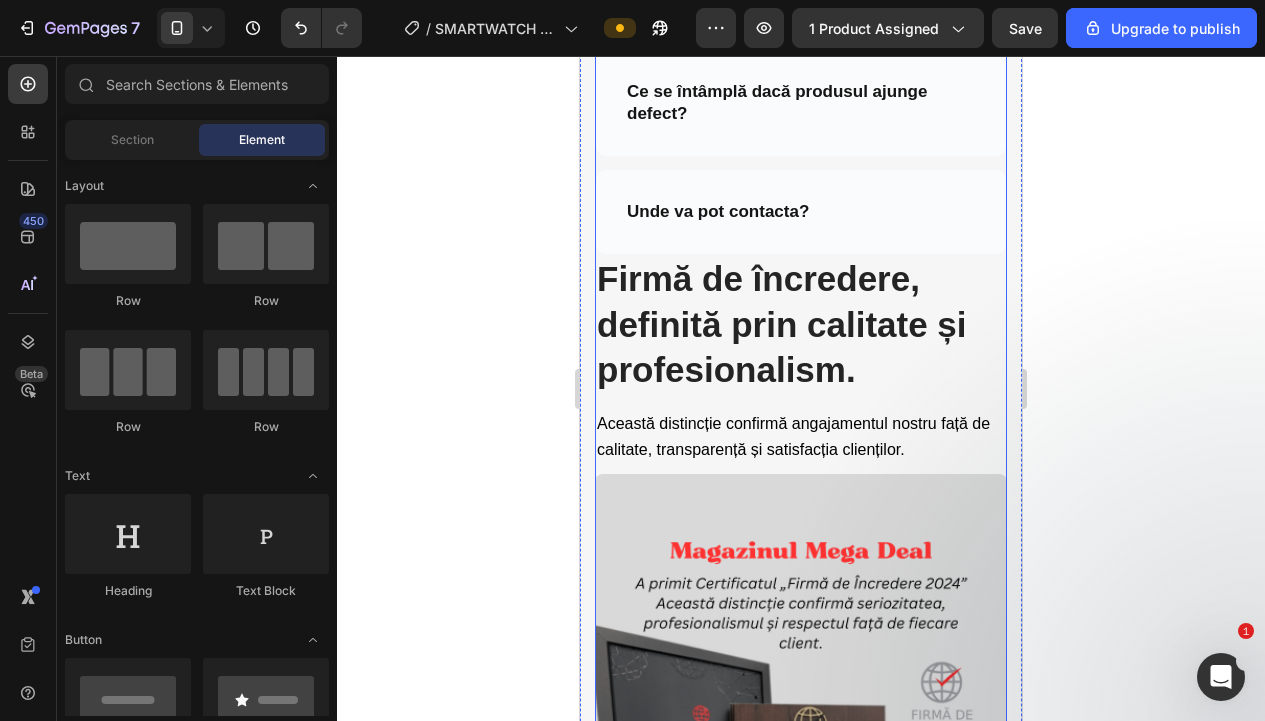 scroll, scrollTop: 5150, scrollLeft: 0, axis: vertical 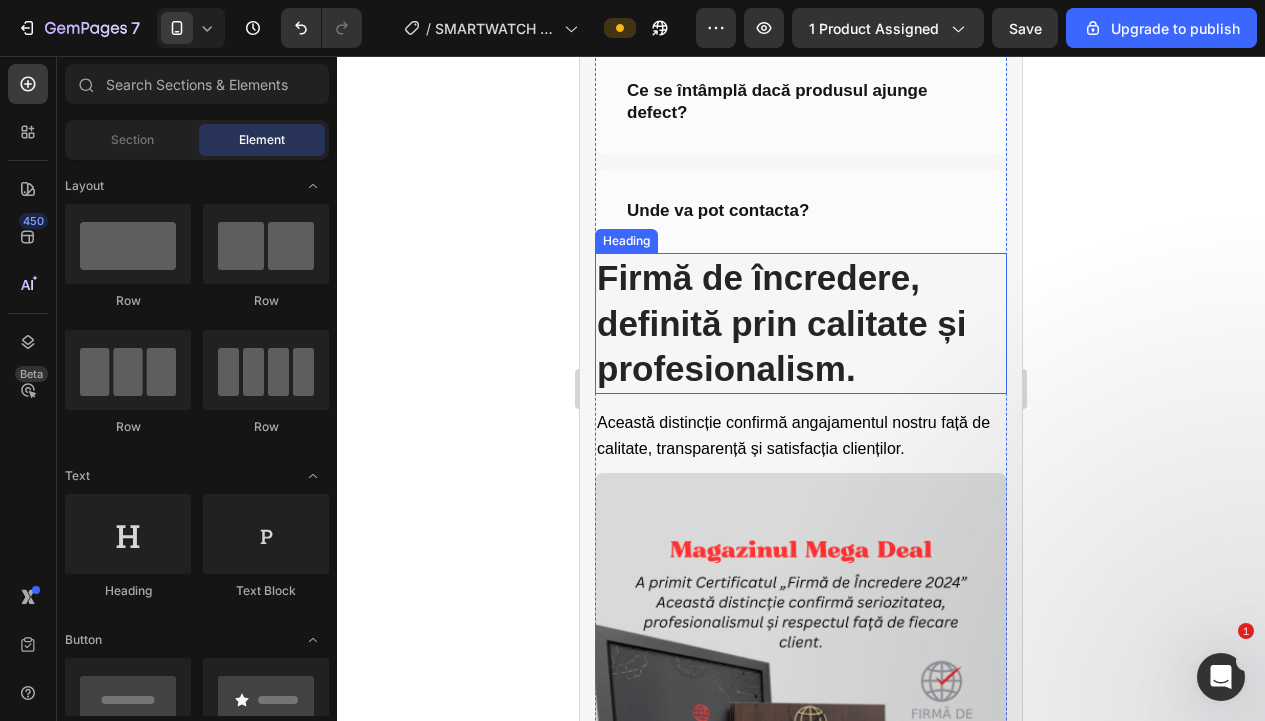 click on "Firmă de încredere, definită prin calitate și profesionalism." at bounding box center [801, 323] 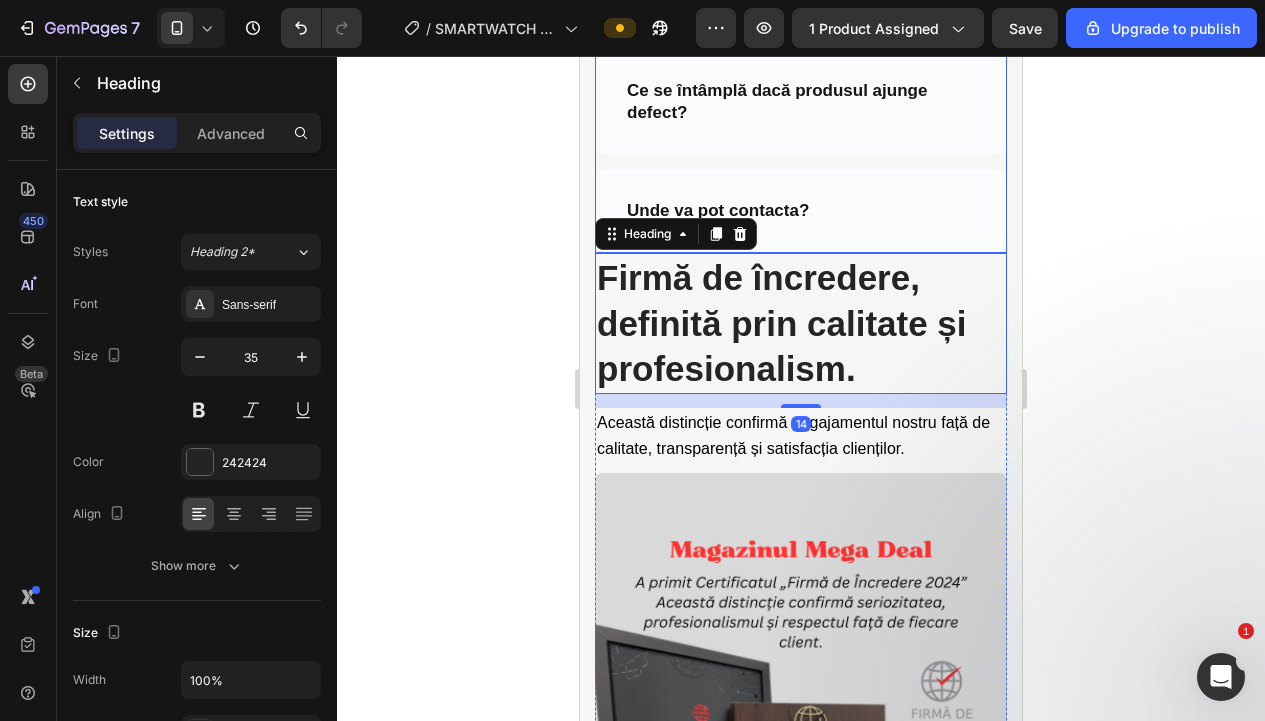 click on "Unde va pot contacta?" at bounding box center [801, 211] 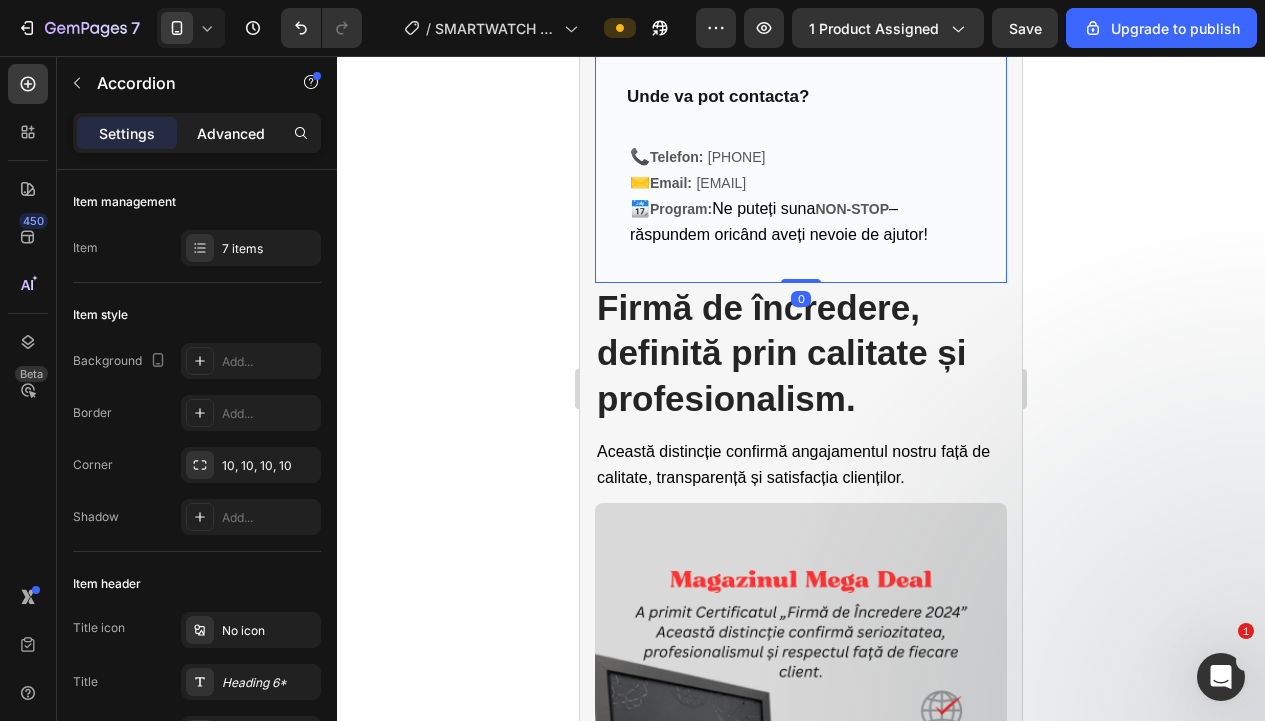 click on "Advanced" at bounding box center [231, 133] 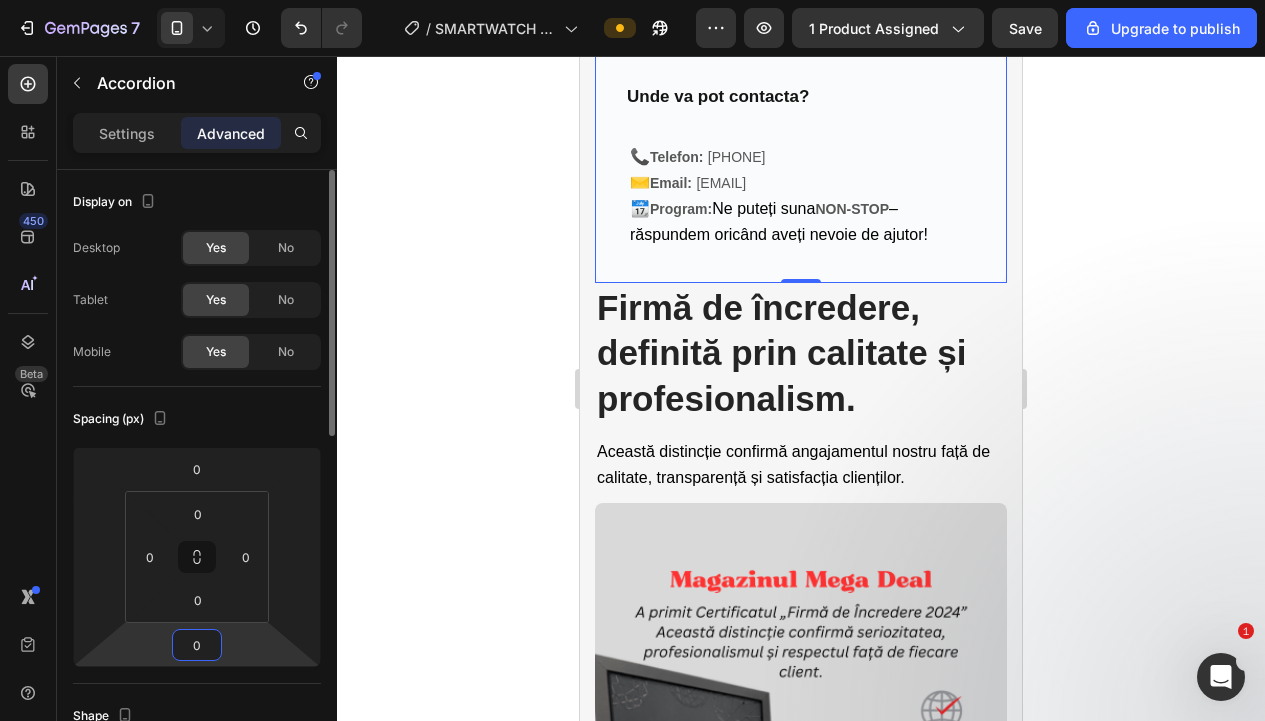 click on "0" at bounding box center [197, 645] 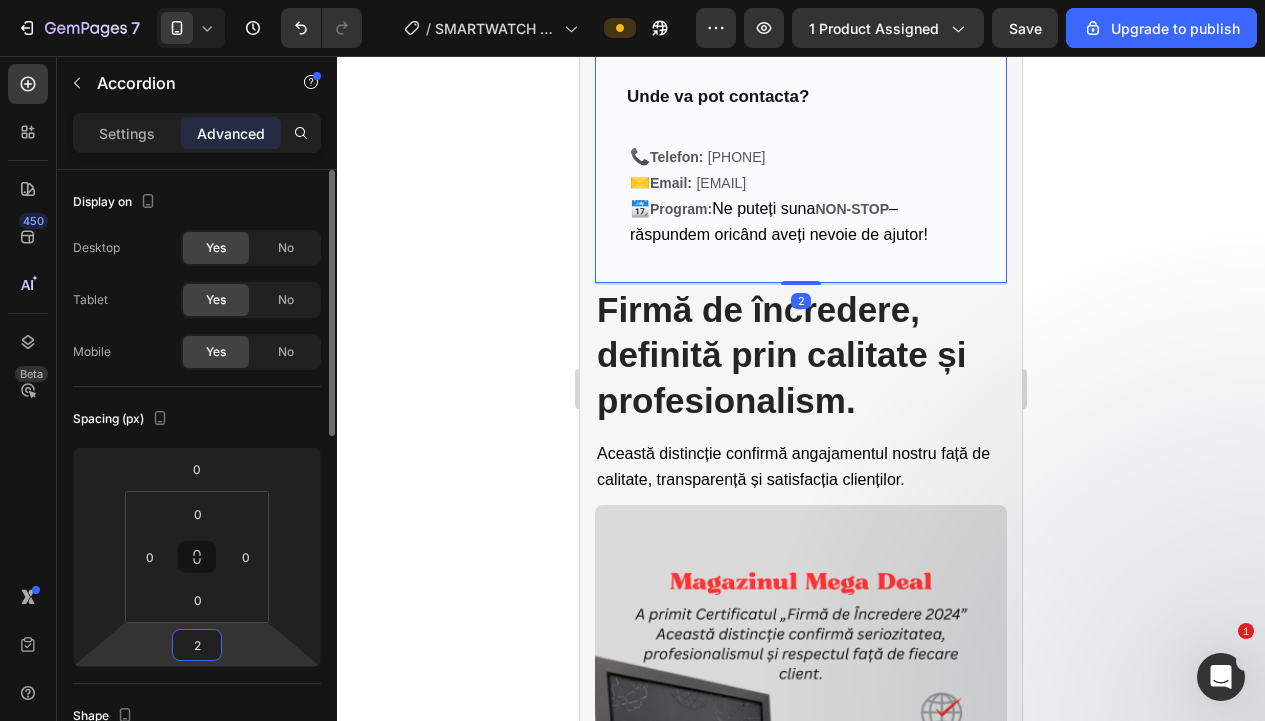 type on "29" 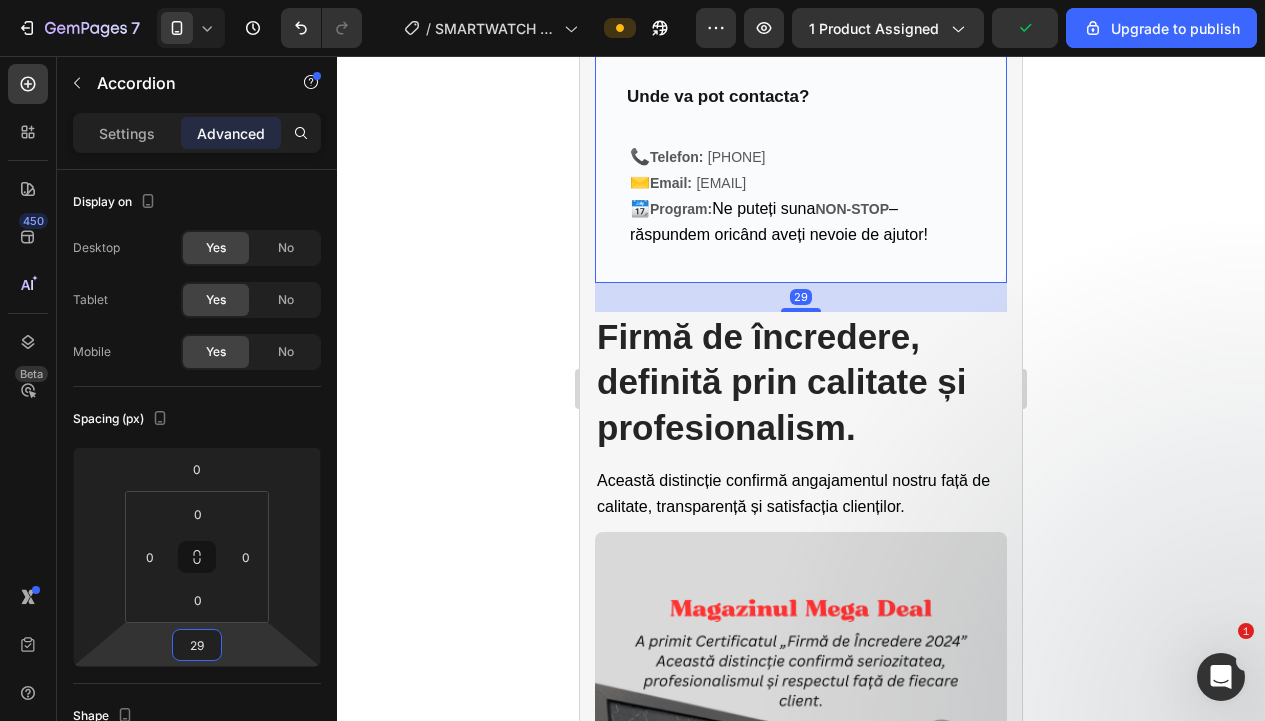 click 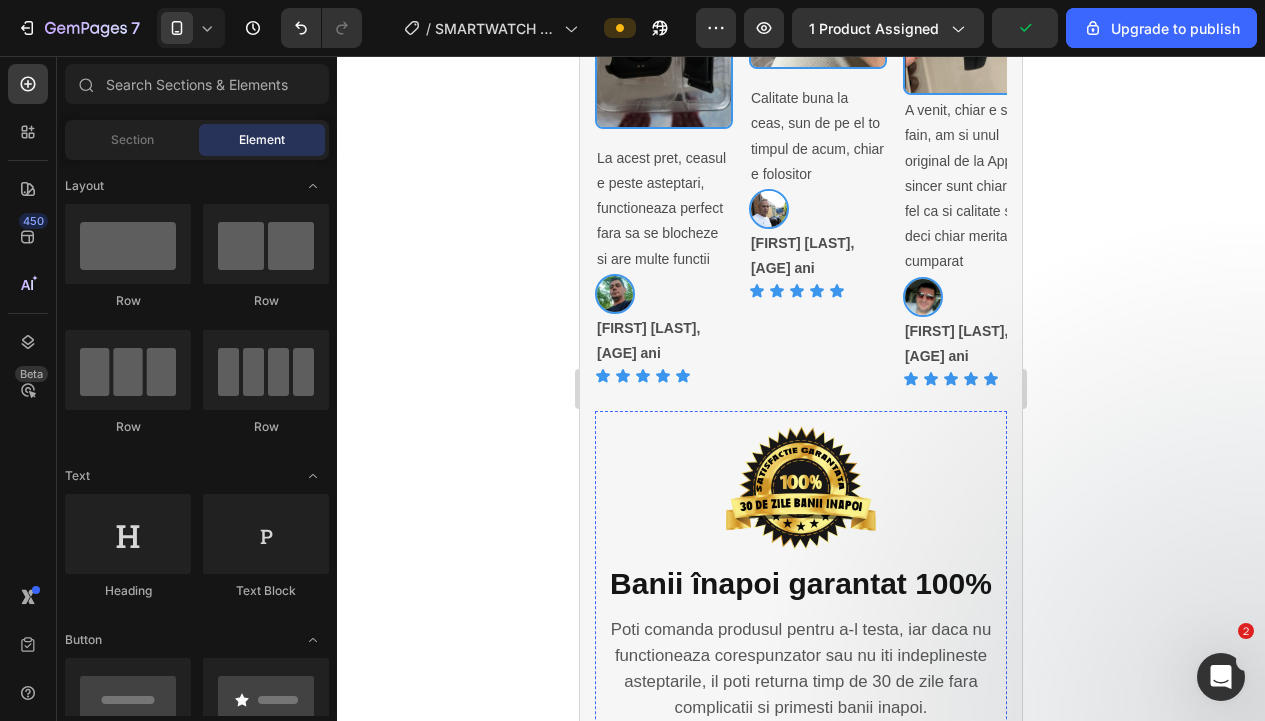 scroll, scrollTop: 3659, scrollLeft: 0, axis: vertical 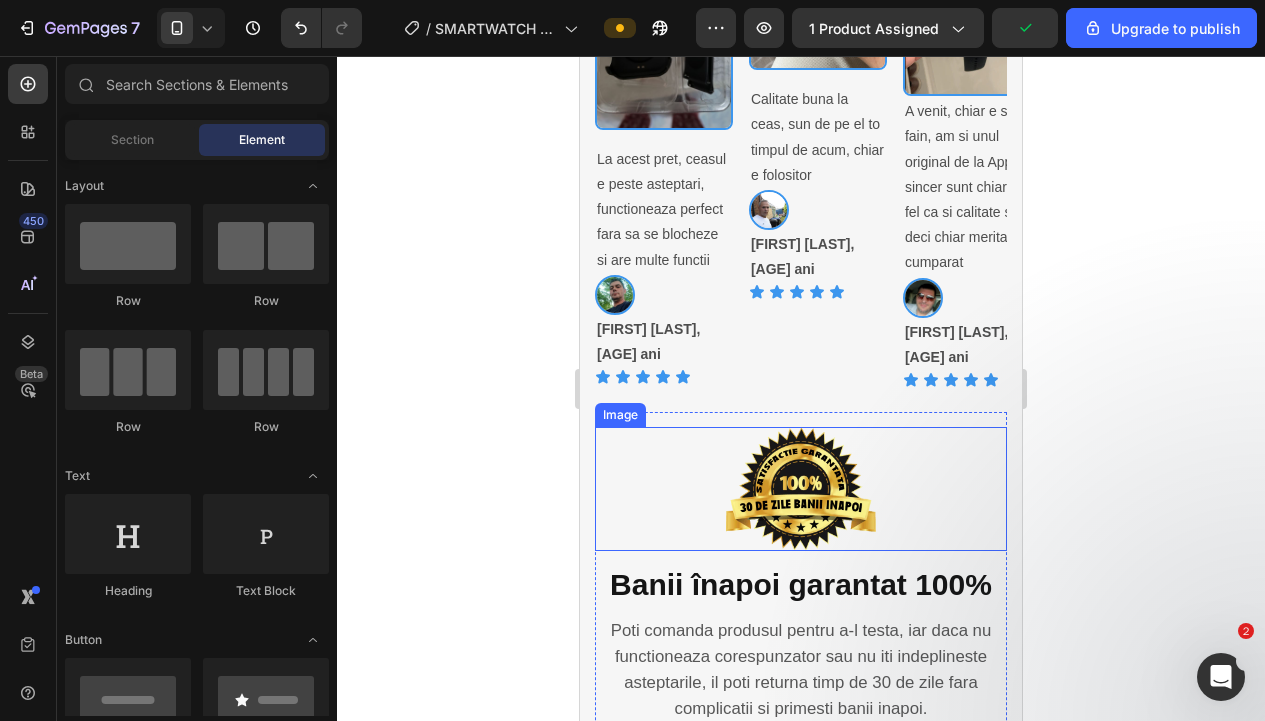 click at bounding box center (801, 489) 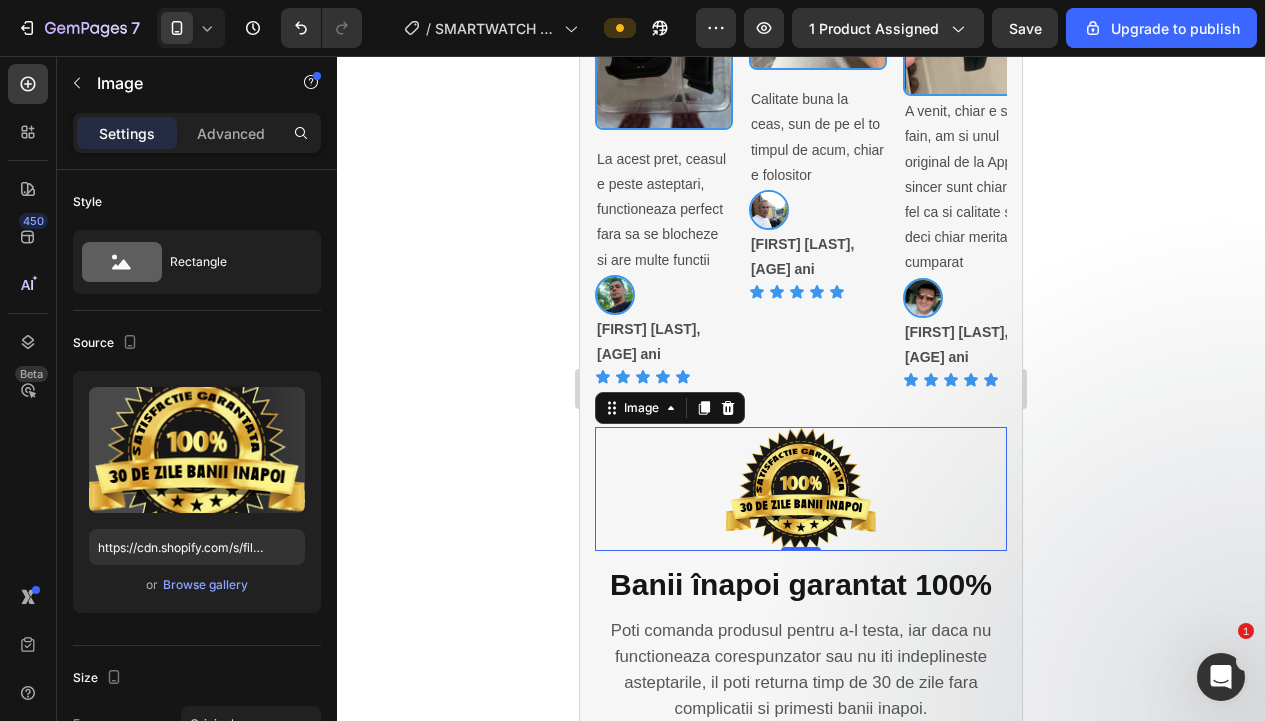 click at bounding box center [801, 489] 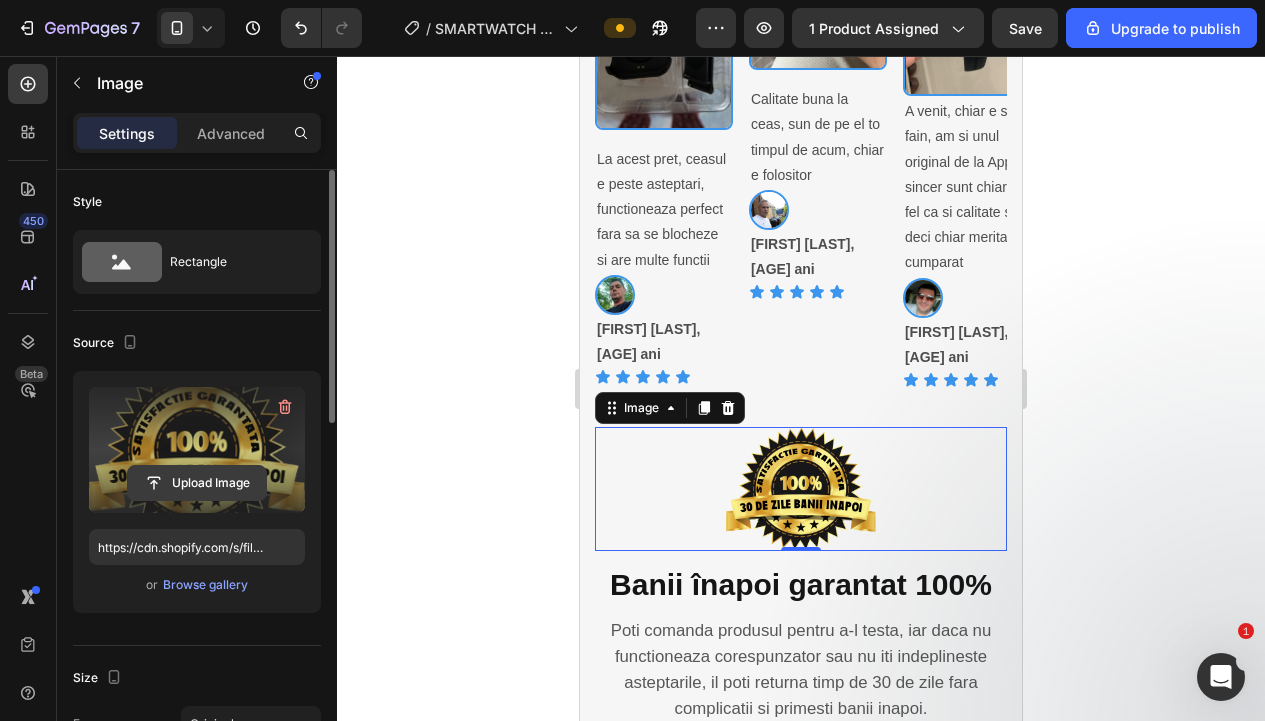 click 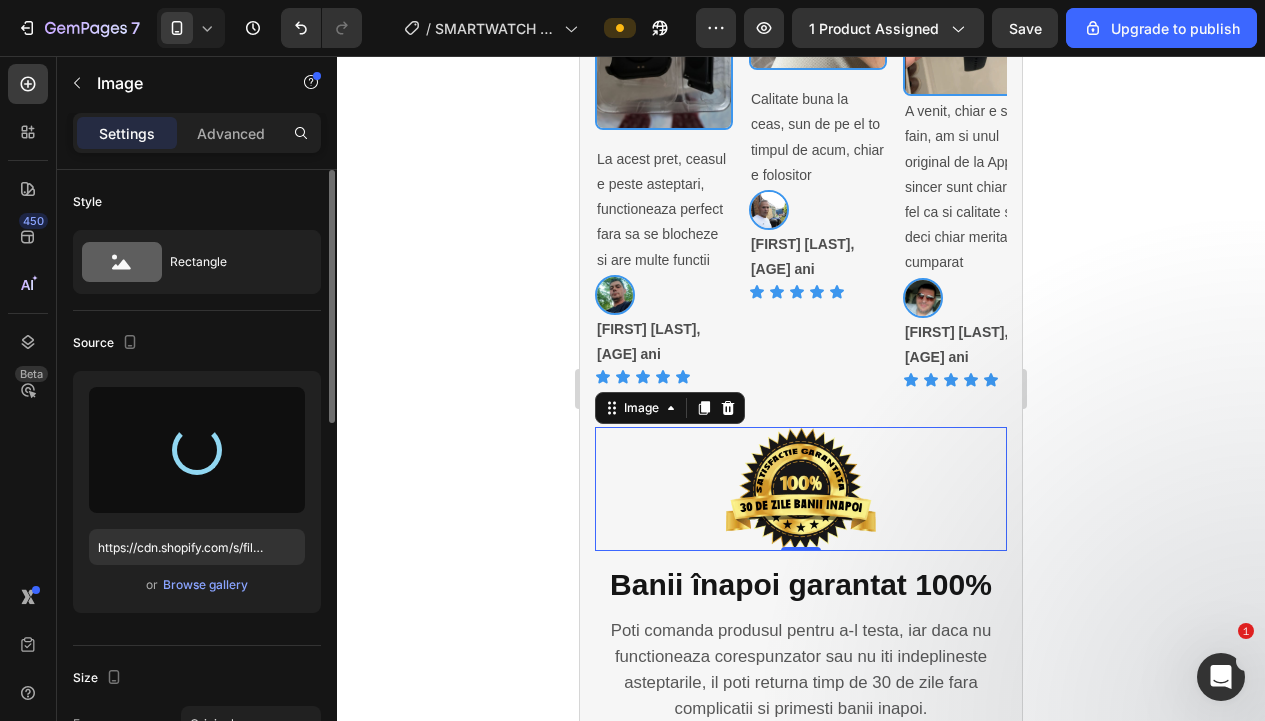 type on "https://cdn.shopify.com/s/files/1/0826/2968/9690/files/gempages_557012657740186380-3b41bff7-92d6-4e19-a1b5-bcc350365b4c.png" 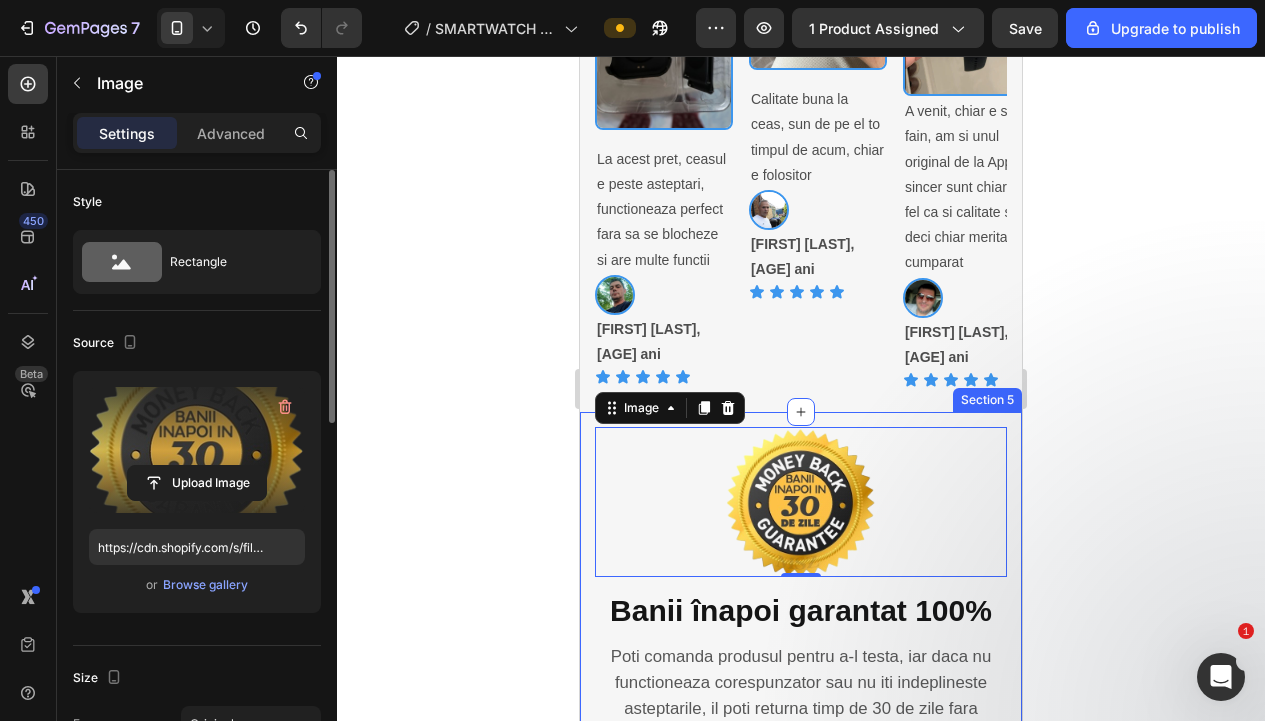 click 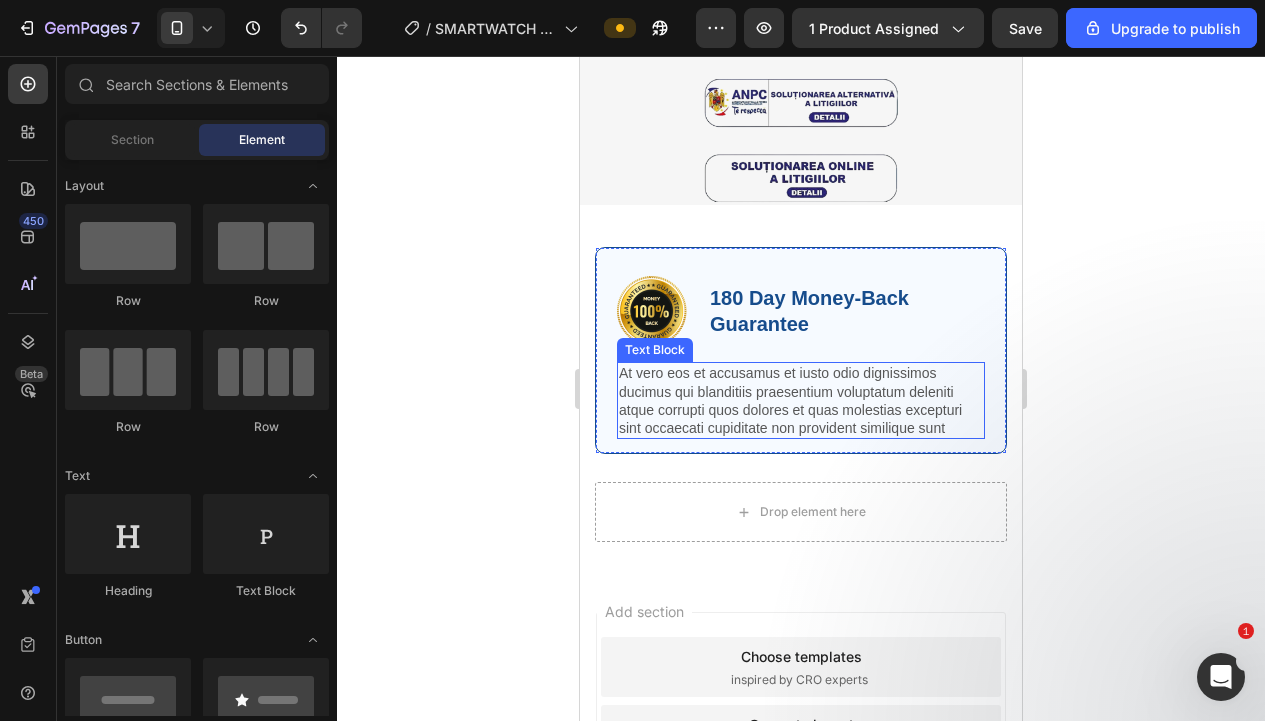 scroll, scrollTop: 6247, scrollLeft: 0, axis: vertical 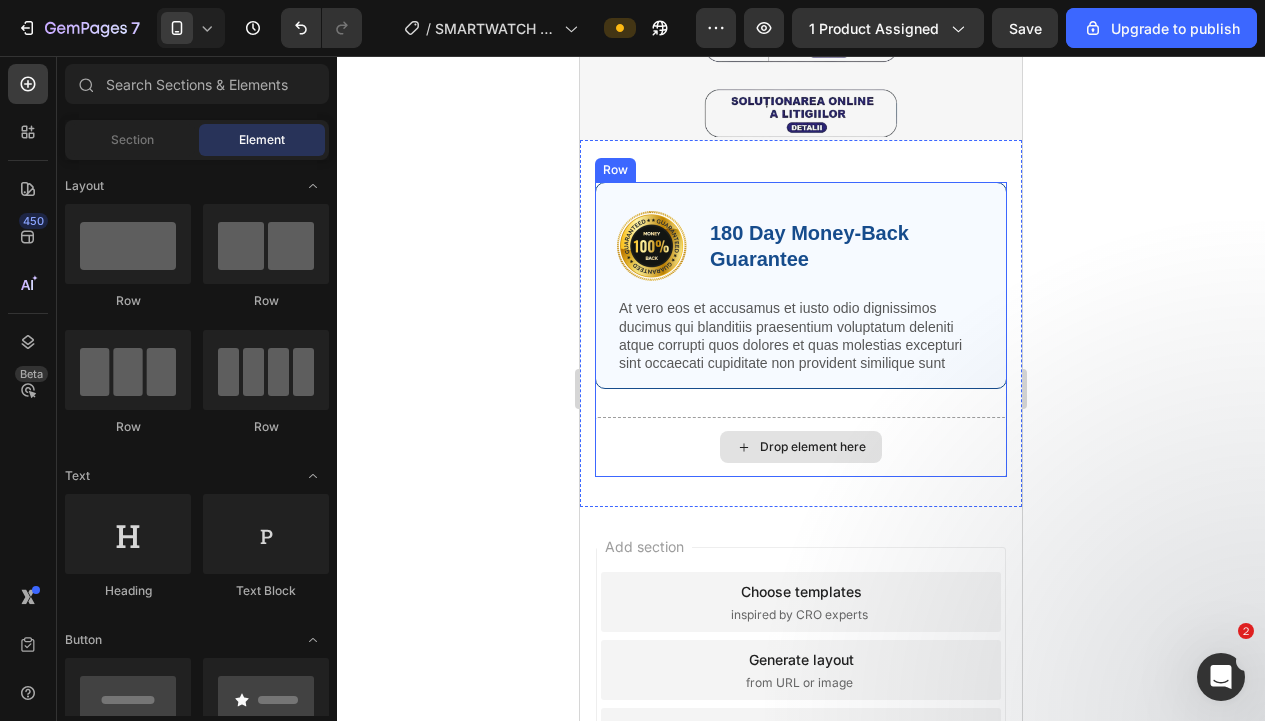 click on "Drop element here" at bounding box center [801, 447] 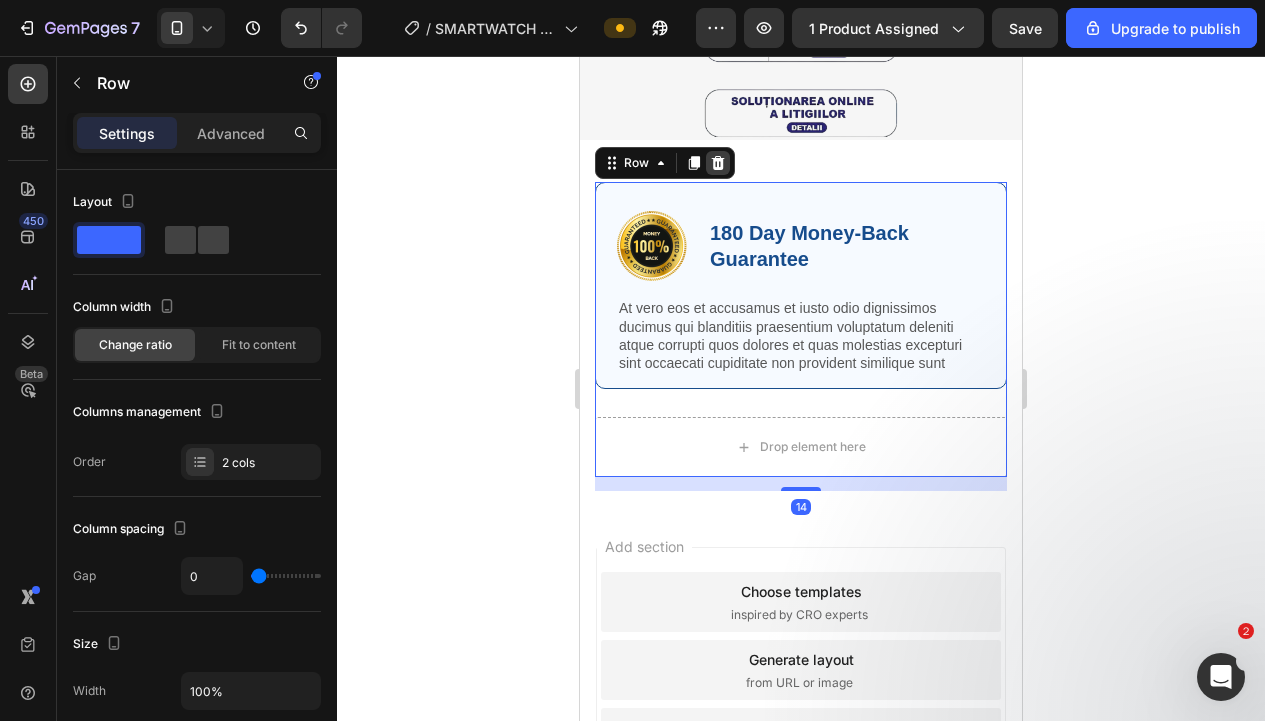 click at bounding box center [718, 163] 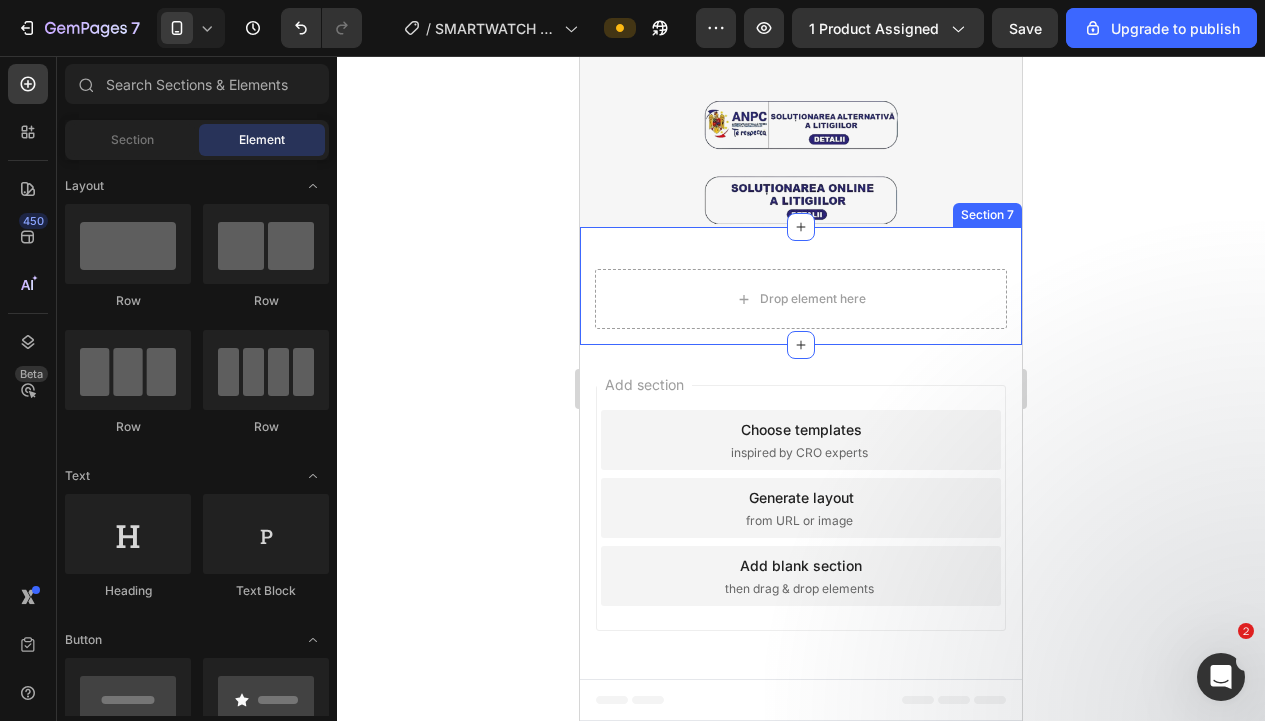 scroll, scrollTop: 6224, scrollLeft: 0, axis: vertical 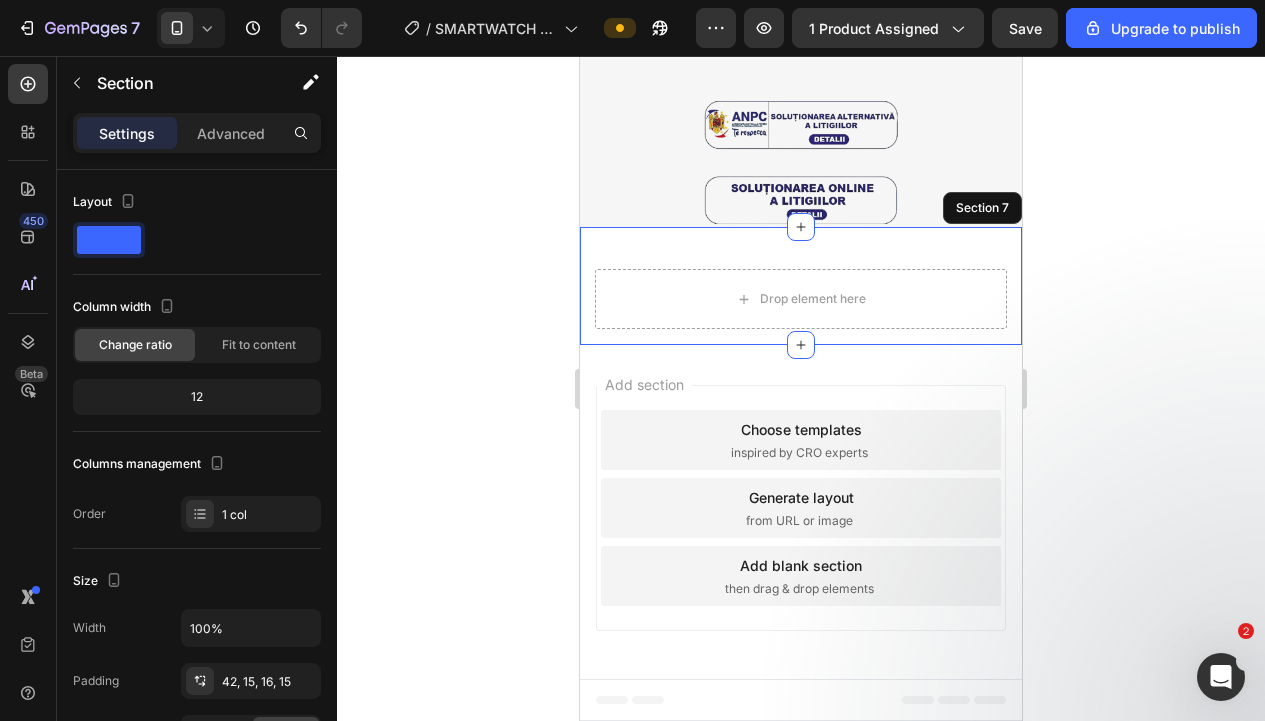 click on "Drop element here Section 7" at bounding box center (801, 286) 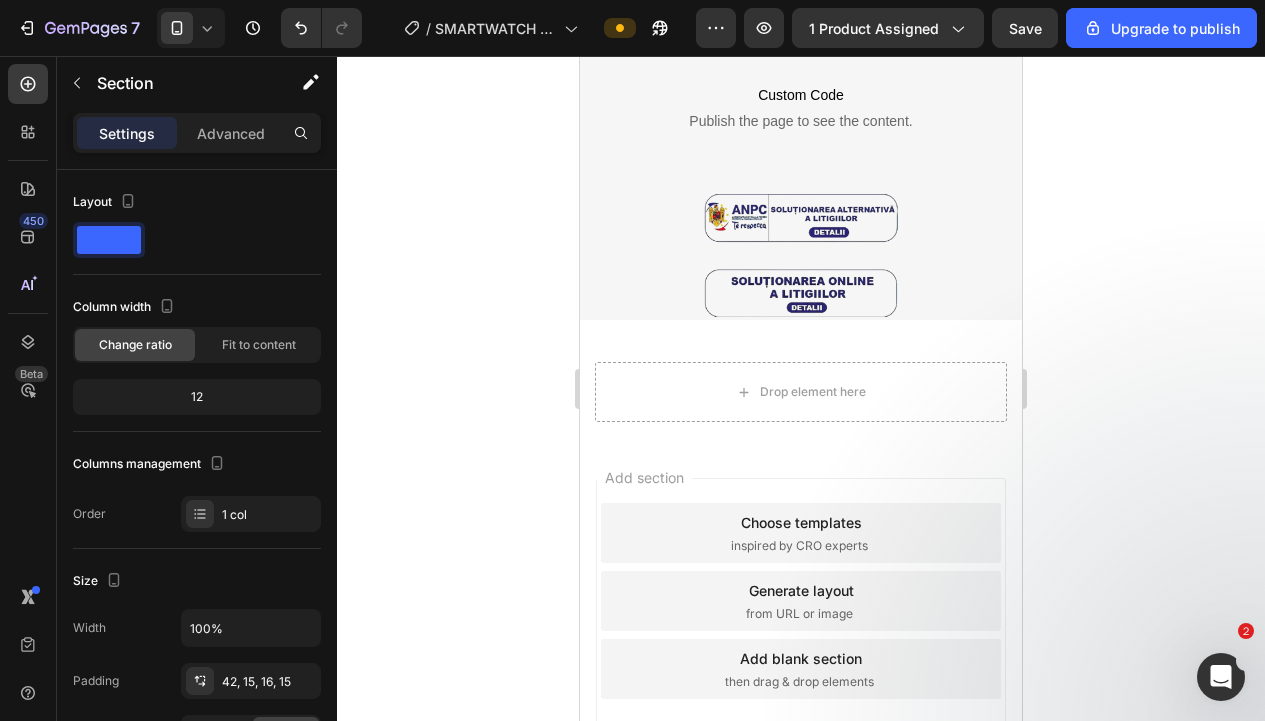 scroll, scrollTop: 6070, scrollLeft: 0, axis: vertical 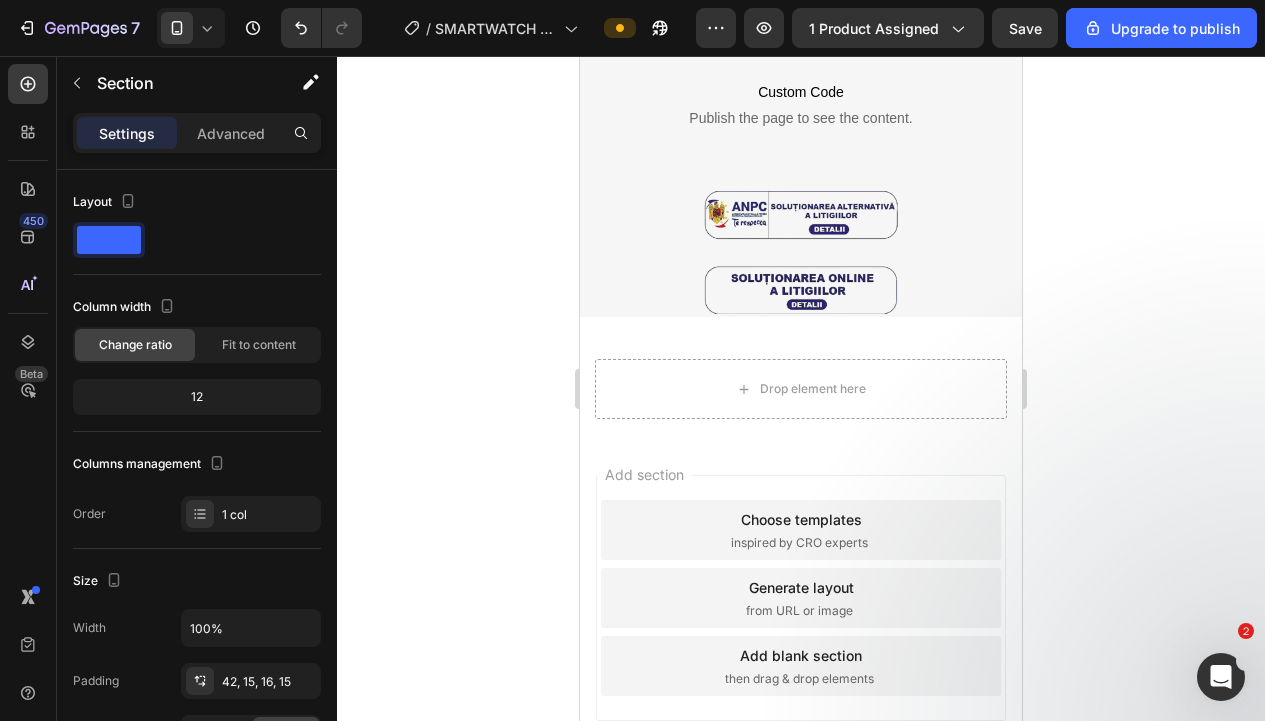 click on "Drop element here Section 7" at bounding box center [801, 376] 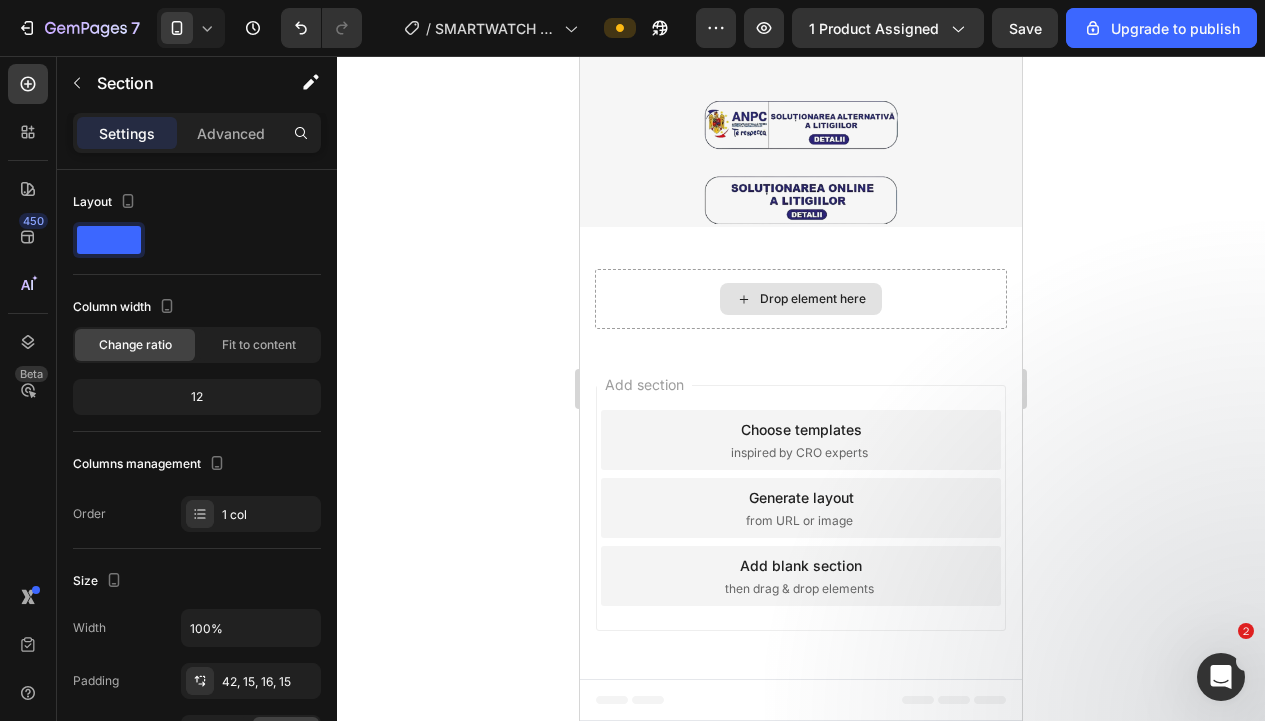scroll, scrollTop: 6224, scrollLeft: 0, axis: vertical 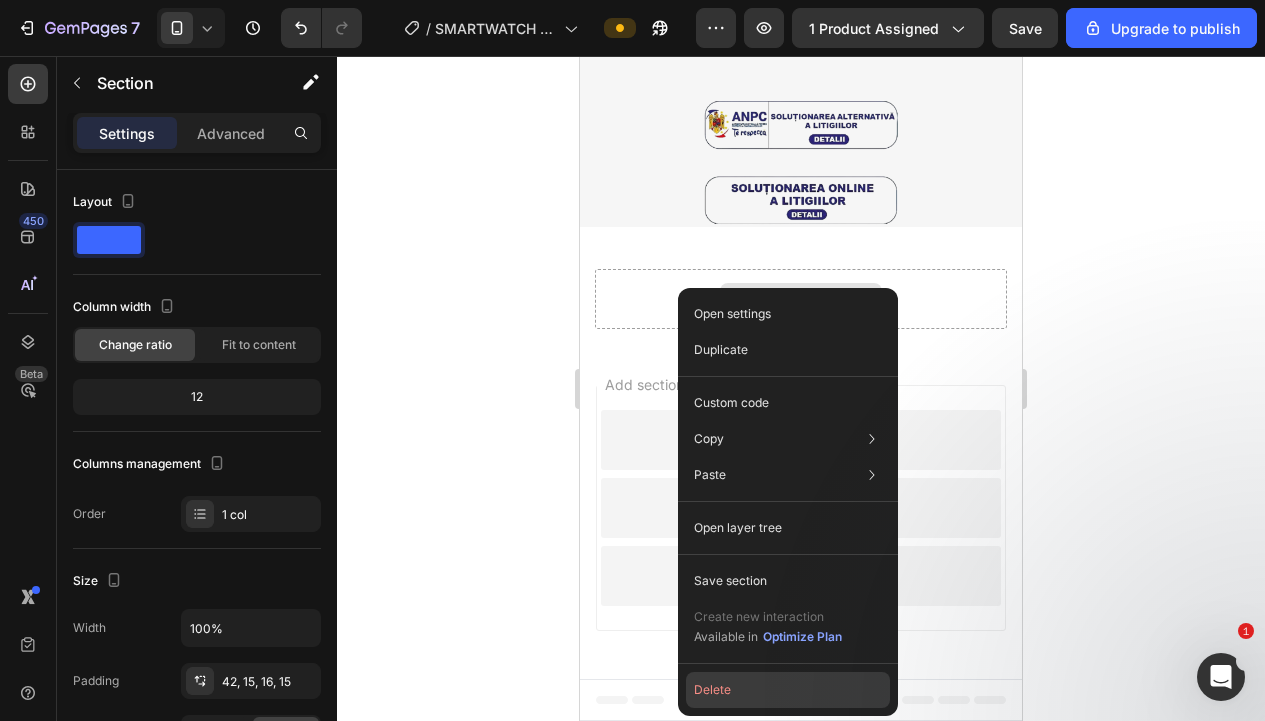 click on "Delete" 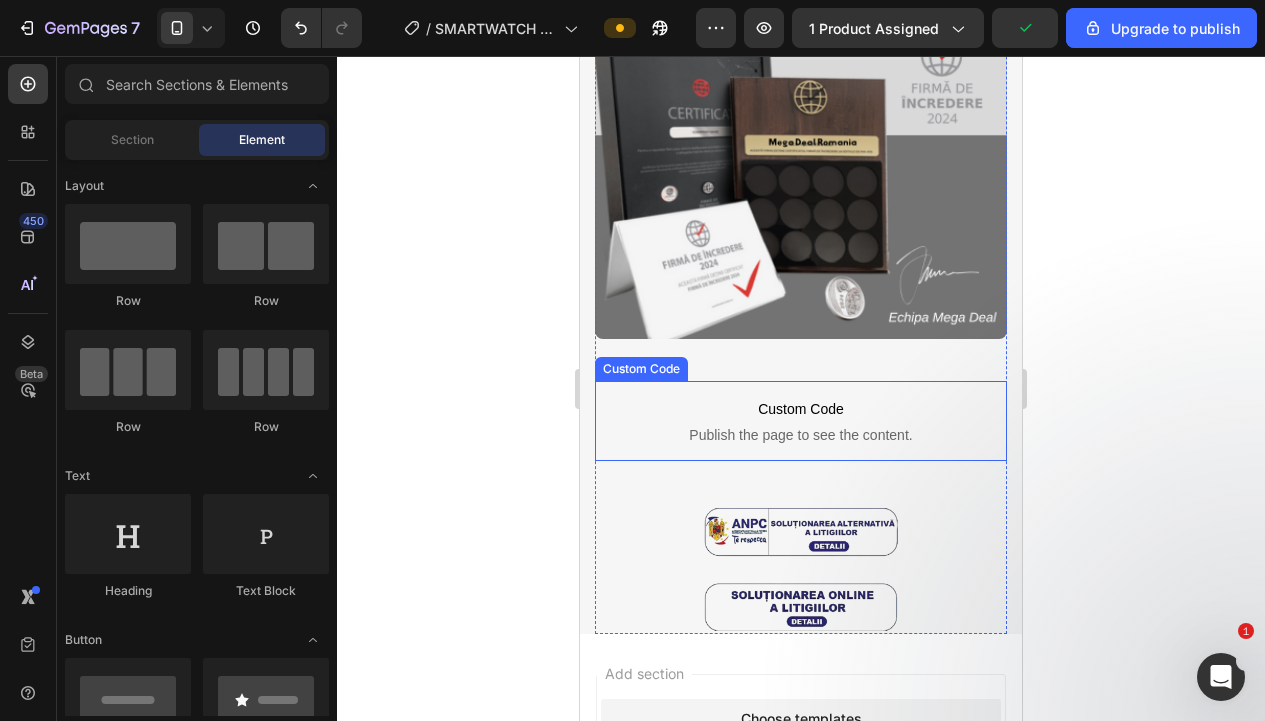 scroll, scrollTop: 5809, scrollLeft: 0, axis: vertical 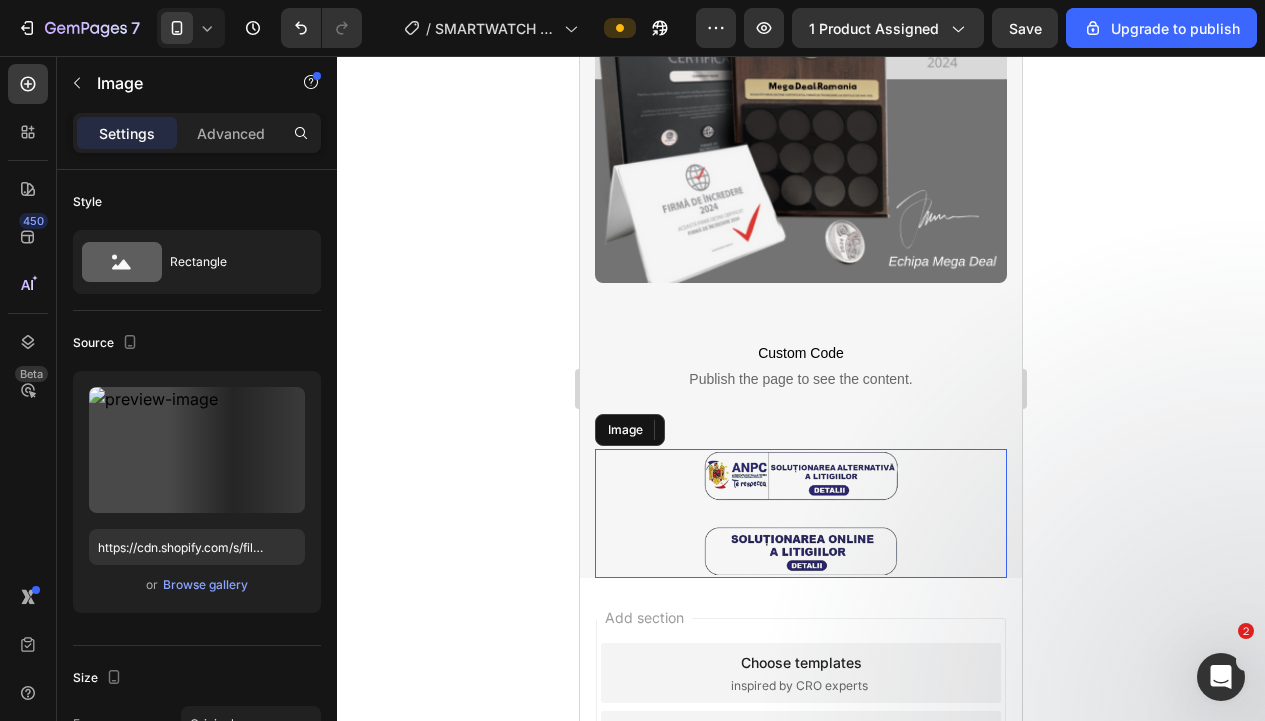 click at bounding box center [801, 513] 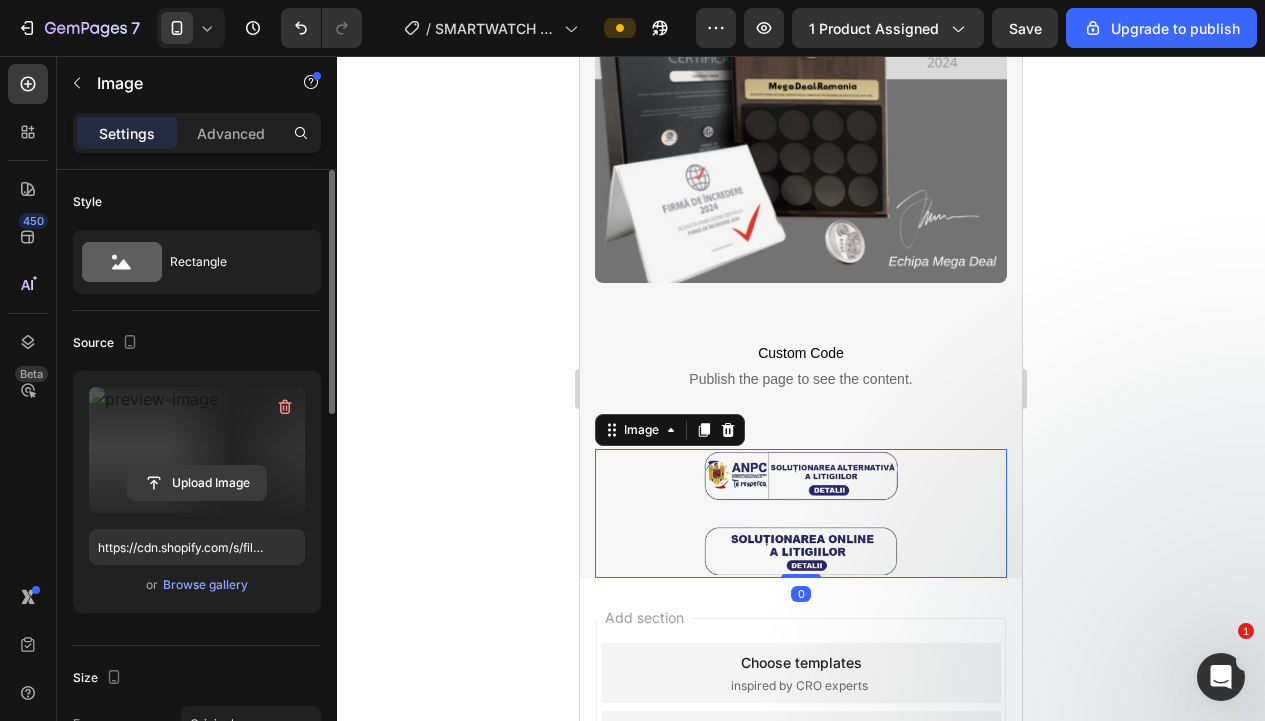 click 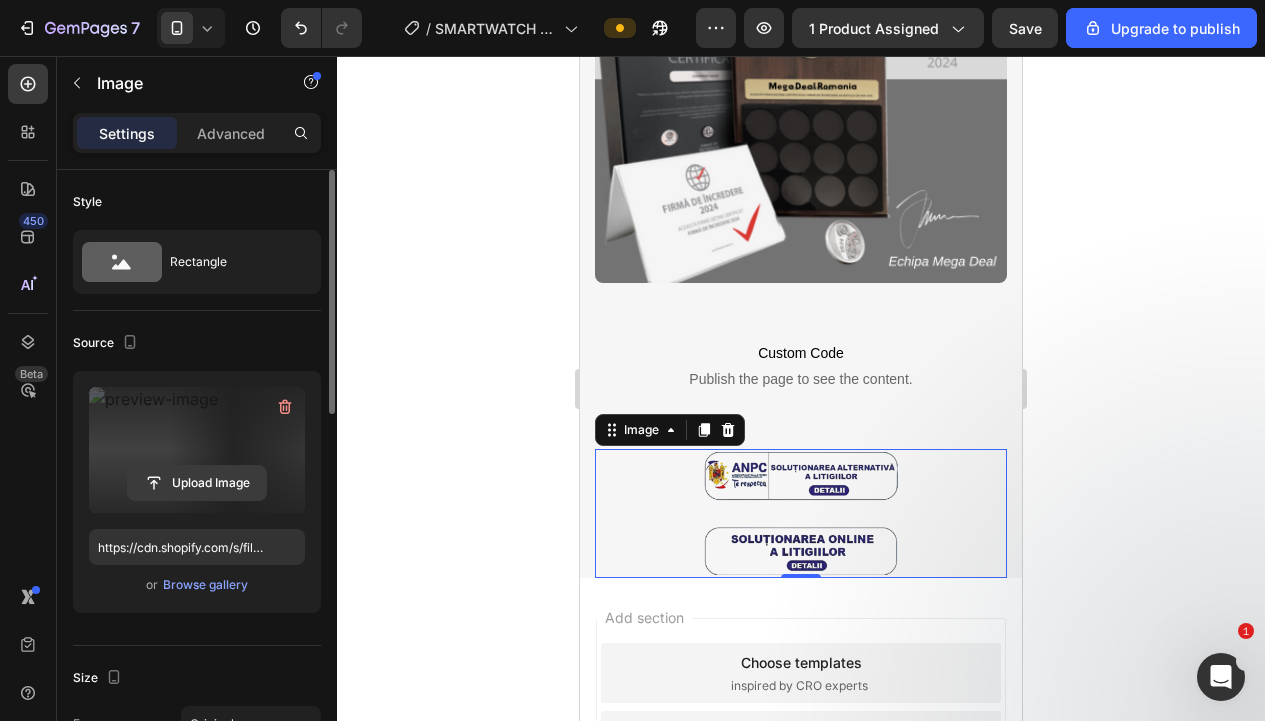 click 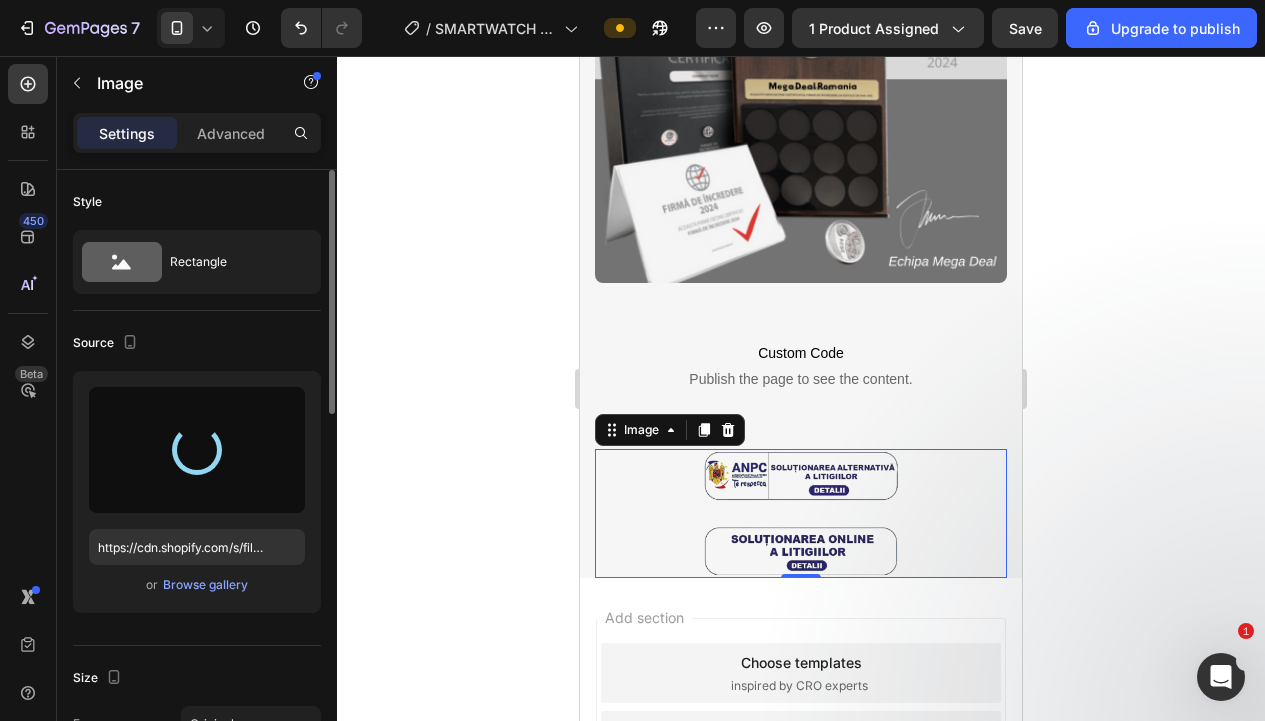 type on "https://cdn.shopify.com/s/files/1/0826/2968/9690/files/gempages_557012657740186380-e2c3a298-0dba-4c60-a208-6026ca59abc5.png" 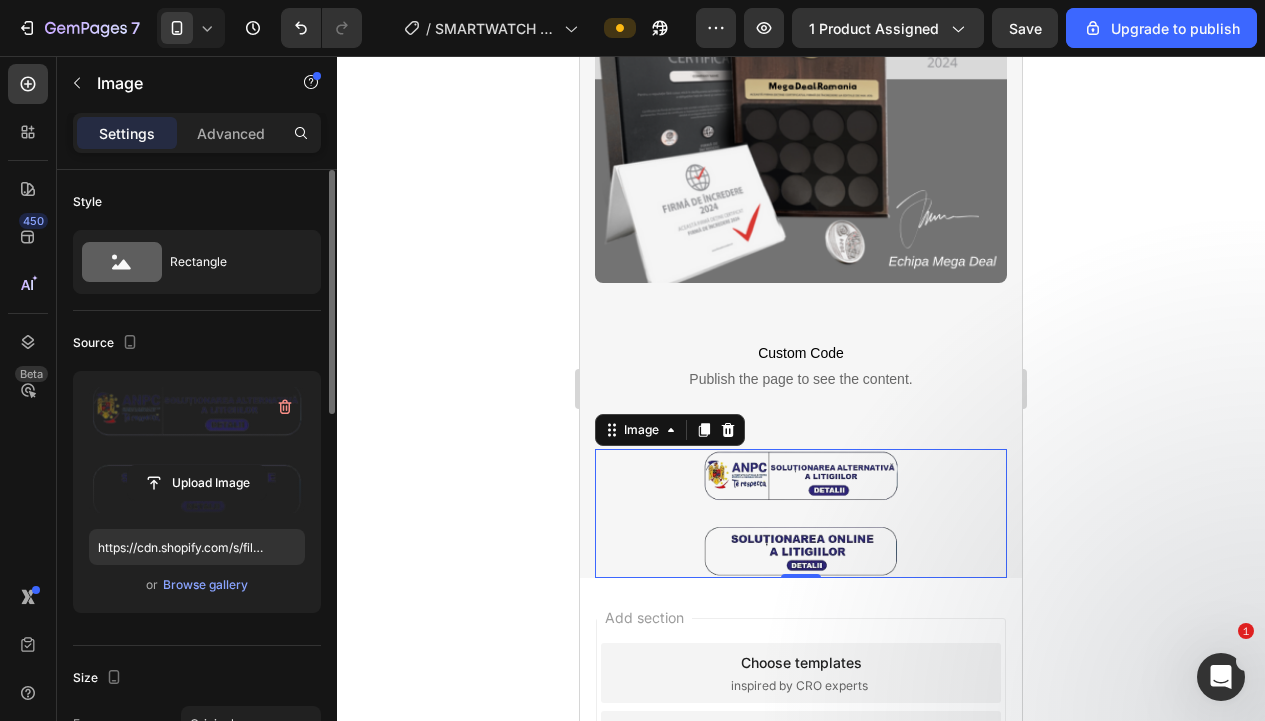 click 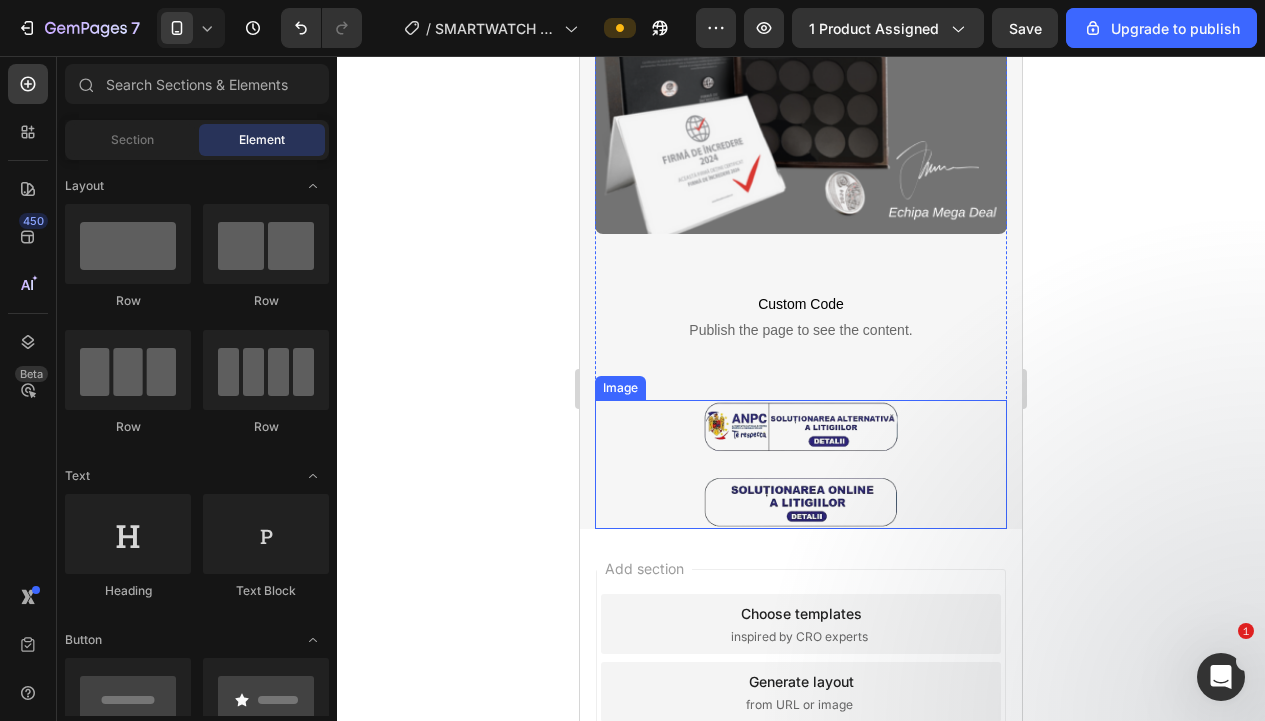 scroll, scrollTop: 5889, scrollLeft: 0, axis: vertical 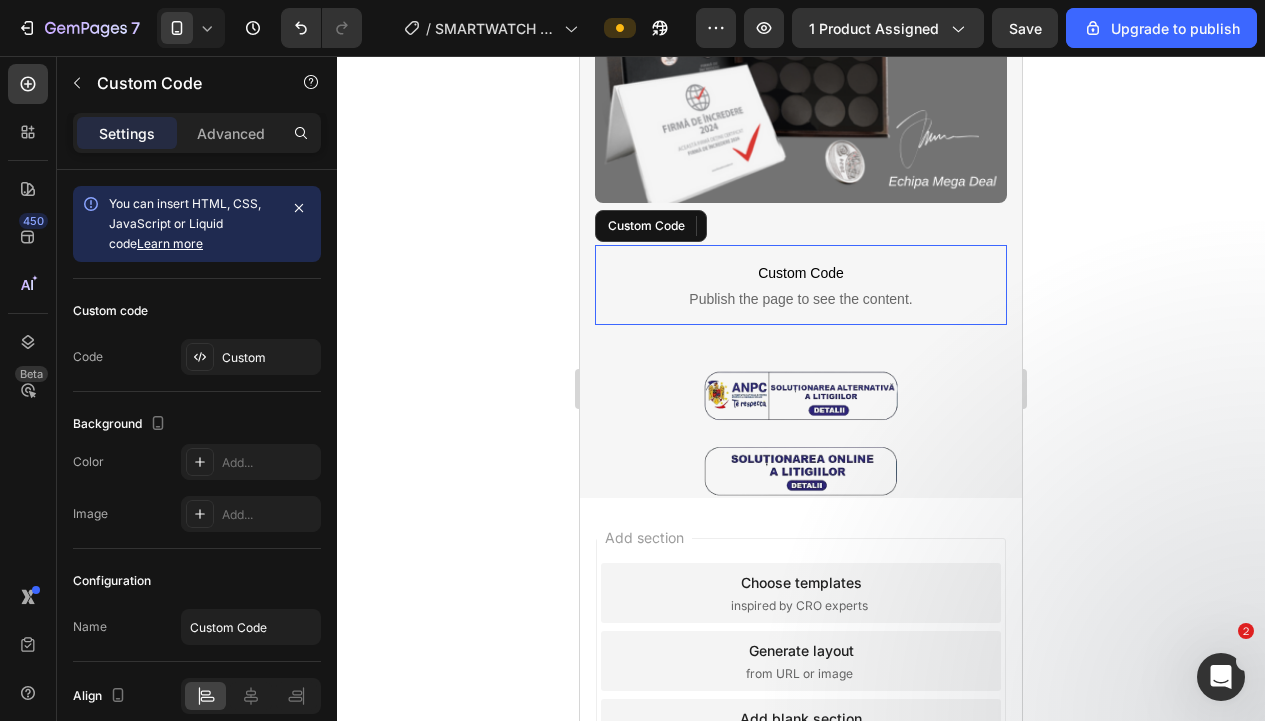 click on "Publish the page to see the content." at bounding box center (801, 299) 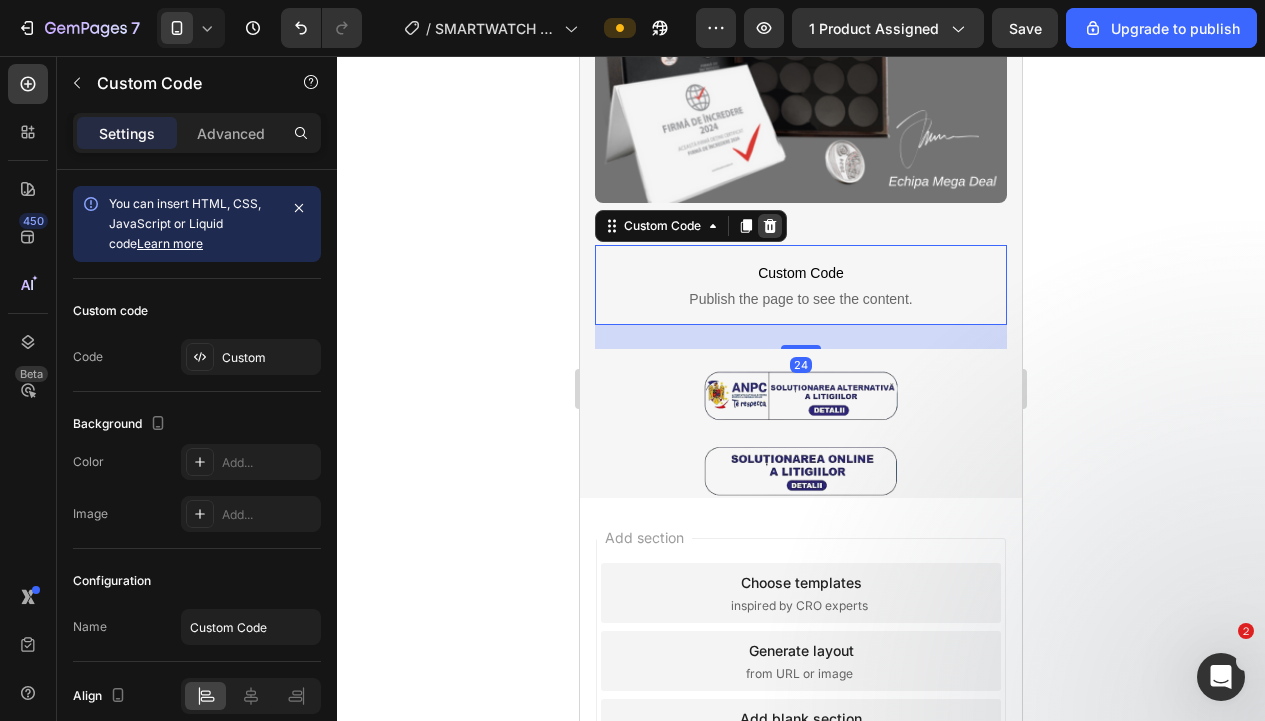 click 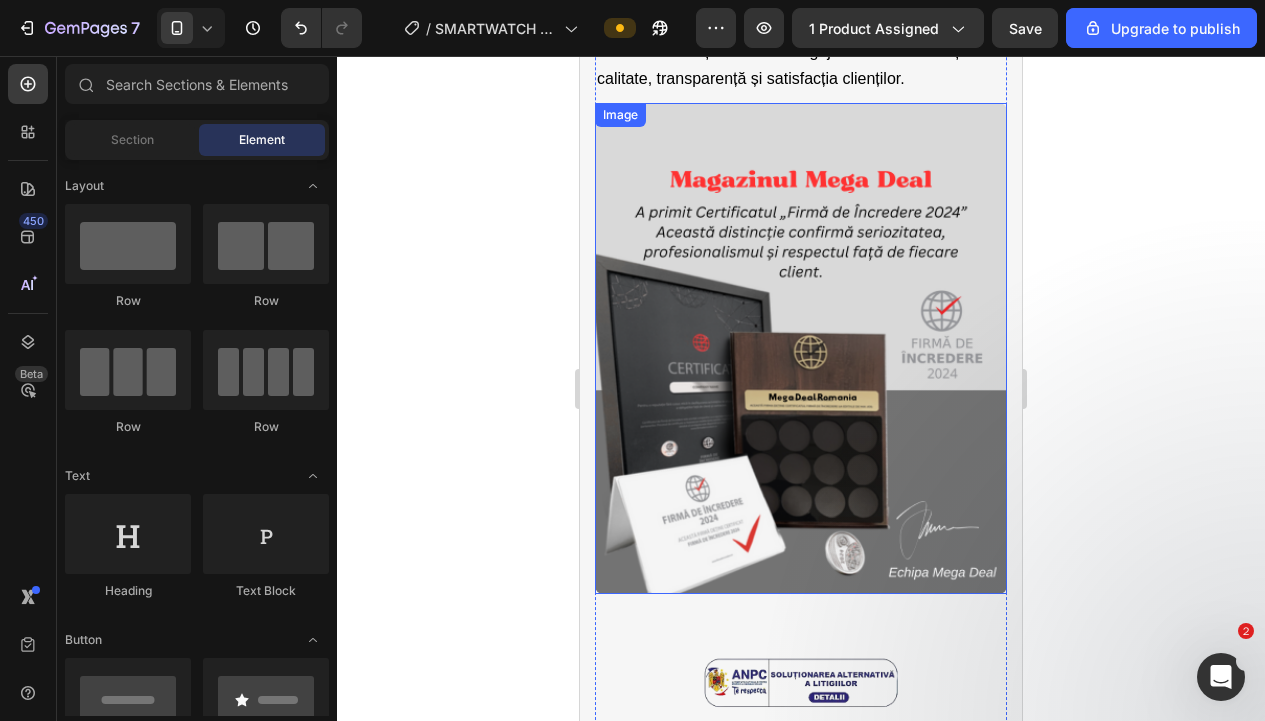 scroll, scrollTop: 5495, scrollLeft: 0, axis: vertical 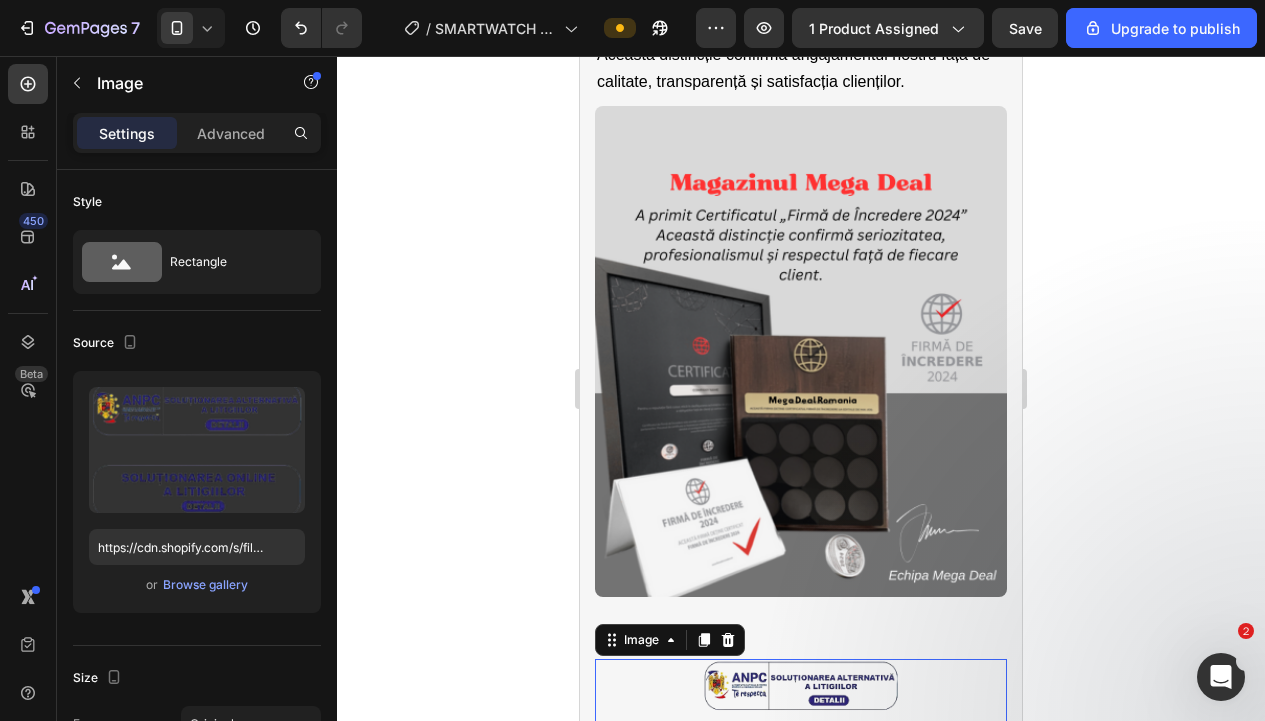 click at bounding box center [801, 723] 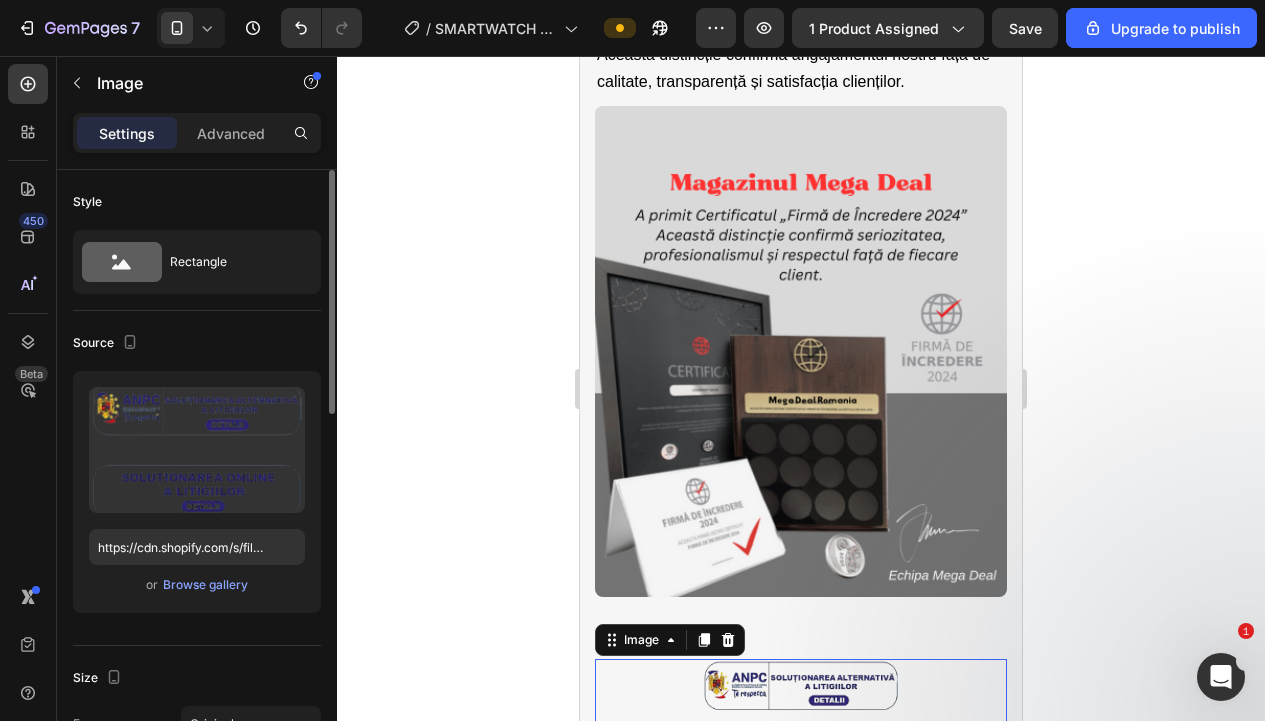 drag, startPoint x: 217, startPoint y: 125, endPoint x: 234, endPoint y: 182, distance: 59.48109 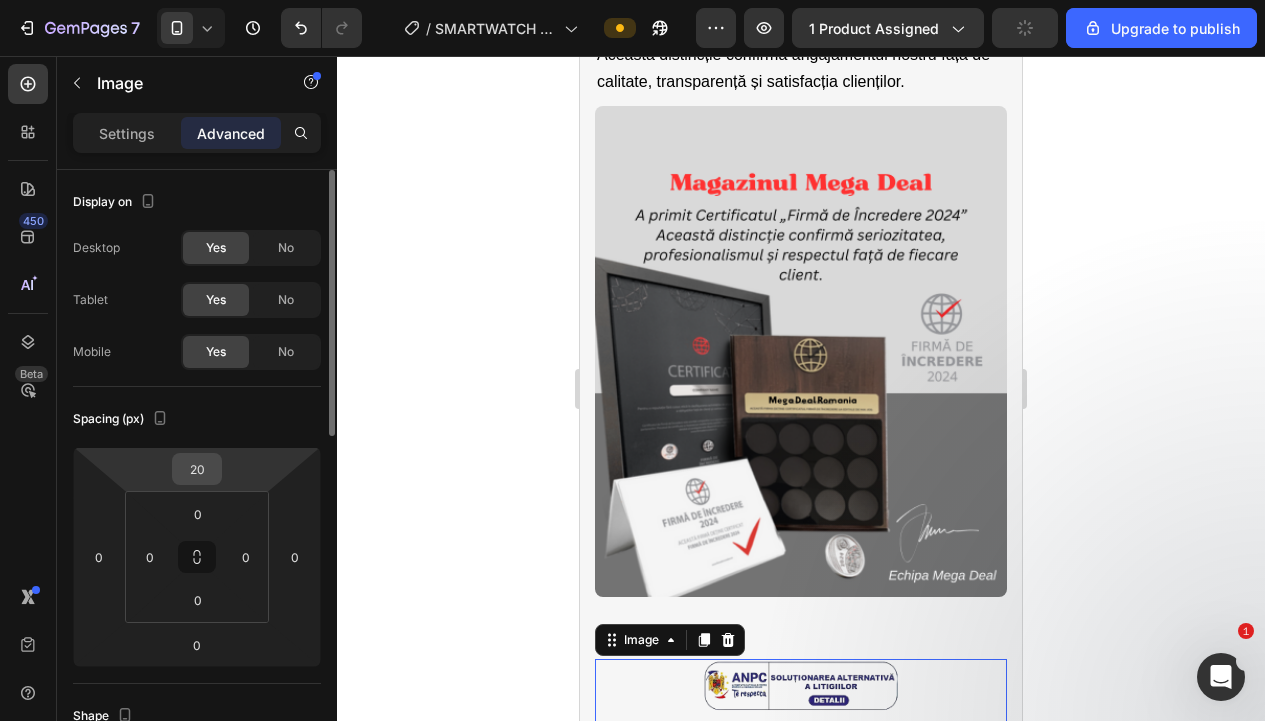 click on "20" at bounding box center [197, 469] 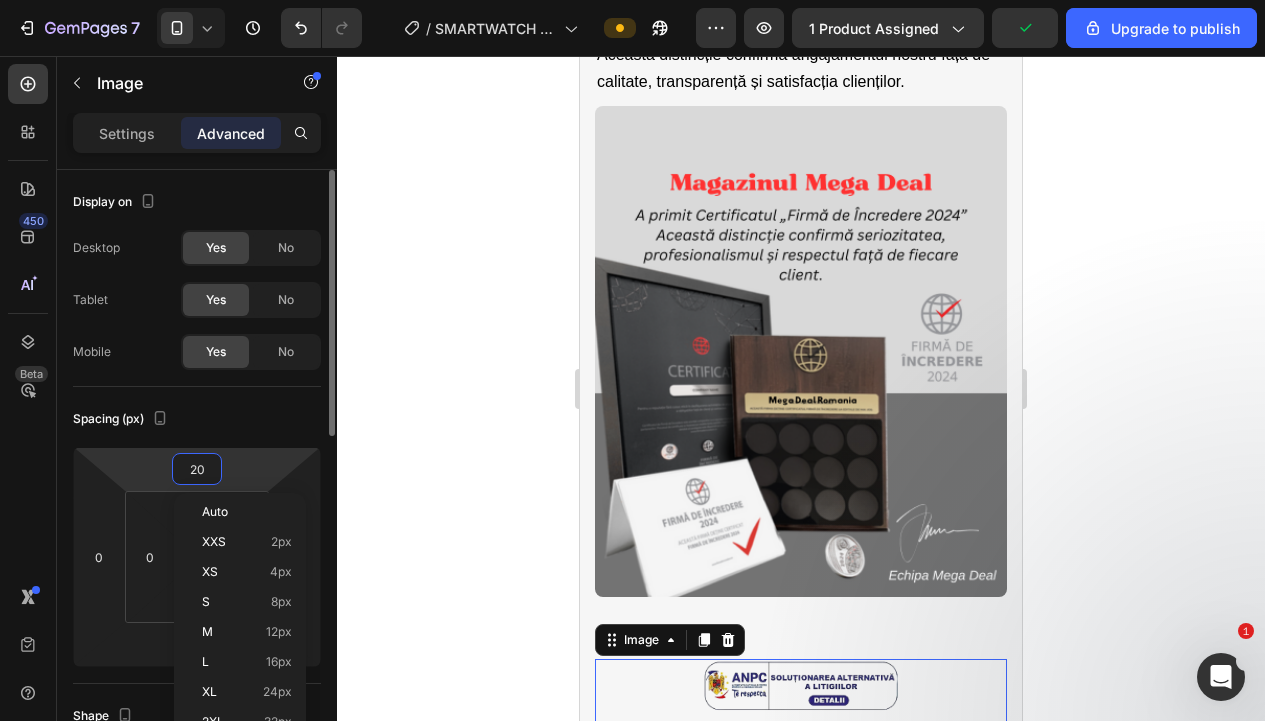 type on "2" 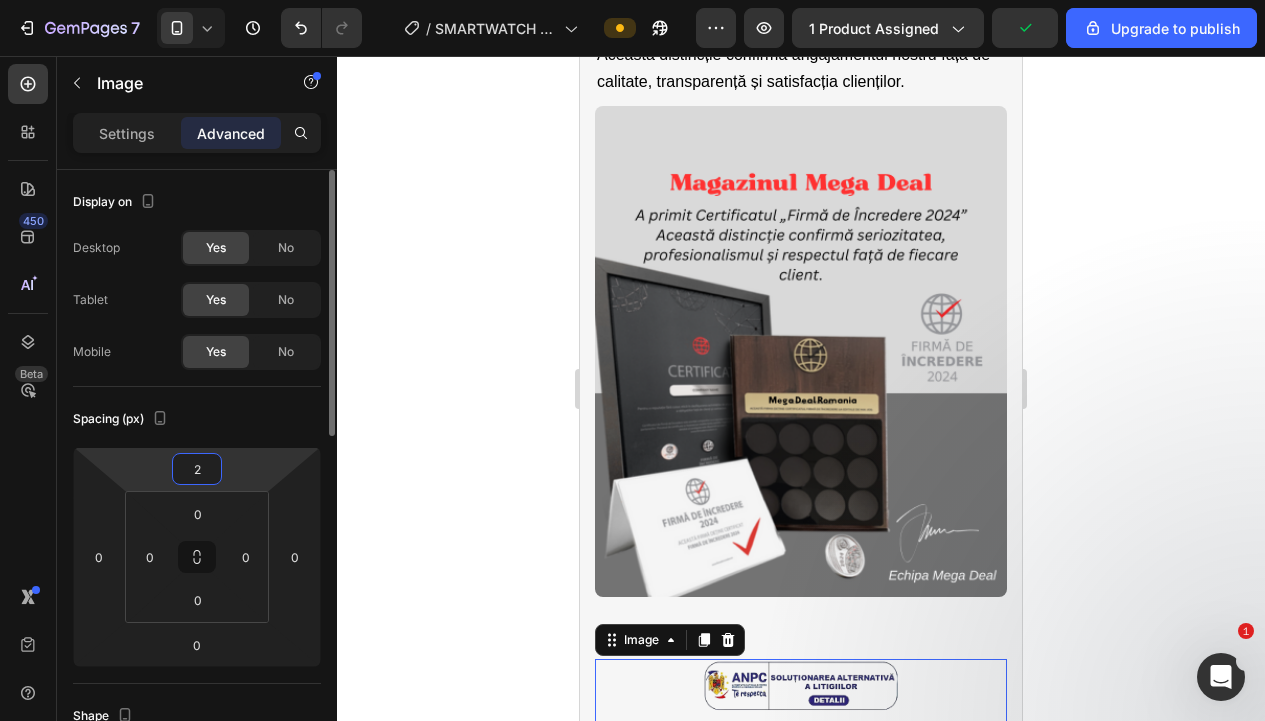 type 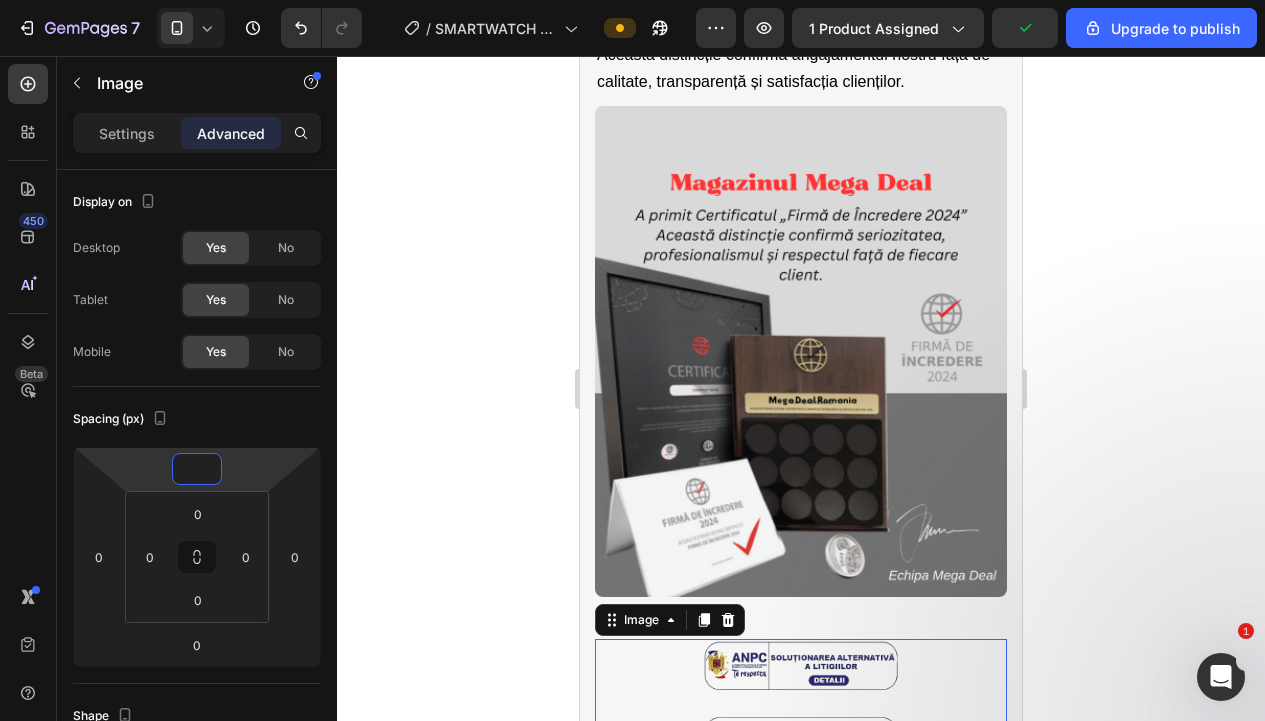 click 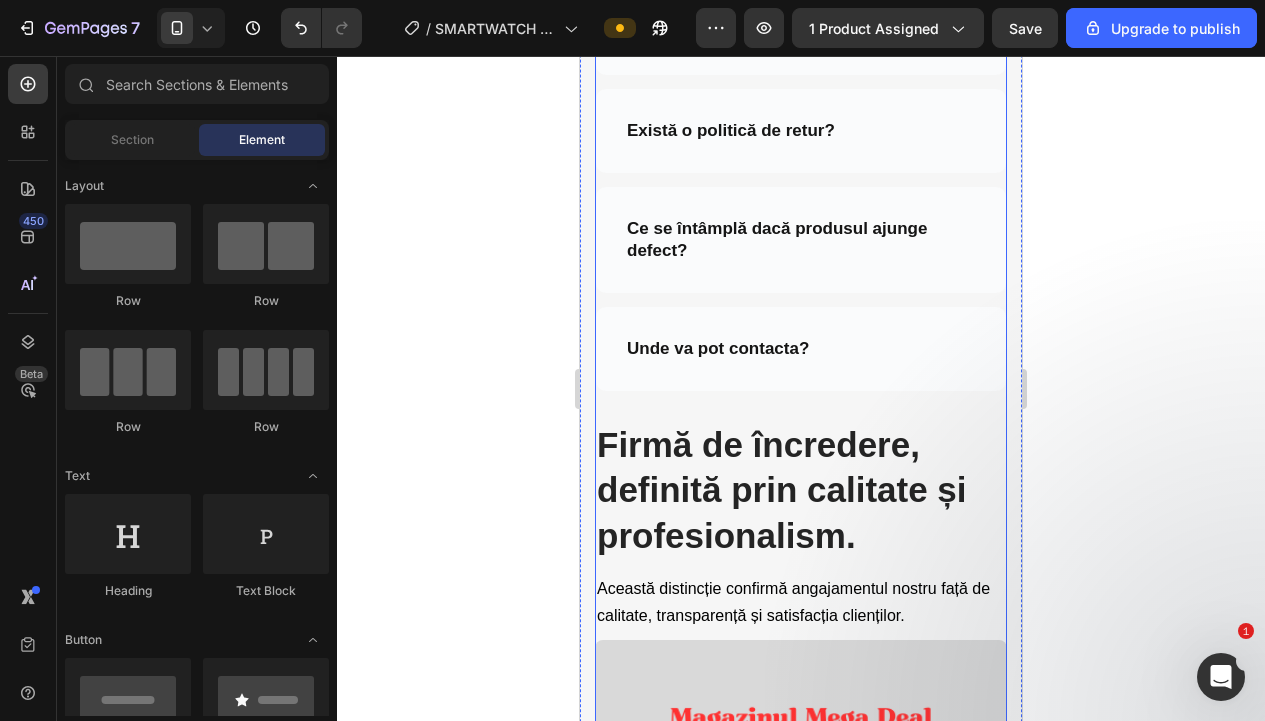 scroll, scrollTop: 4925, scrollLeft: 0, axis: vertical 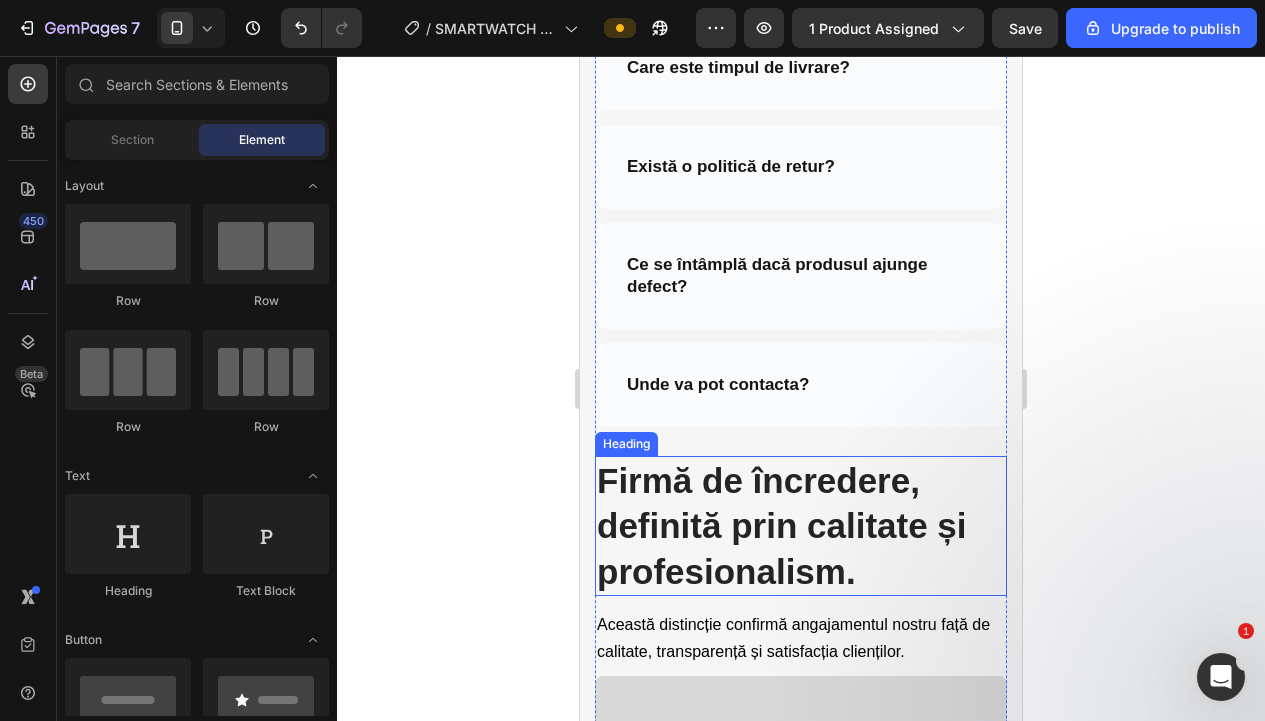 click on "Firmă de încredere, definită prin calitate și profesionalism." at bounding box center (801, 526) 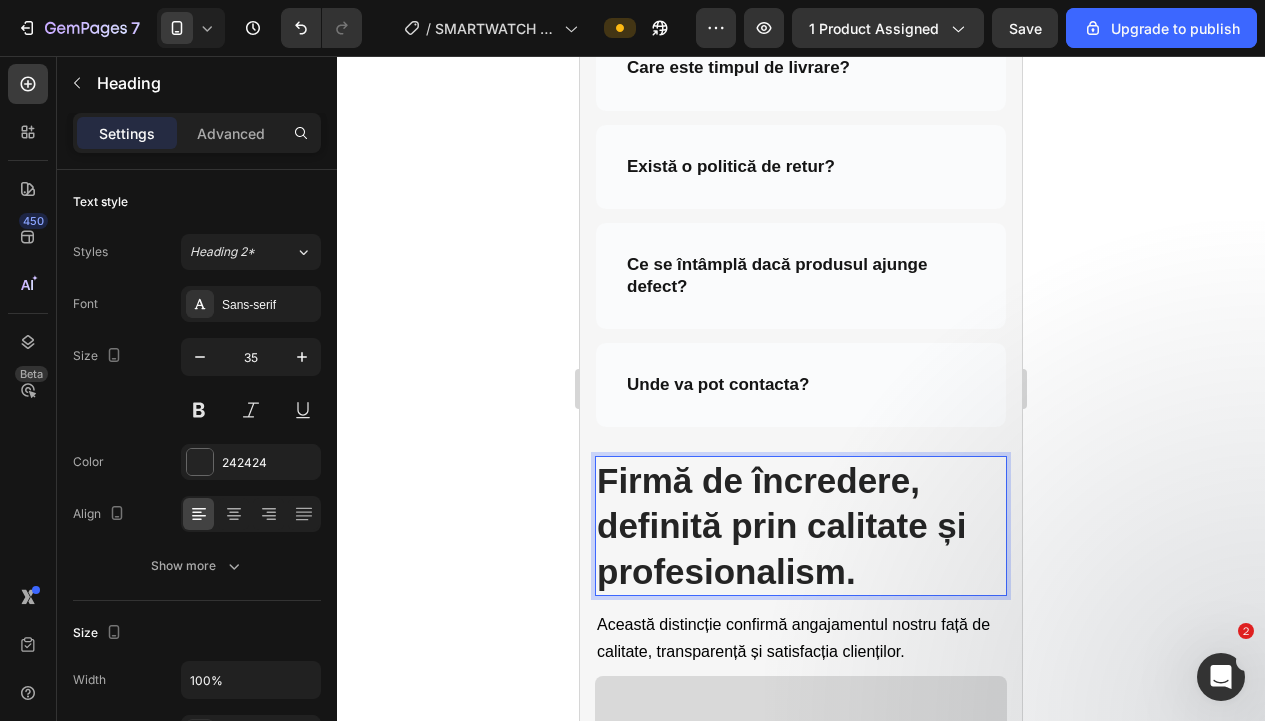 scroll, scrollTop: 4990, scrollLeft: 0, axis: vertical 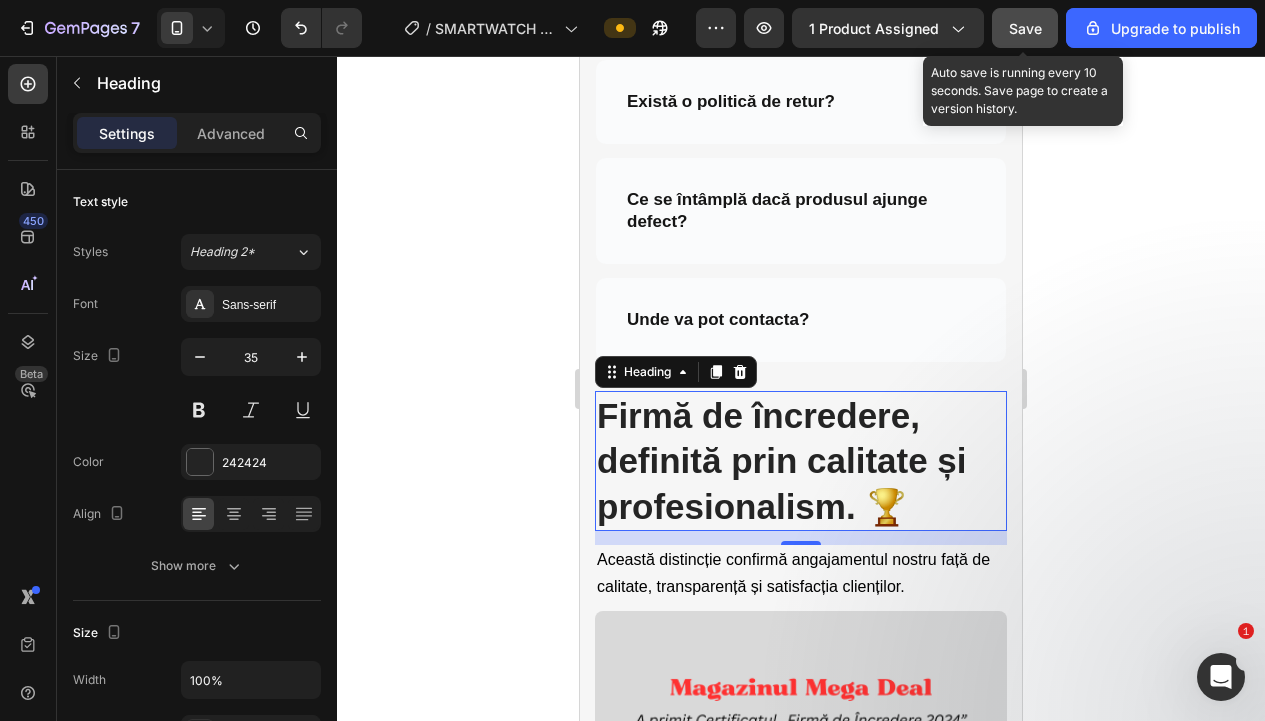 drag, startPoint x: 336, startPoint y: 428, endPoint x: 1025, endPoint y: 38, distance: 791.7203 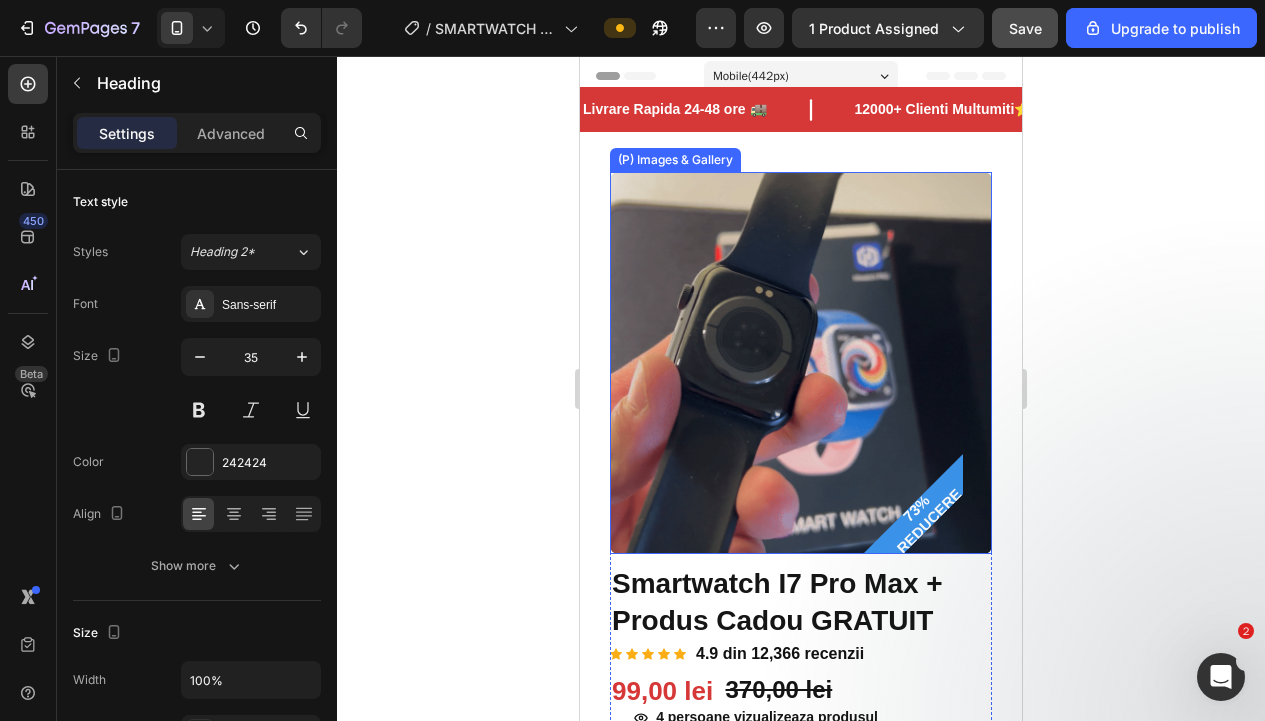 scroll, scrollTop: 0, scrollLeft: 0, axis: both 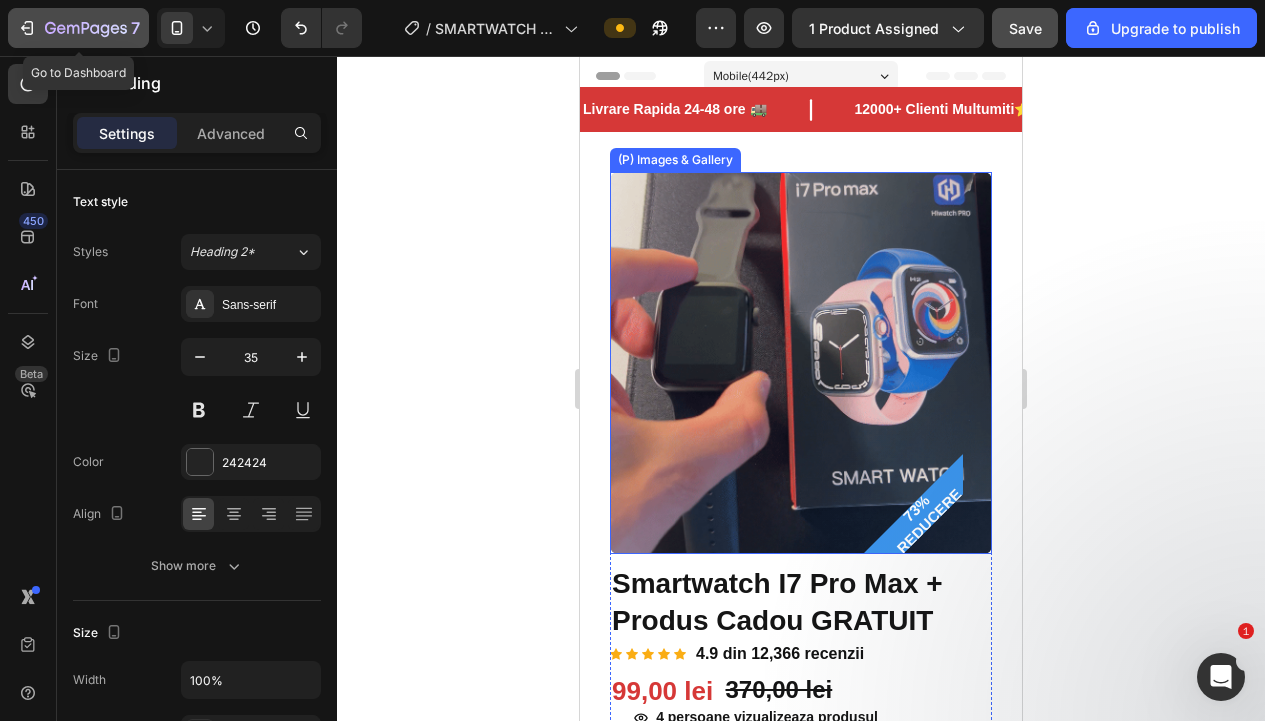 click on "7" 